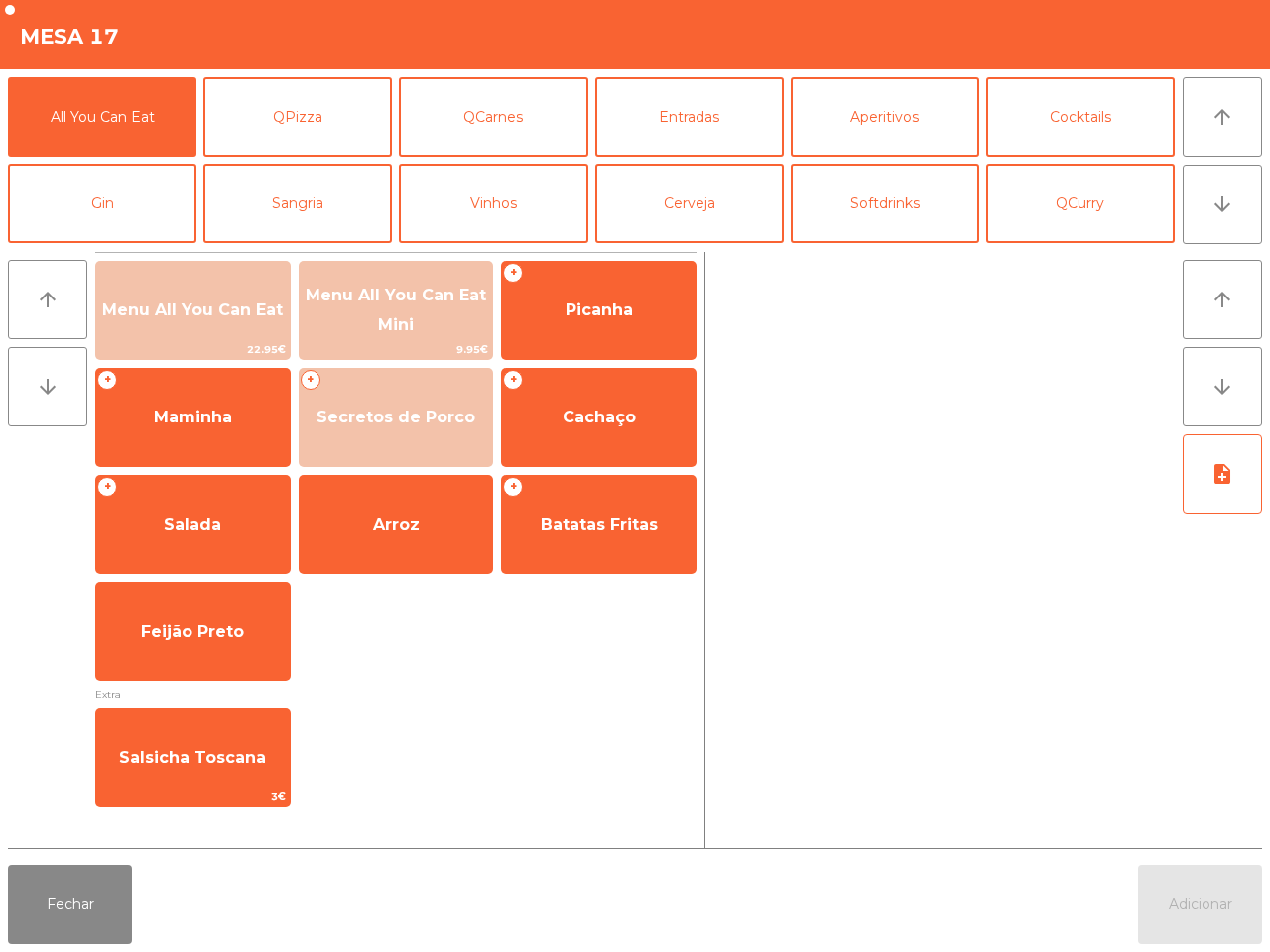 scroll, scrollTop: 0, scrollLeft: 0, axis: both 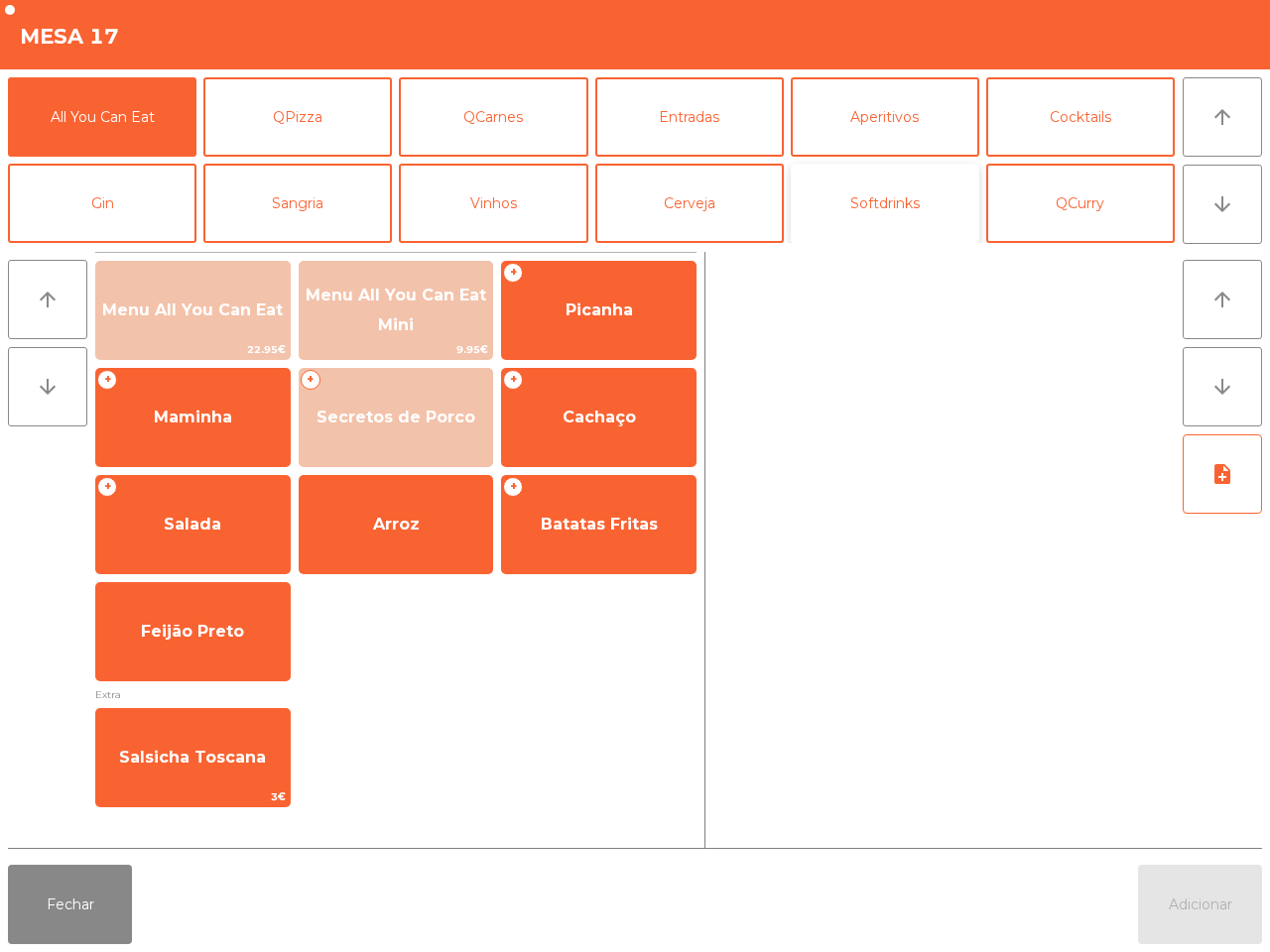 click on "Softdrinks" 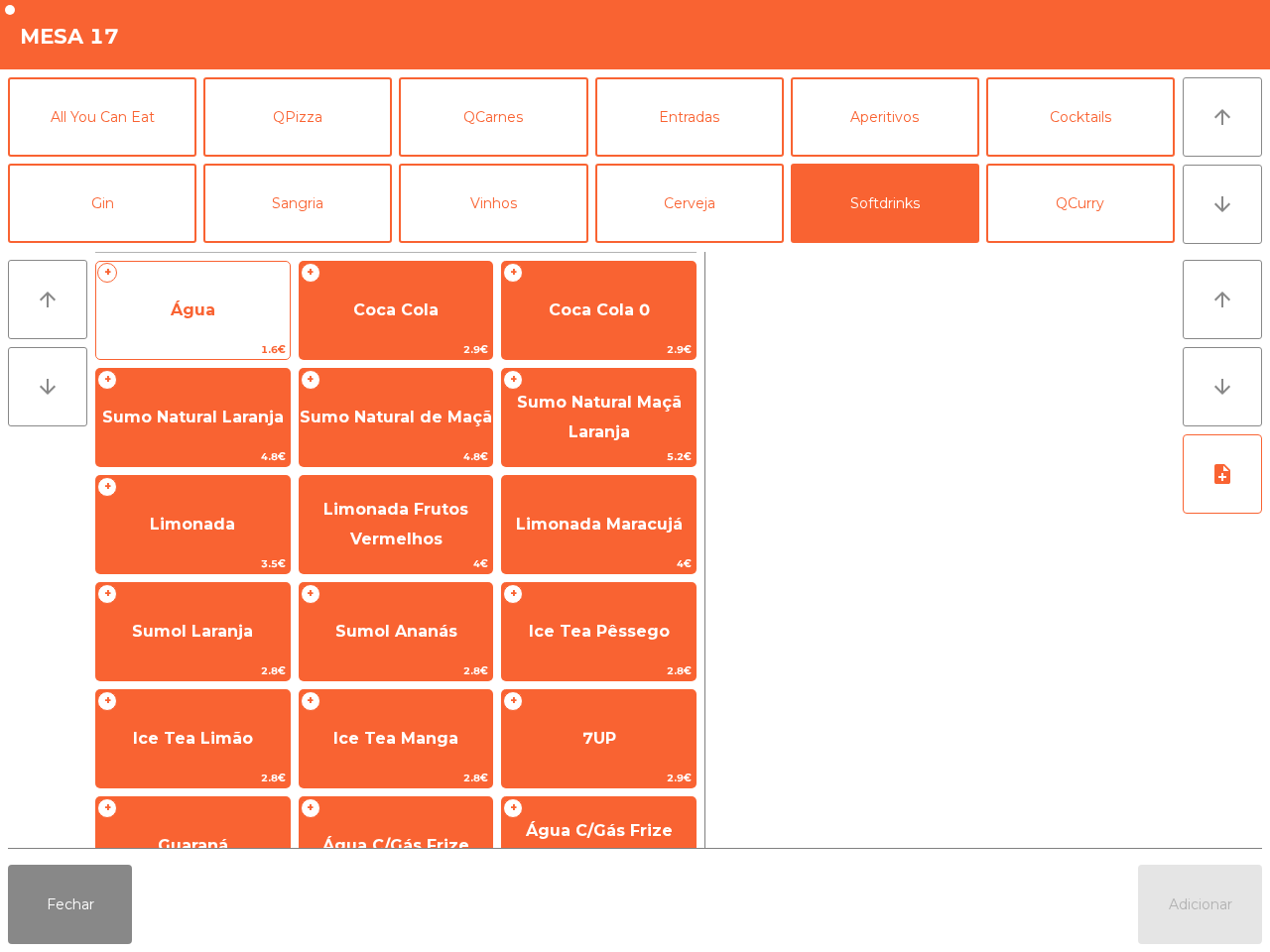 click on "Água" 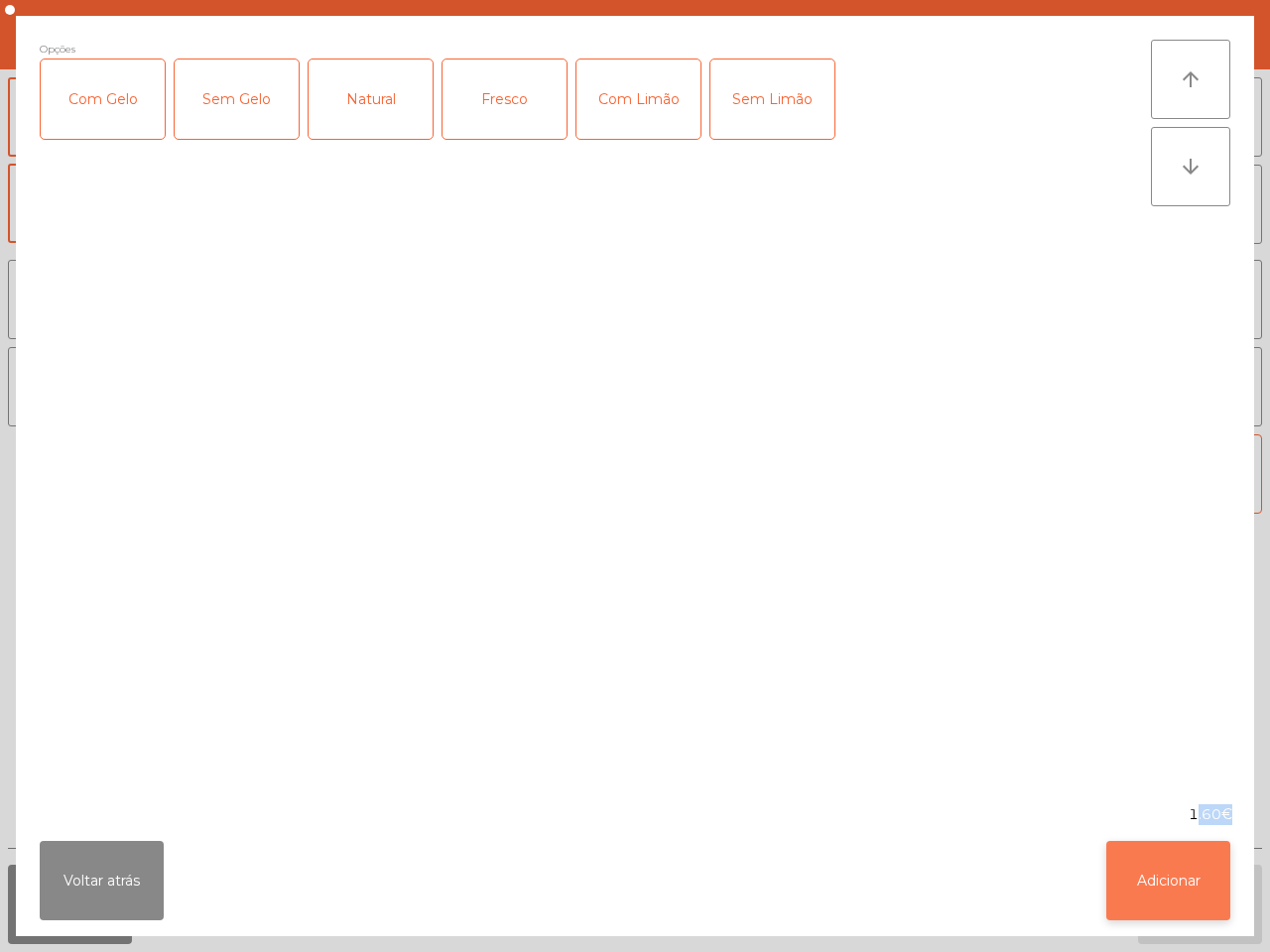 click on "Voltar atrás   Adicionar" 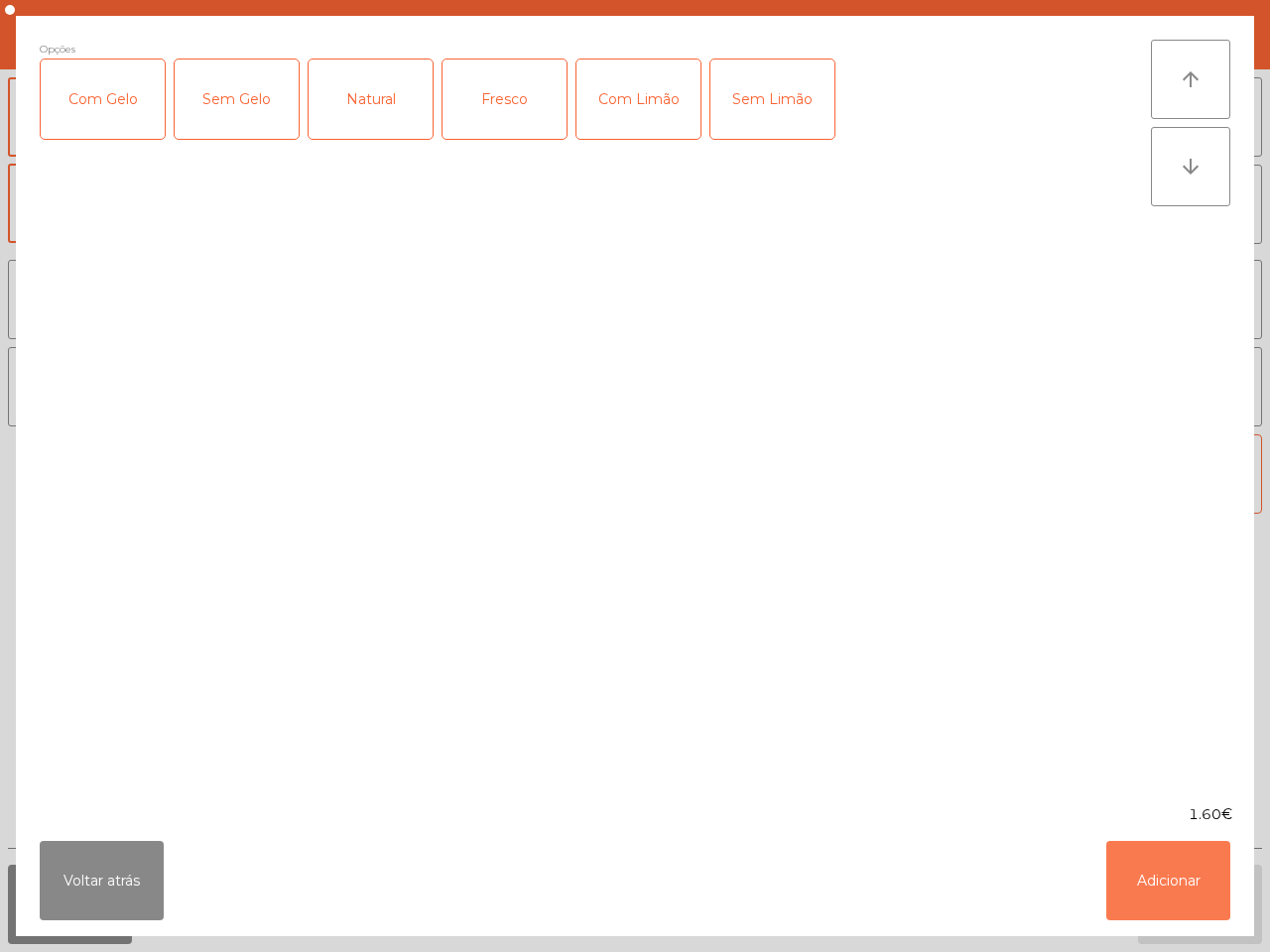 click on "Adicionar" 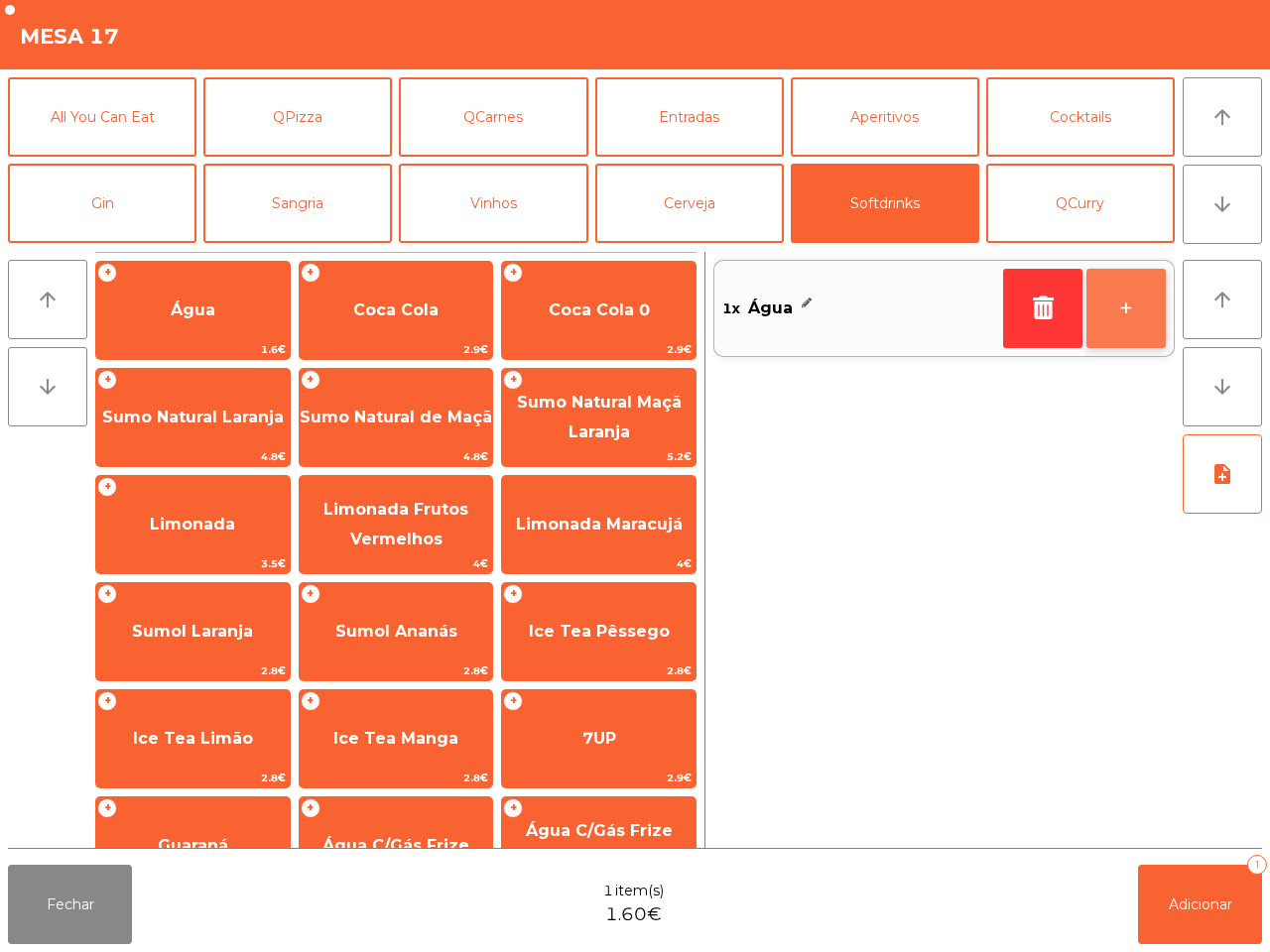 click on "+" 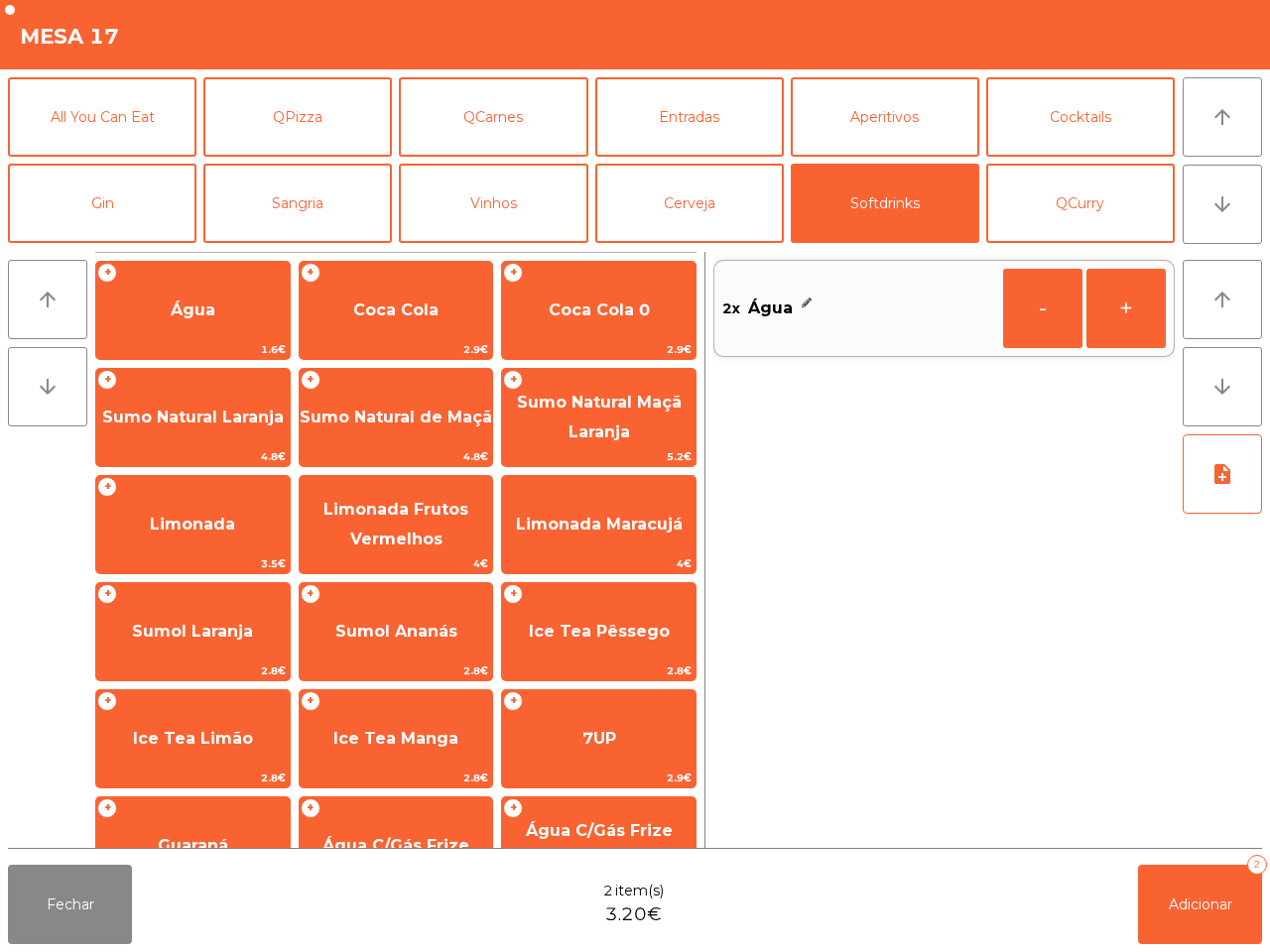 click on "+" 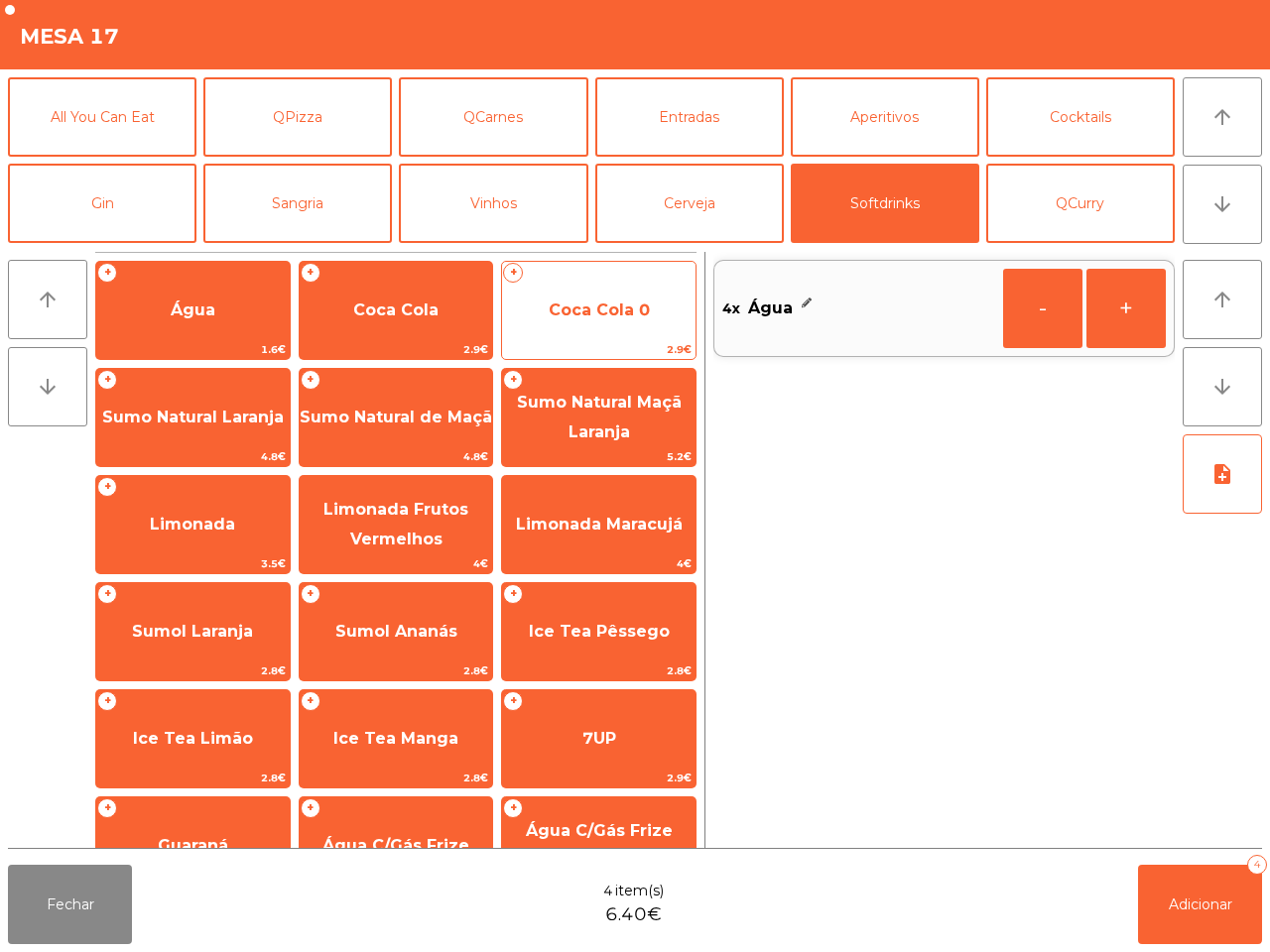click on "Coca Cola 0" 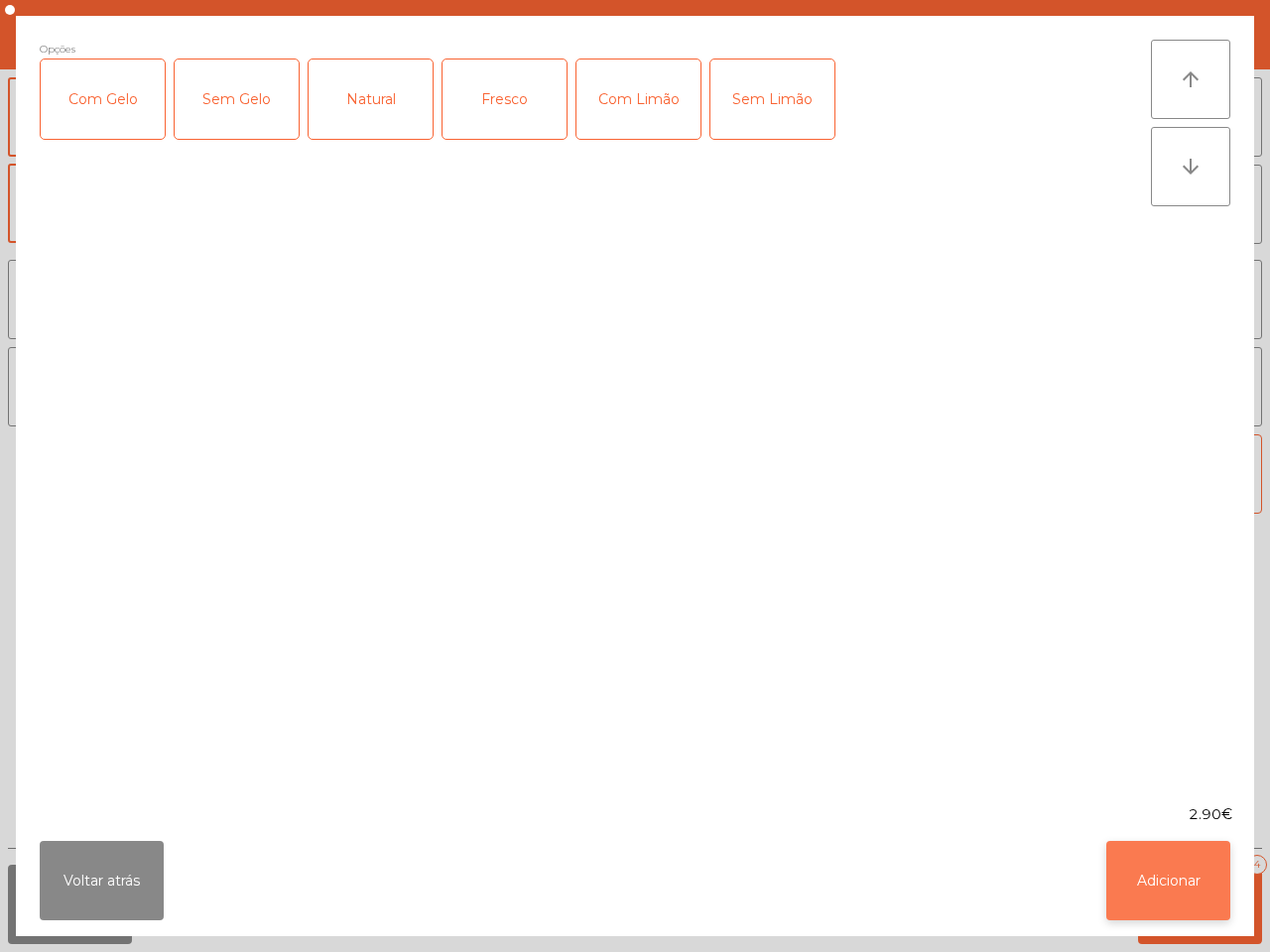 click on "Adicionar" 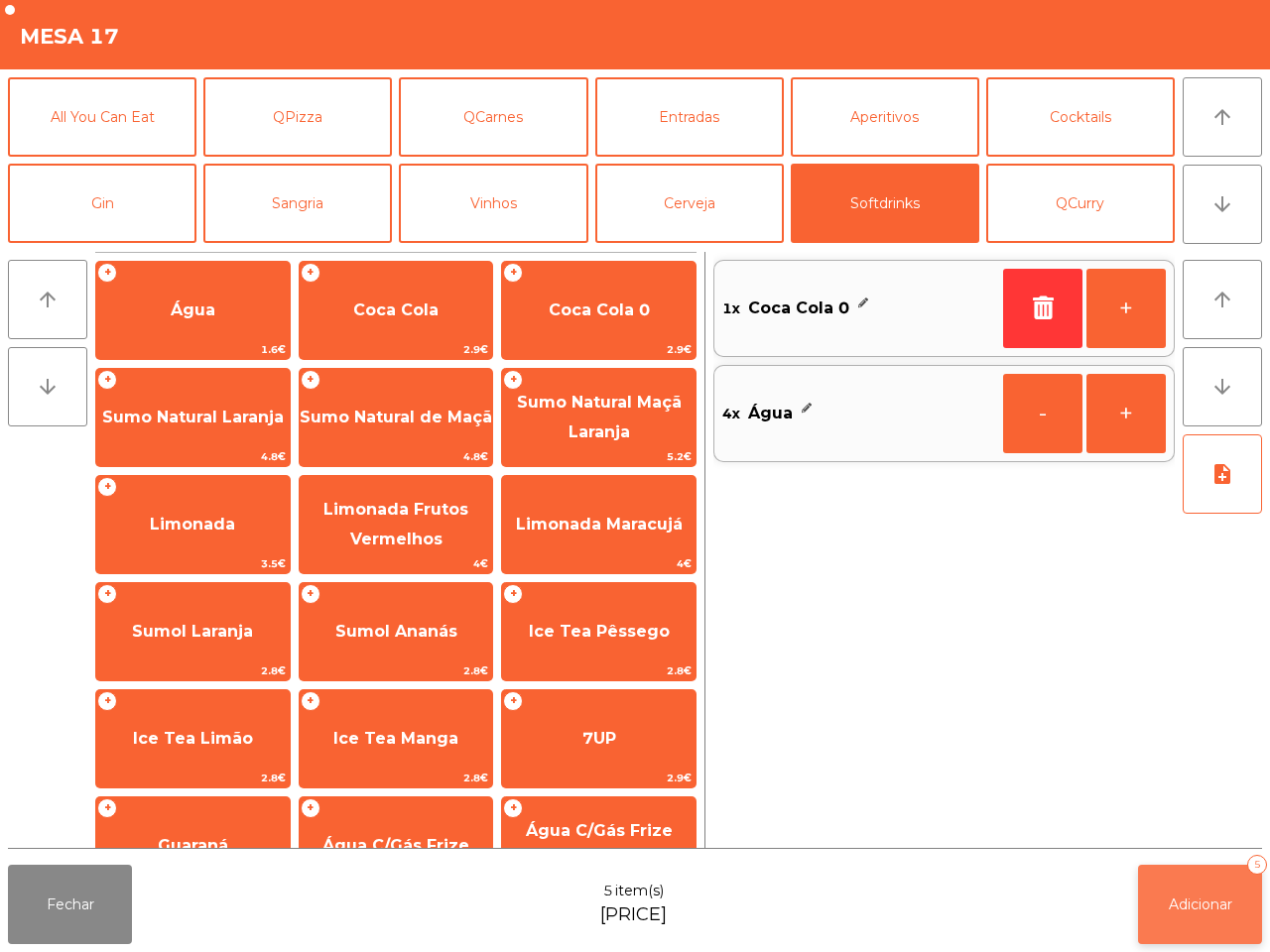 click on "Adicionar" 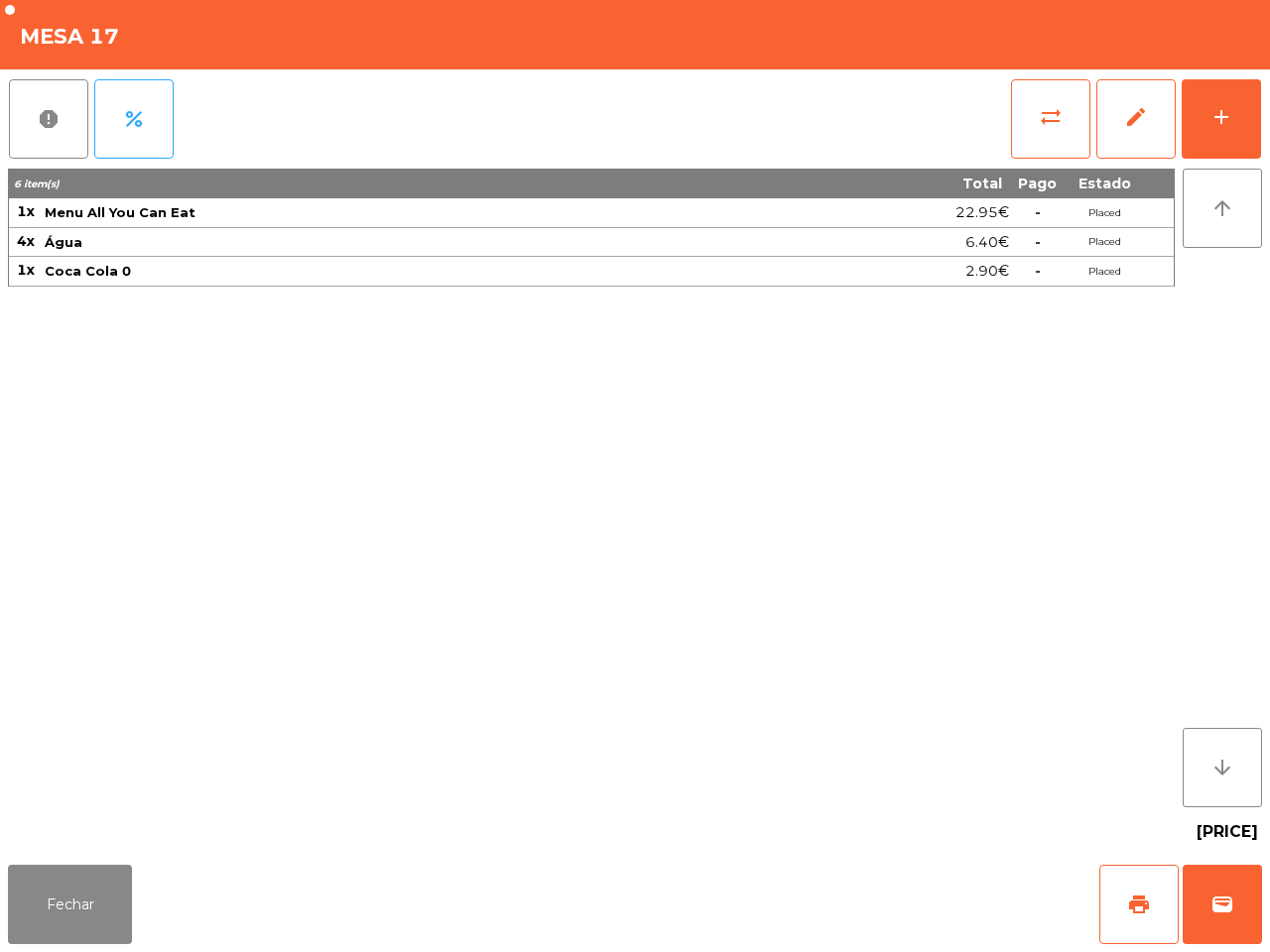 click on "6 item(s) Total Pago Estado 1x Menu All You Can Eat [PRICE]  -  Placed 4x Água [PRICE]  -  Placed 1x Coca Cola 0 [PRICE]  -  Placed" 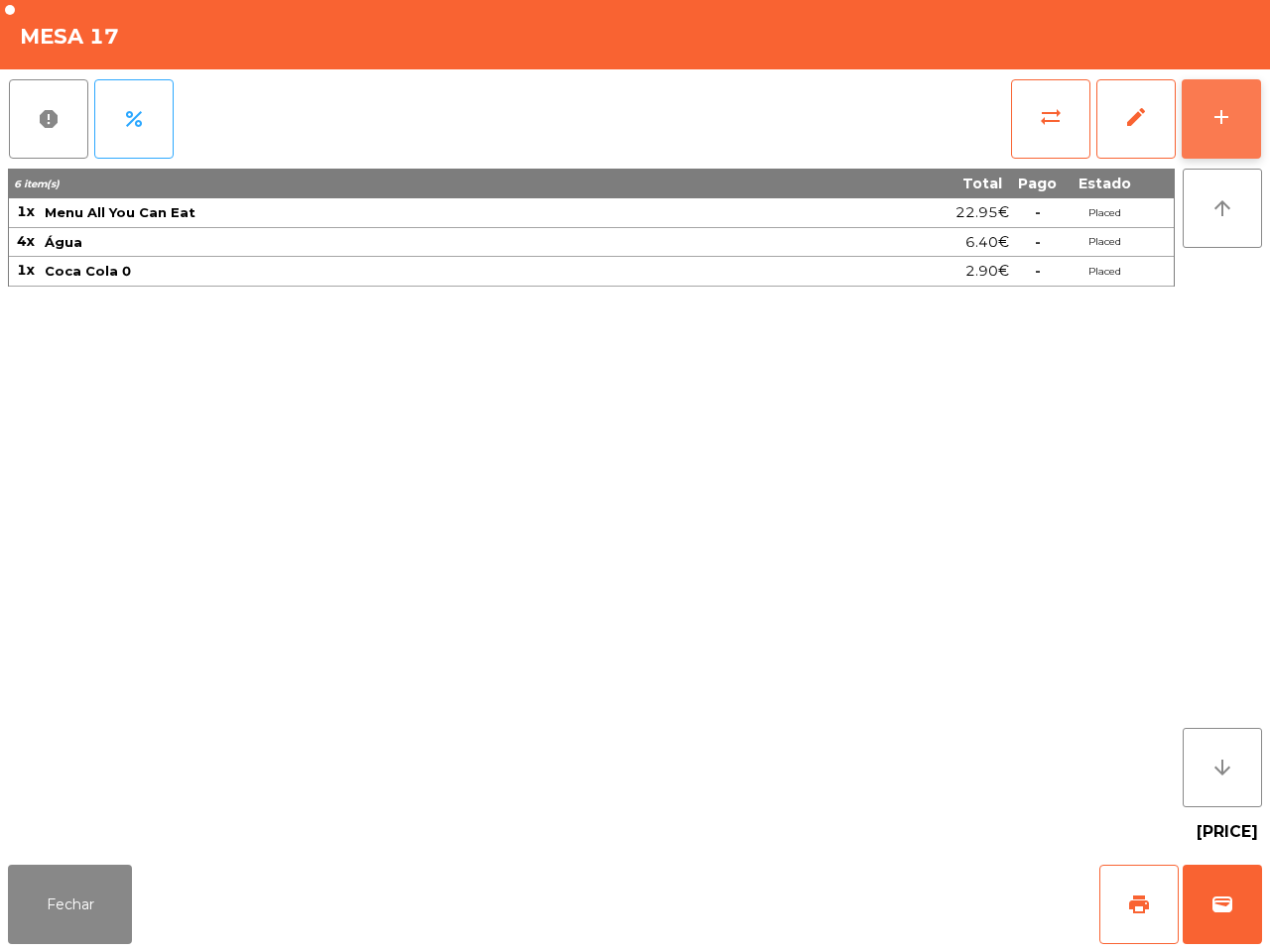 click on "add" 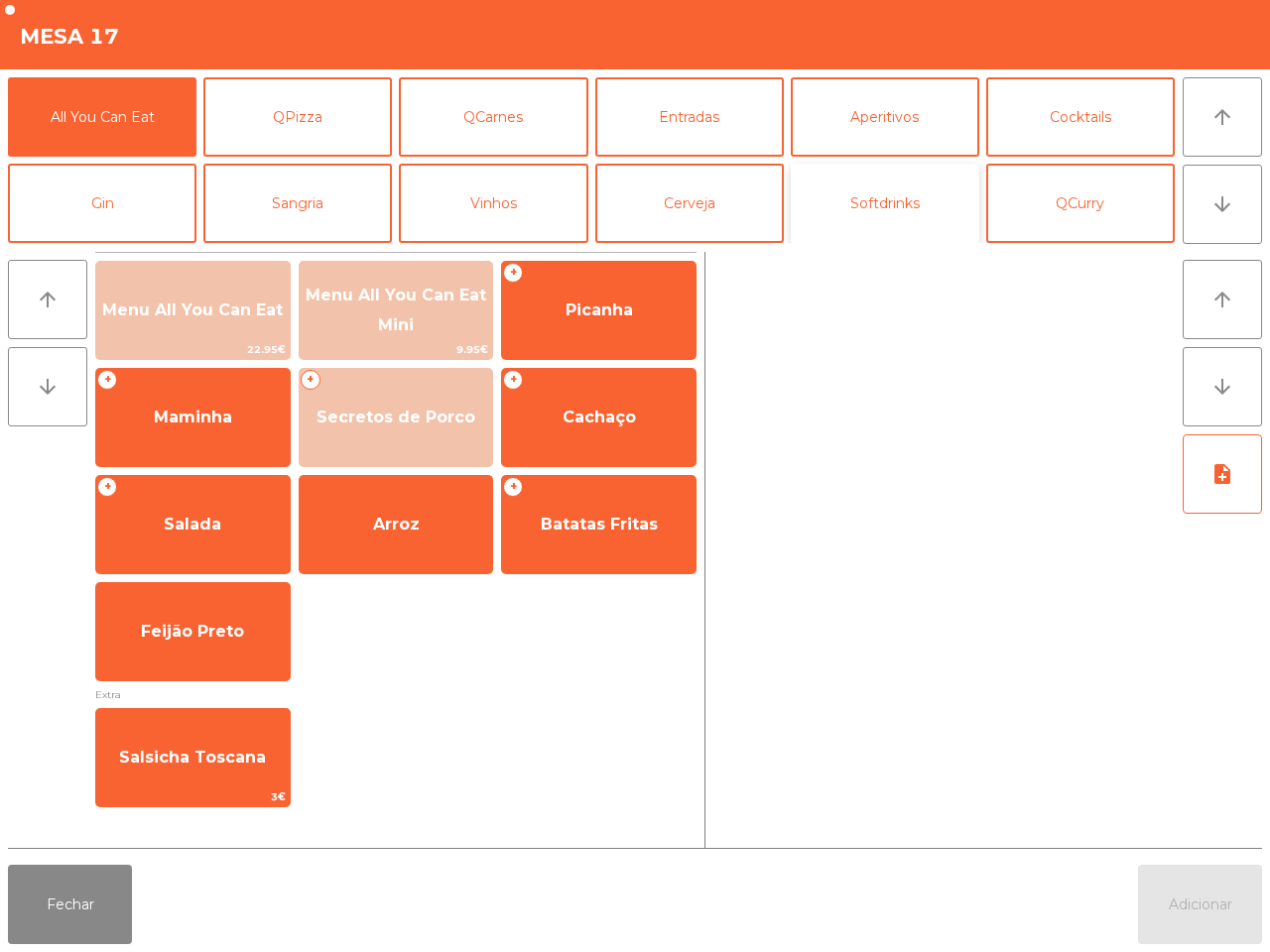 click on "Softdrinks" 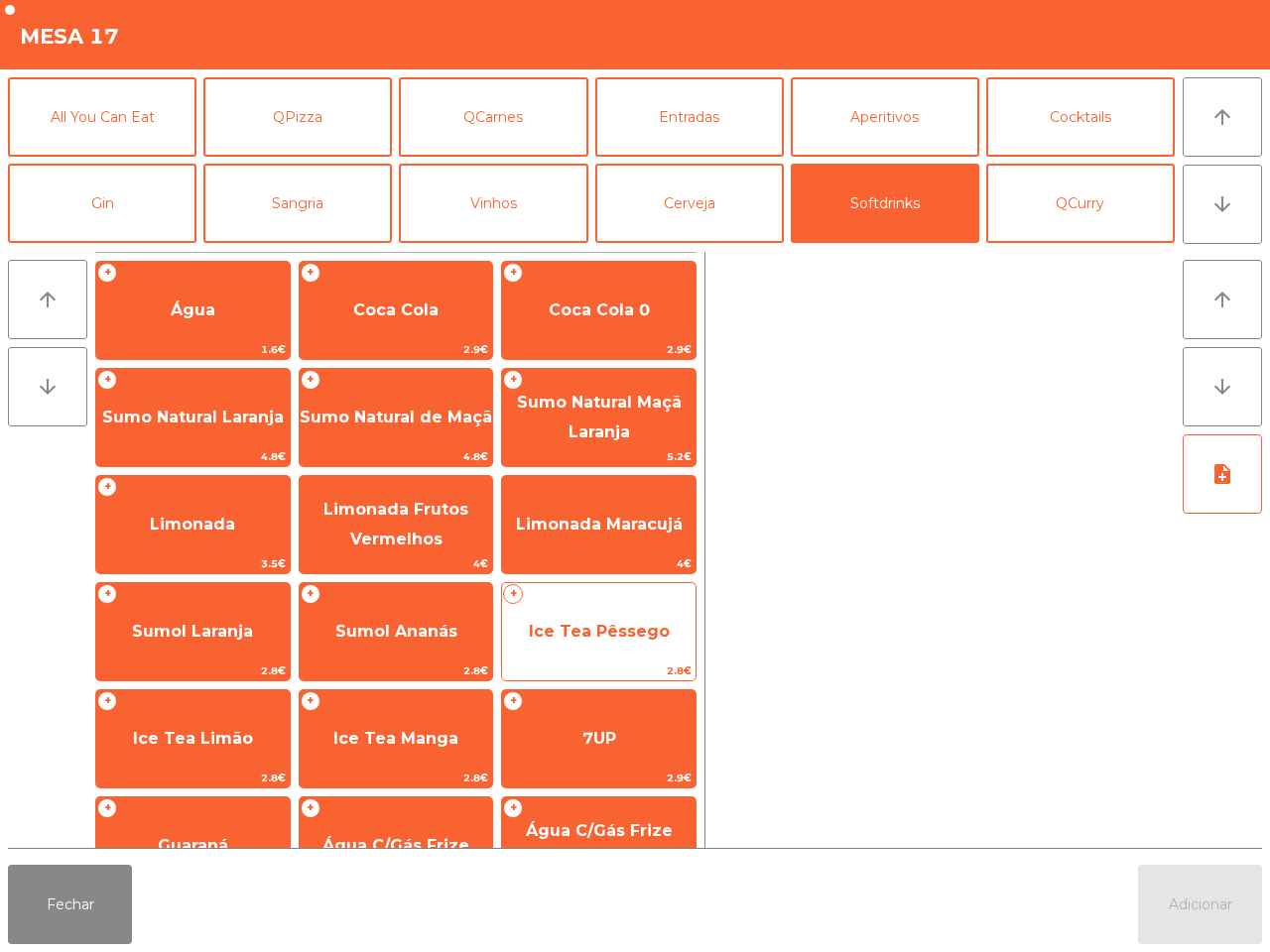 scroll, scrollTop: 162, scrollLeft: 0, axis: vertical 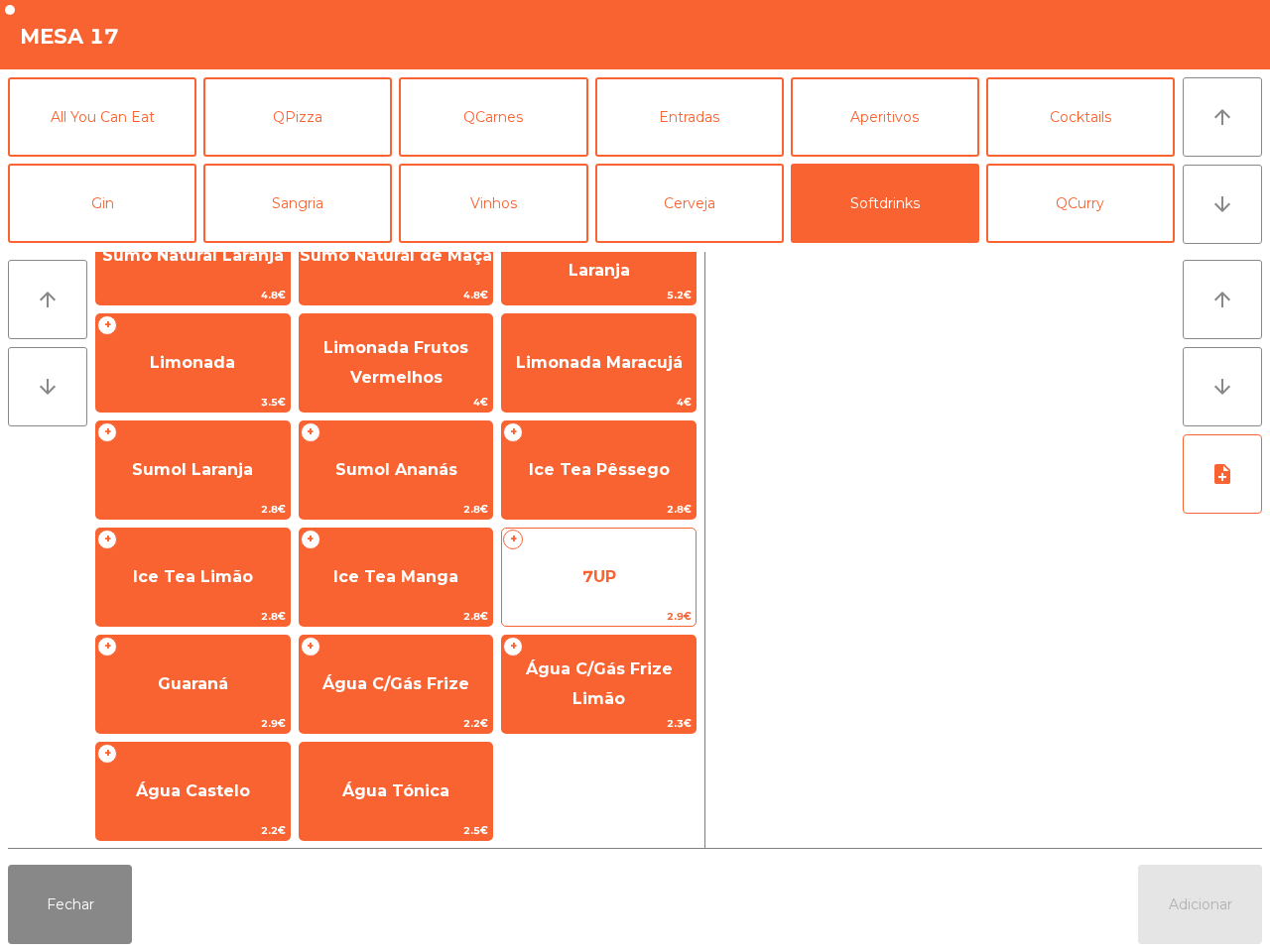 click on "7UP" 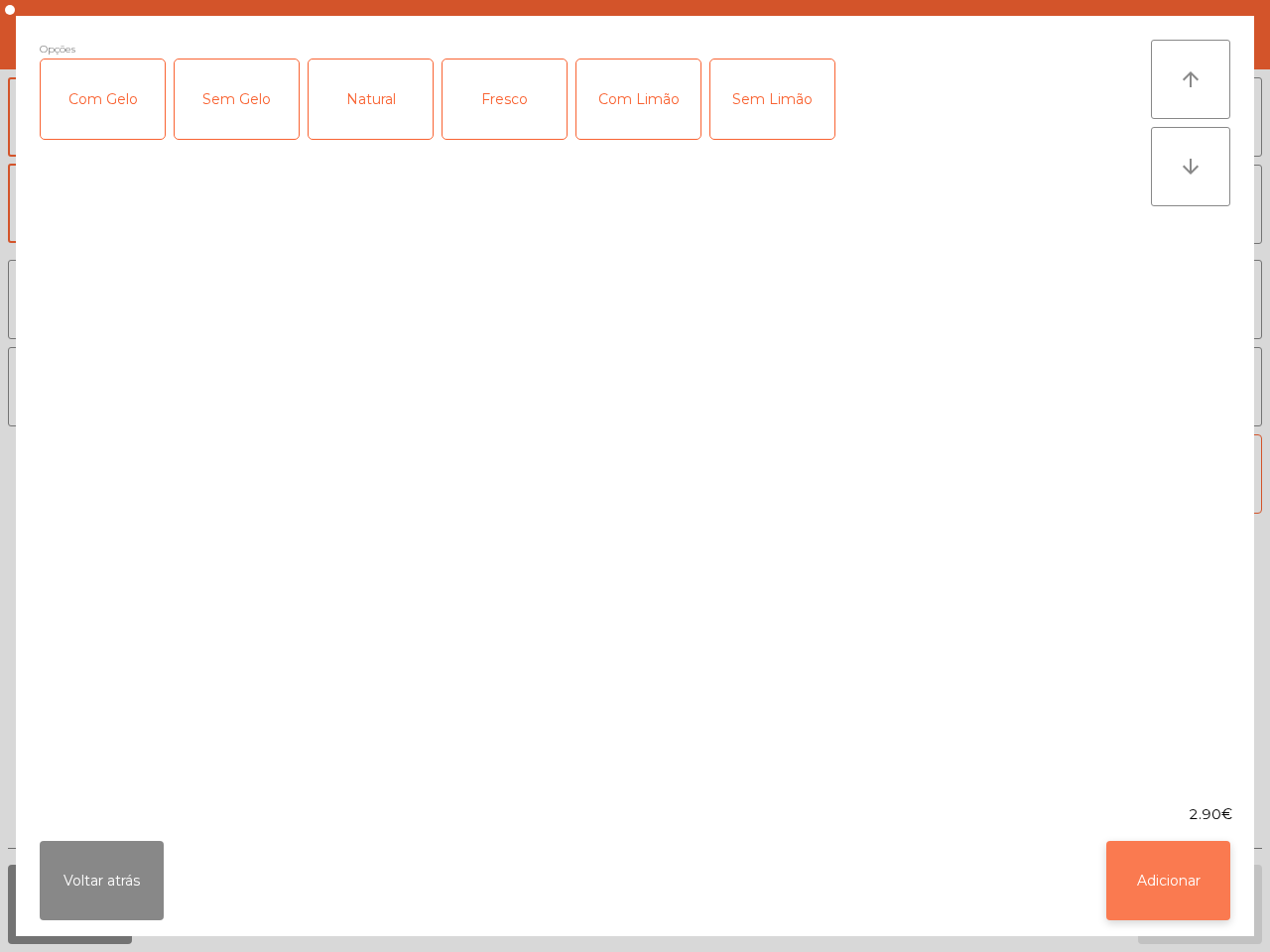 click on "Adicionar" 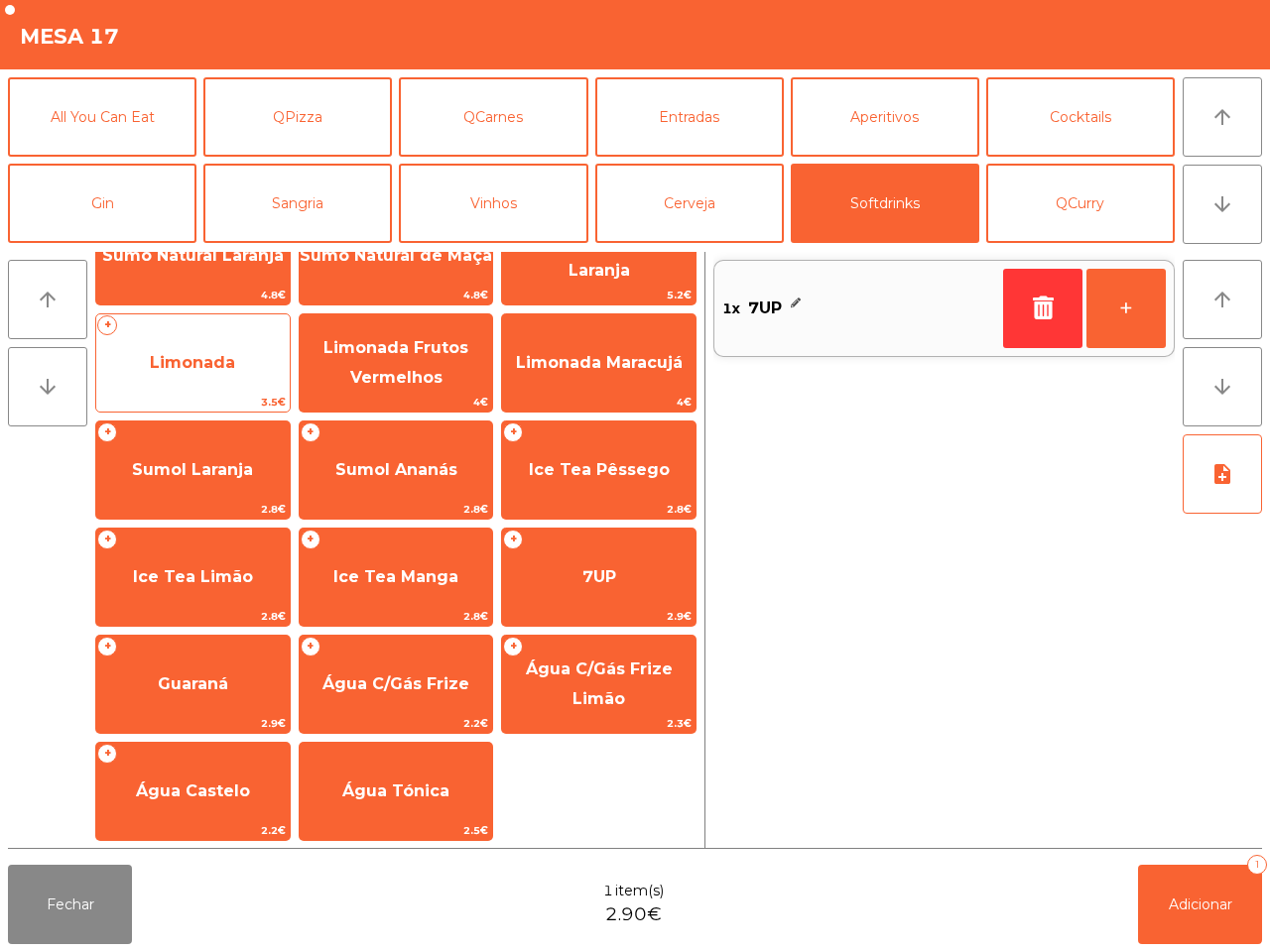 click on "Limonada" 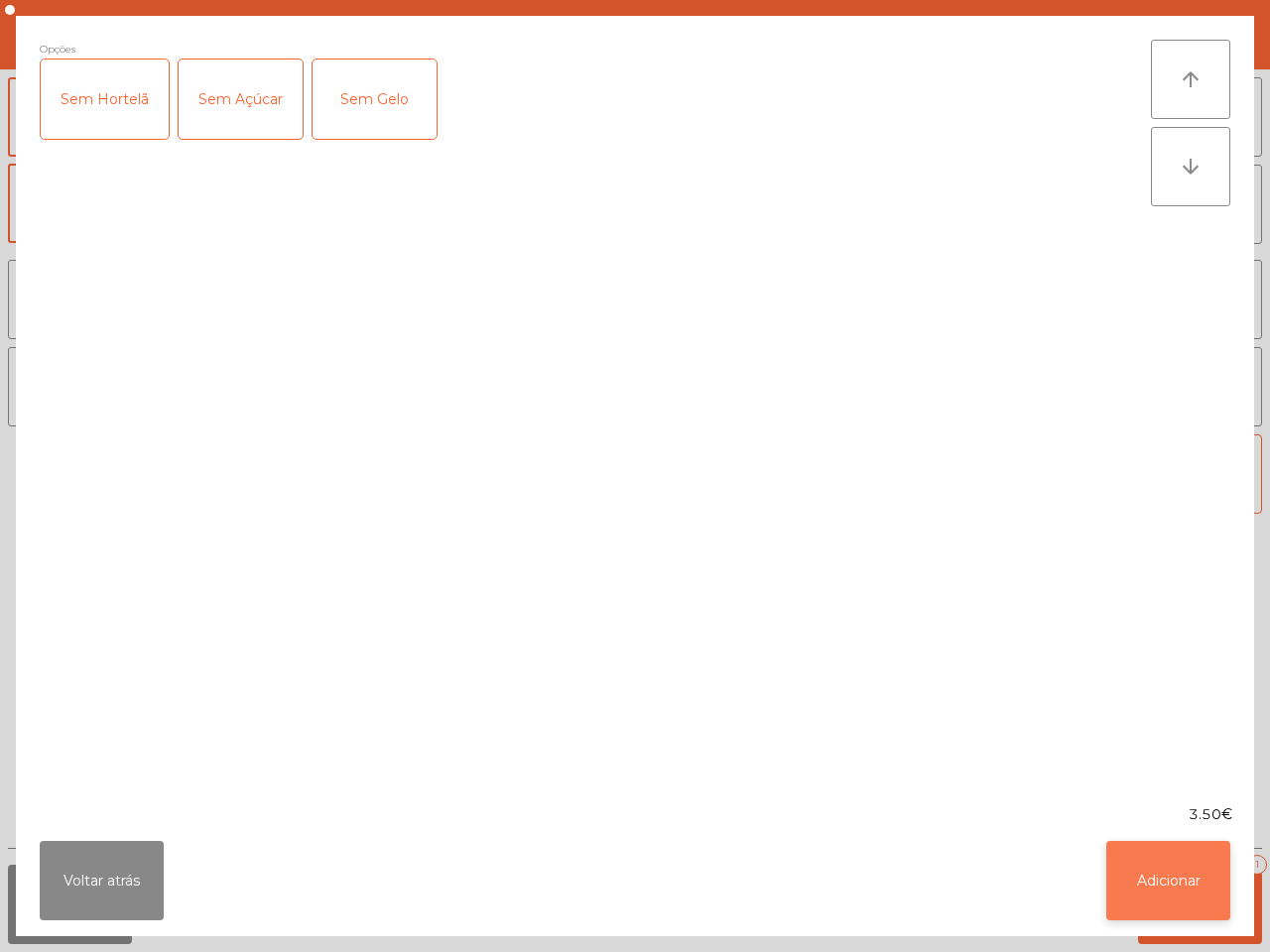 click on "Adicionar" 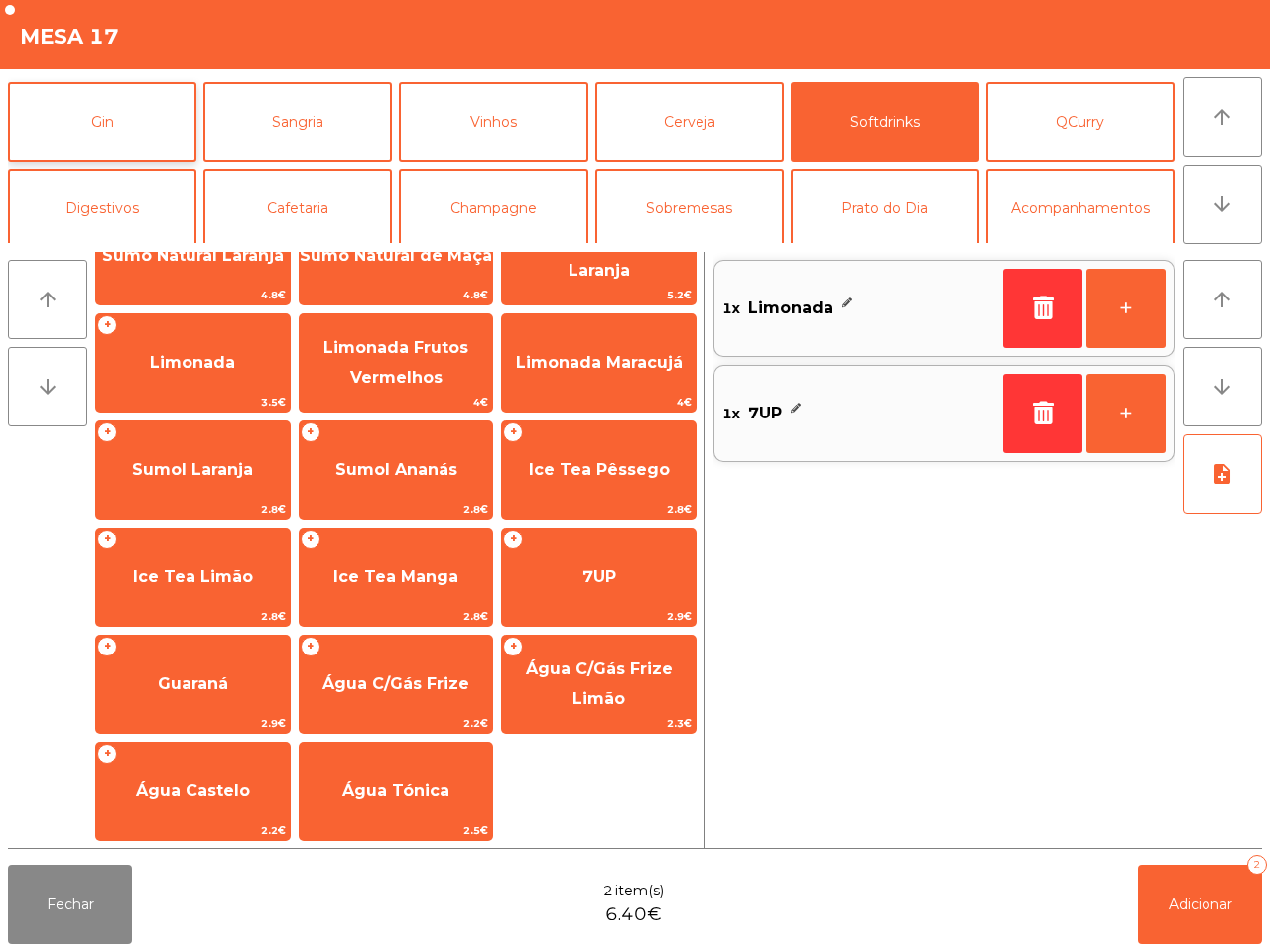 scroll, scrollTop: 0, scrollLeft: 0, axis: both 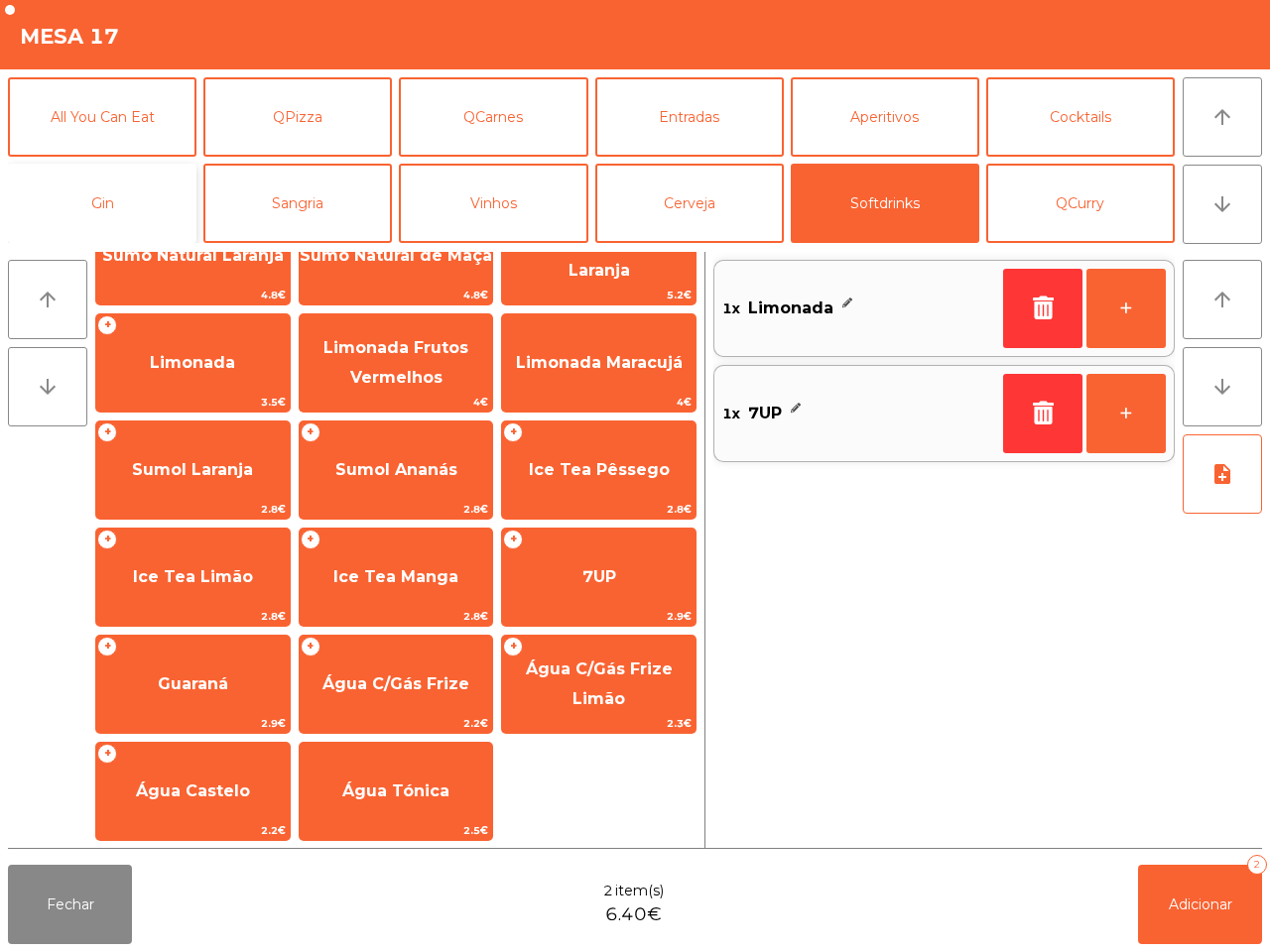 click on "Gin" 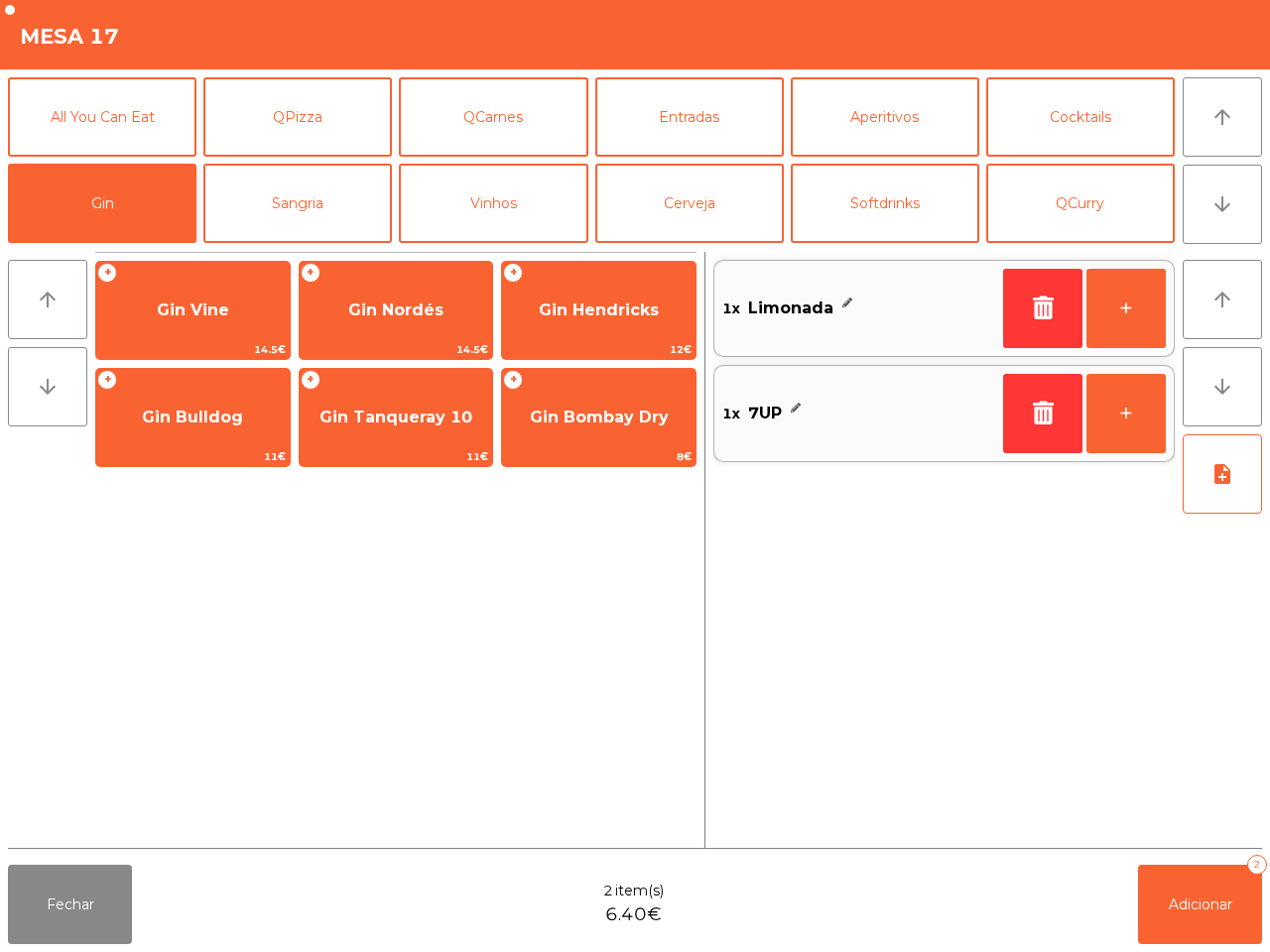 scroll, scrollTop: 0, scrollLeft: 0, axis: both 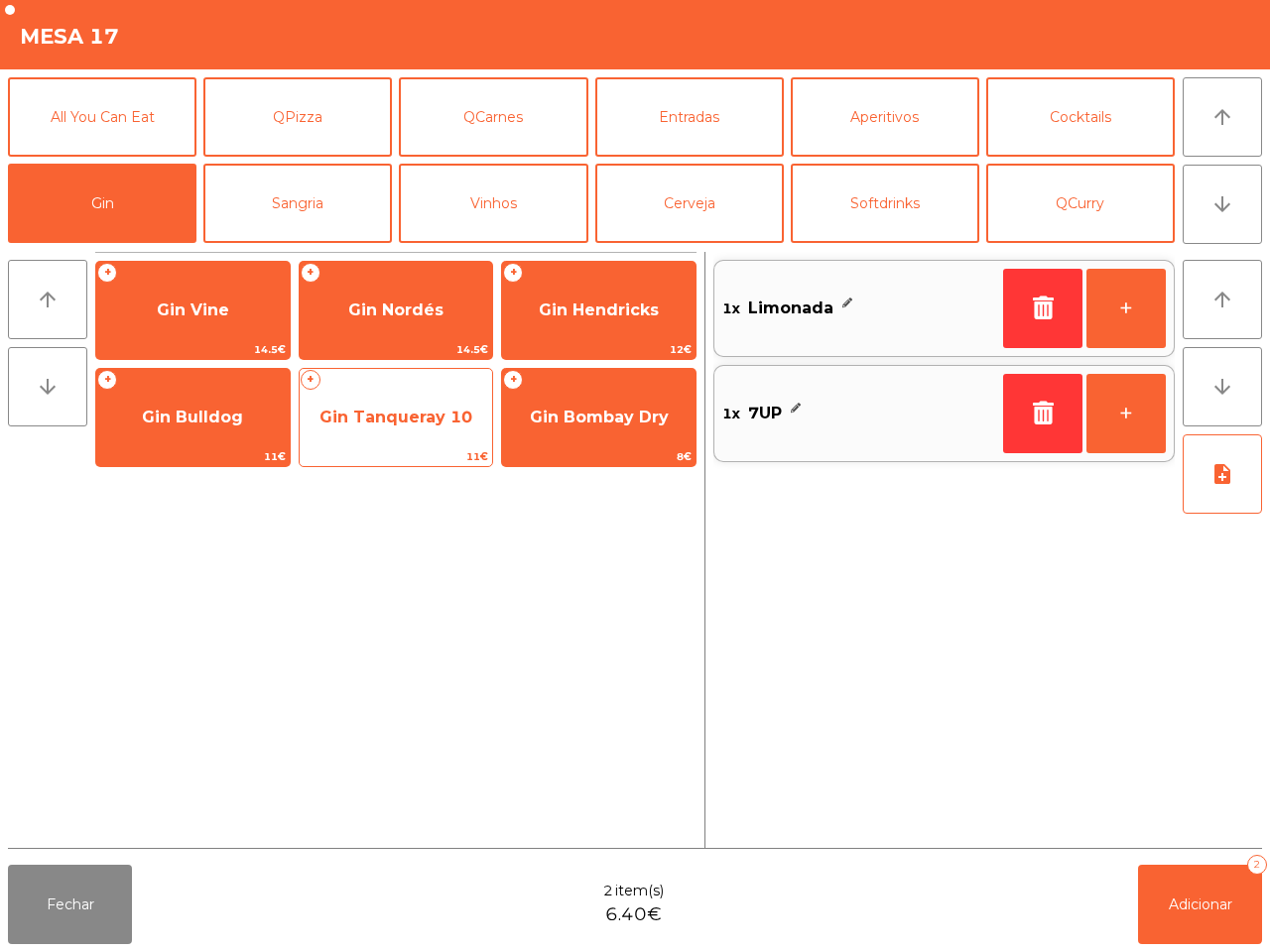 drag, startPoint x: 398, startPoint y: 438, endPoint x: 374, endPoint y: 432, distance: 24.738634 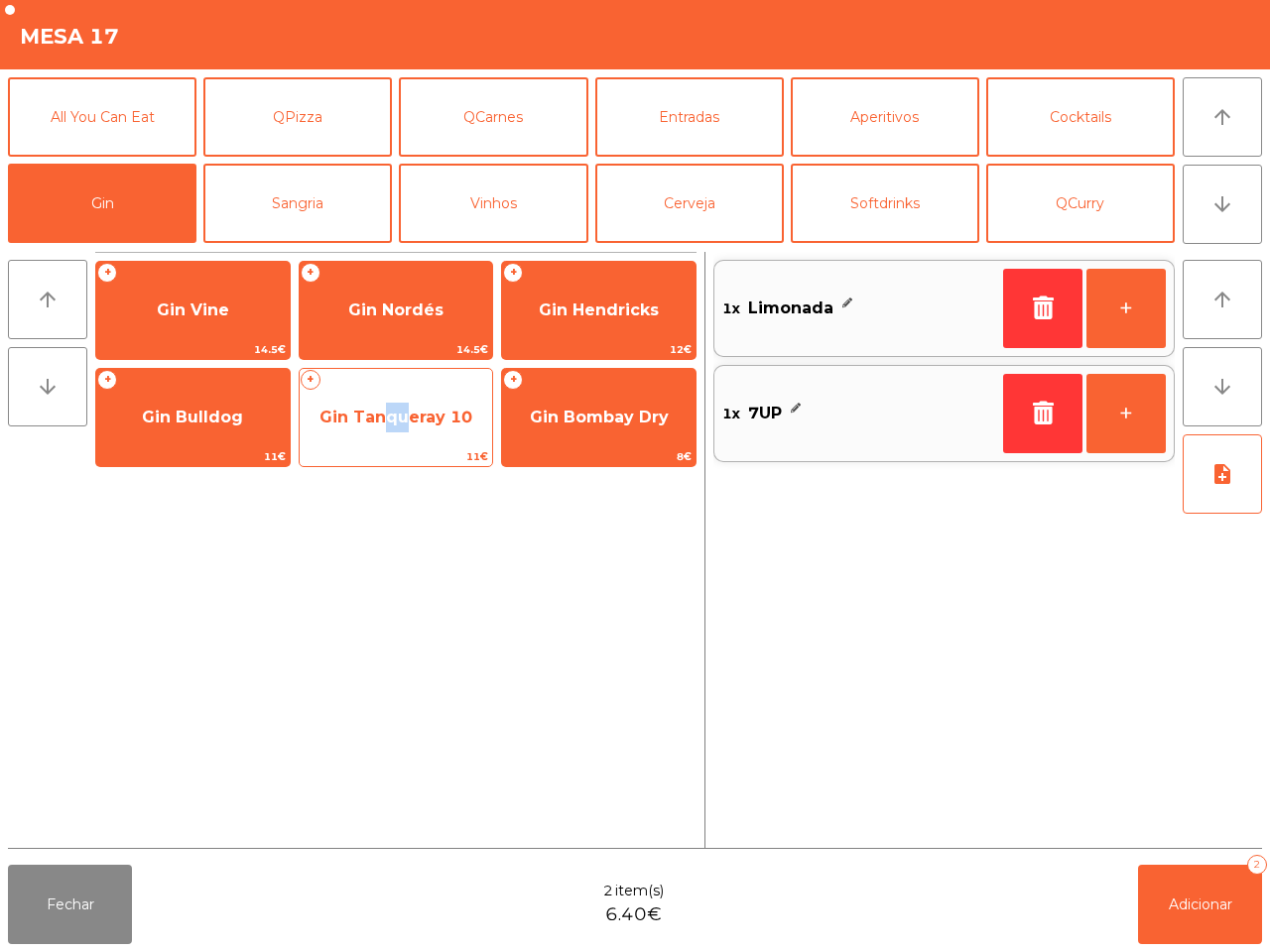 click on "Gin Tanqueray 10" 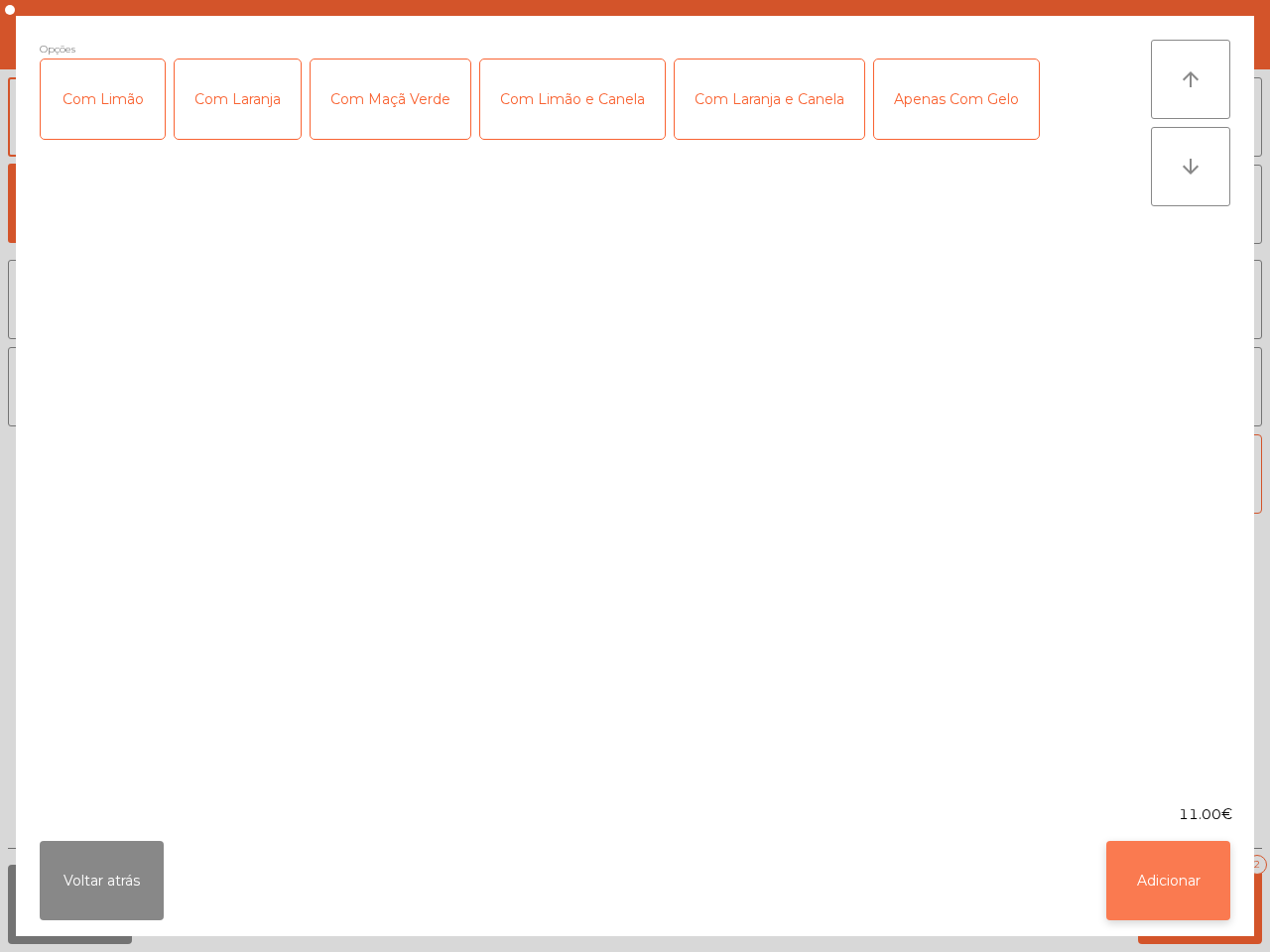 click on "Adicionar" 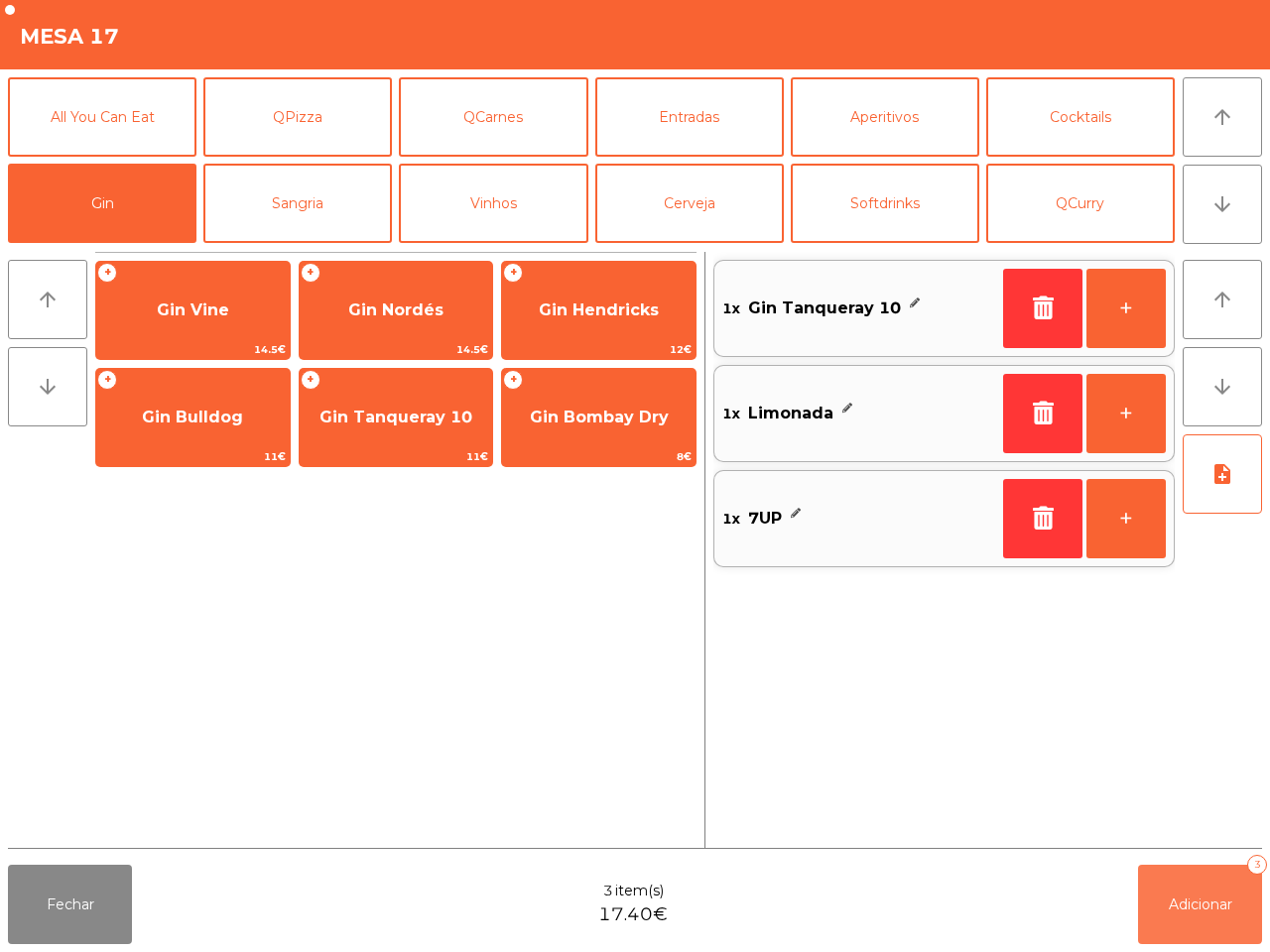 click on "Adicionar" 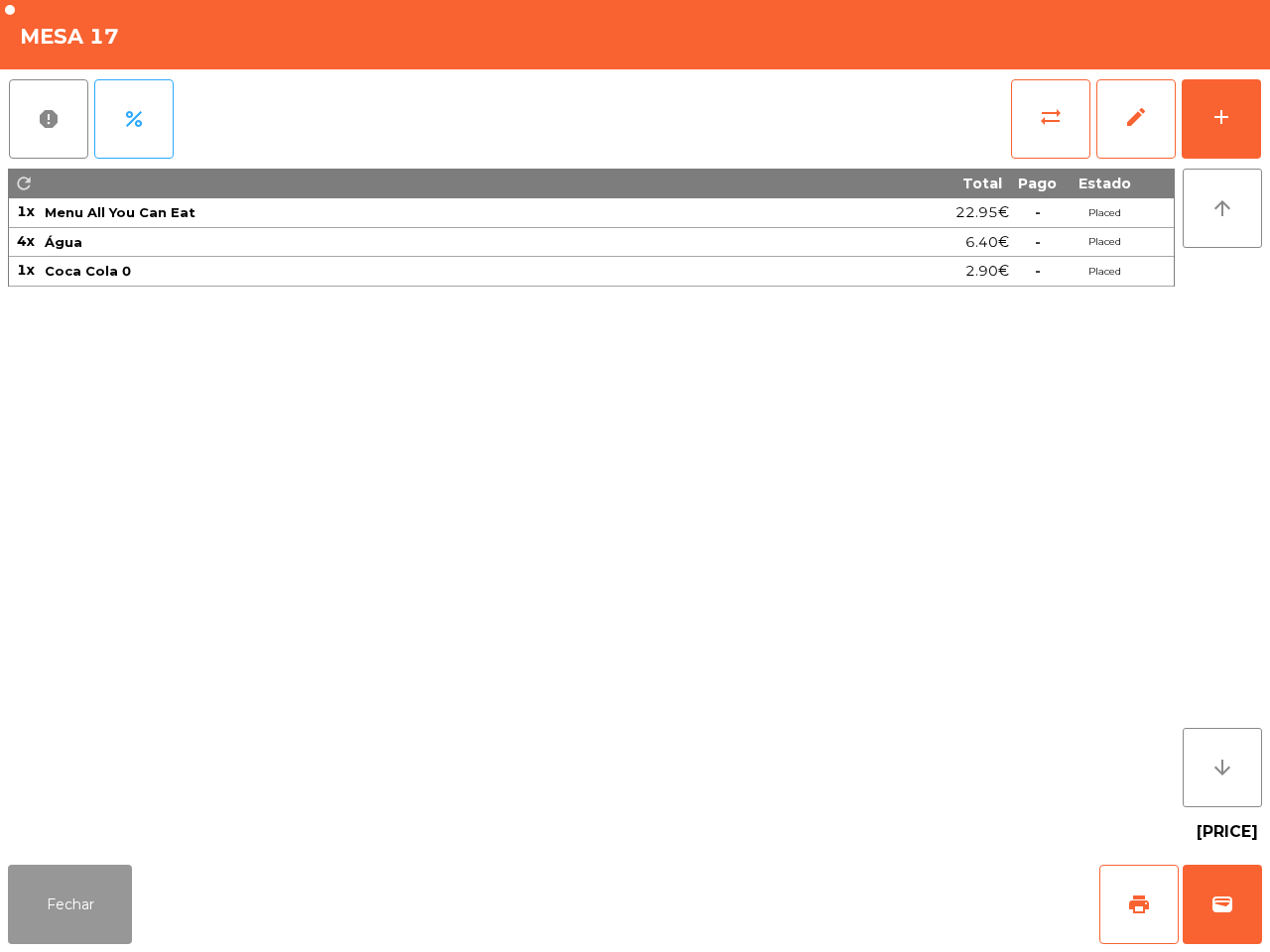 click on "Fechar" 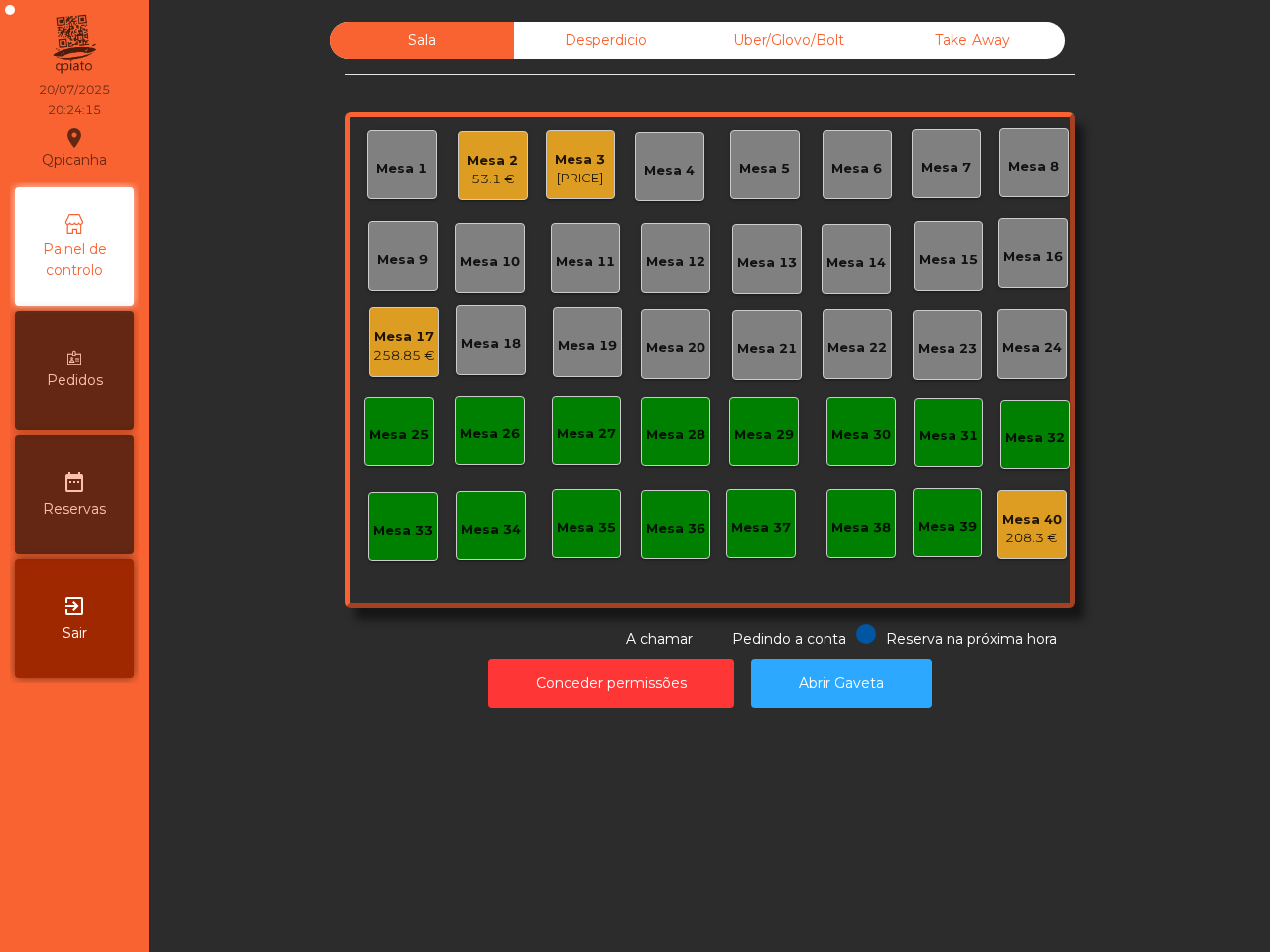 click on "Qpicanha  location_on  20/07/2025   20:24:15   Painel de controlo   Pedidos  date_range  Reservas  exit_to_app  Sair" 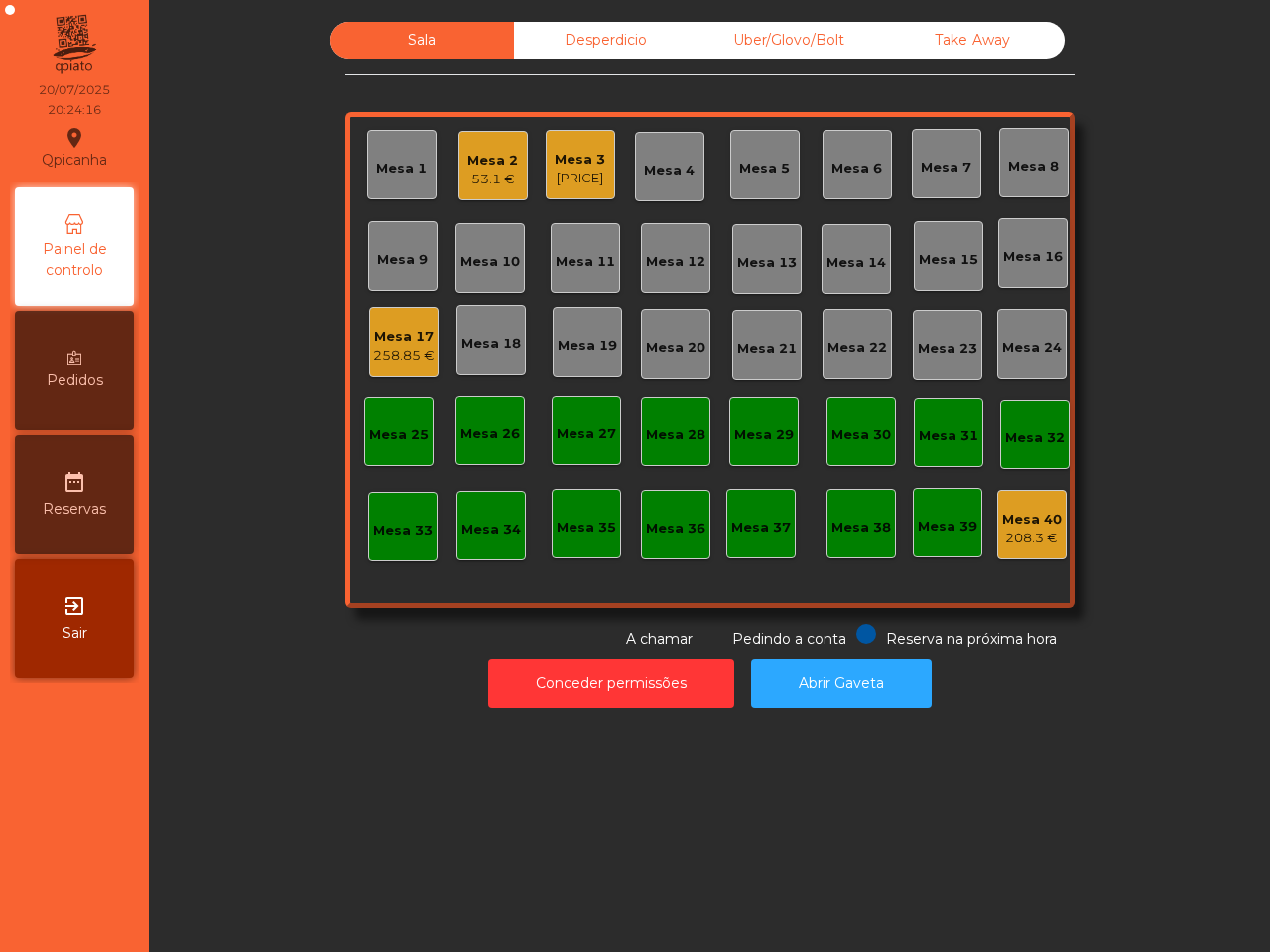 drag, startPoint x: 151, startPoint y: 631, endPoint x: 263, endPoint y: 340, distance: 311.80924 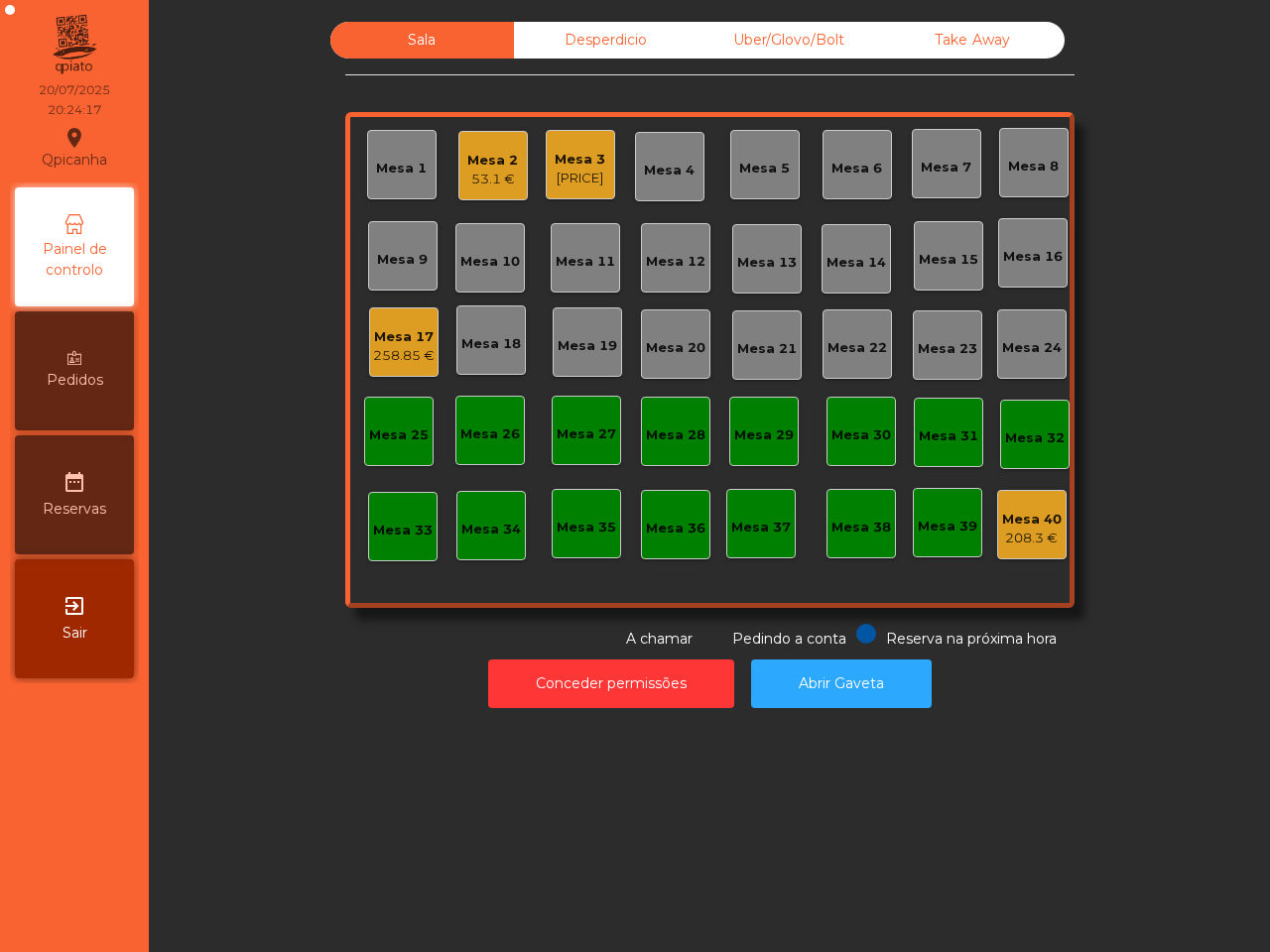 click on "Mesa 17" 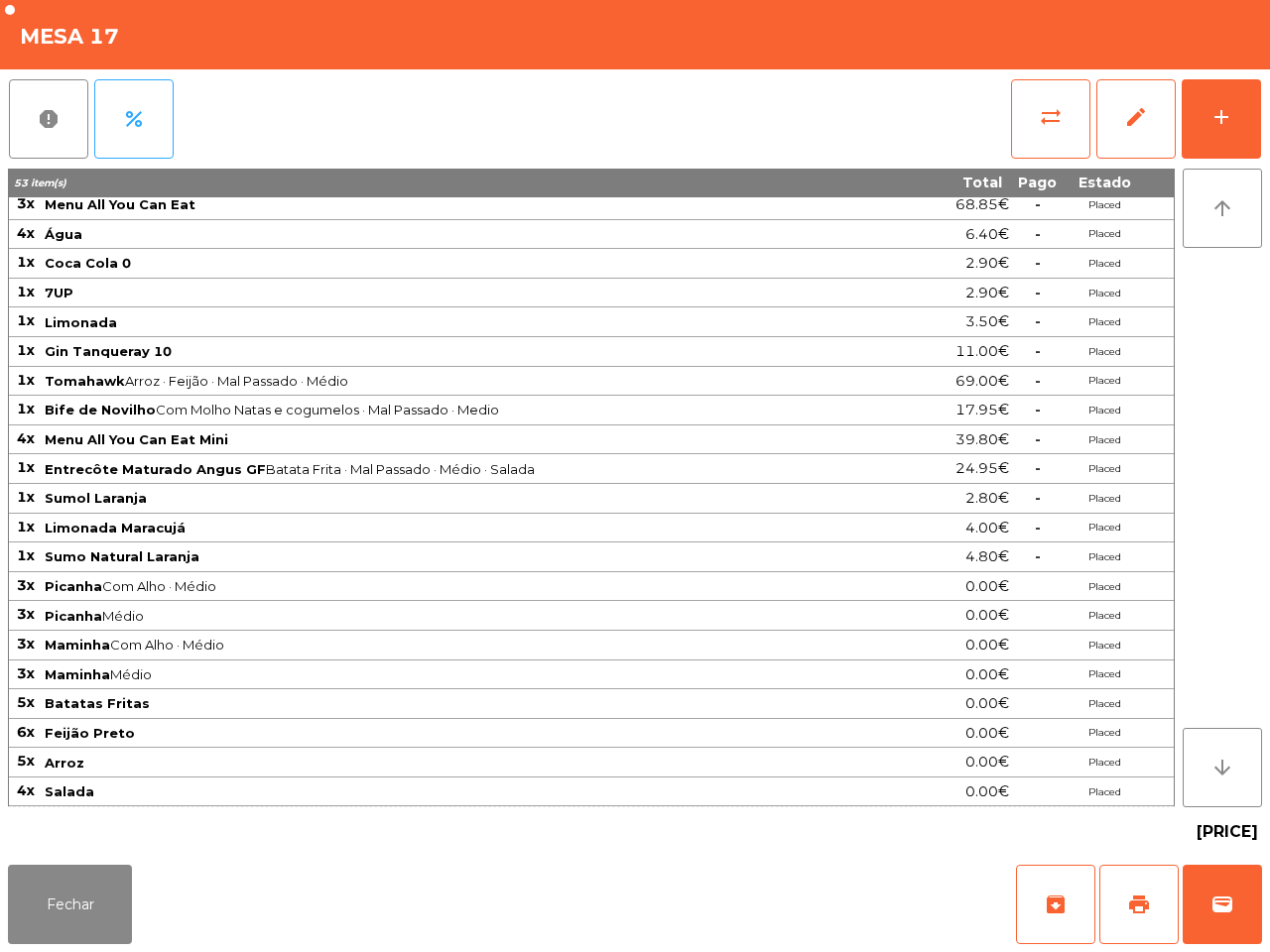 scroll, scrollTop: 0, scrollLeft: 0, axis: both 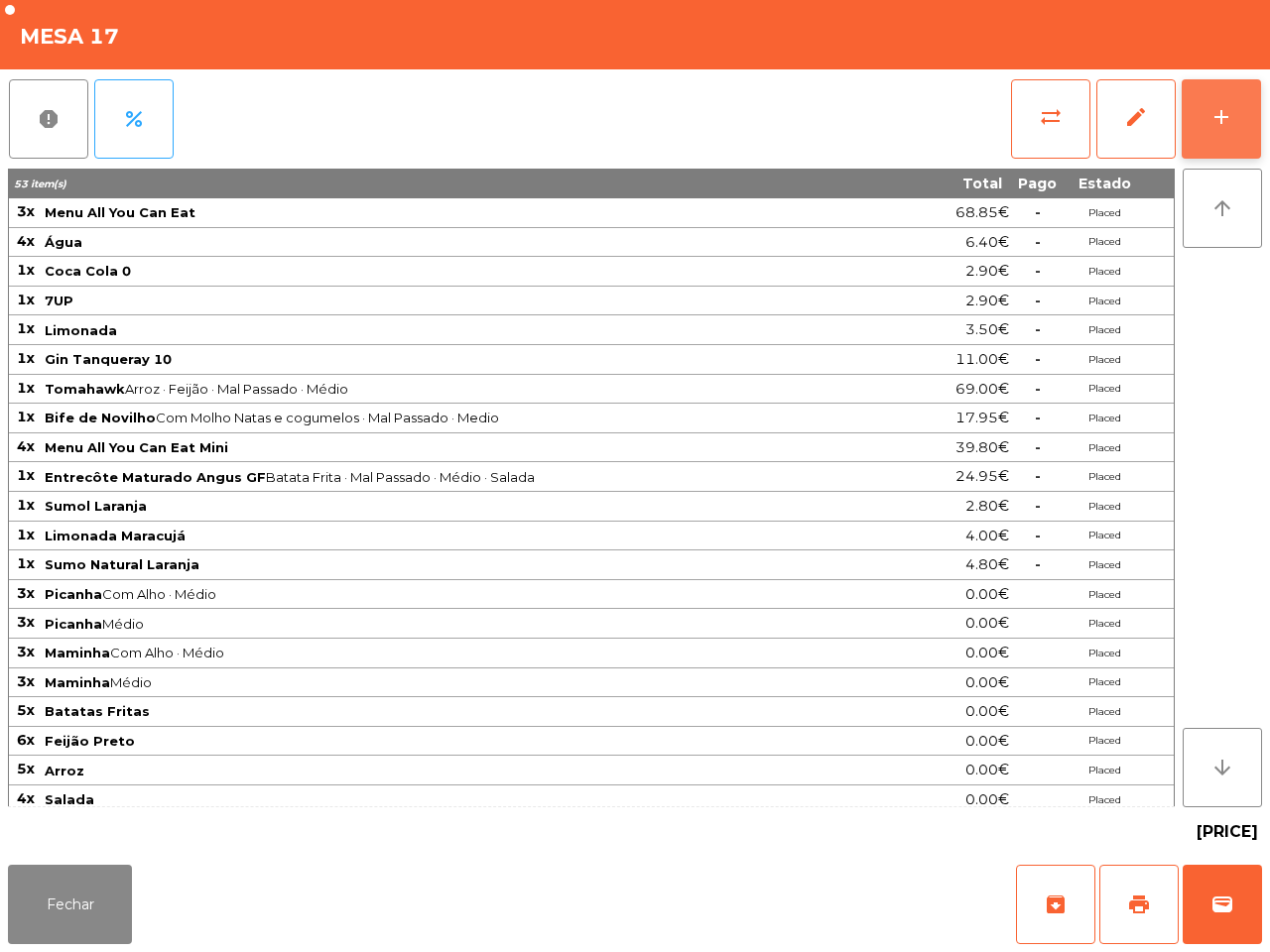 click on "add" 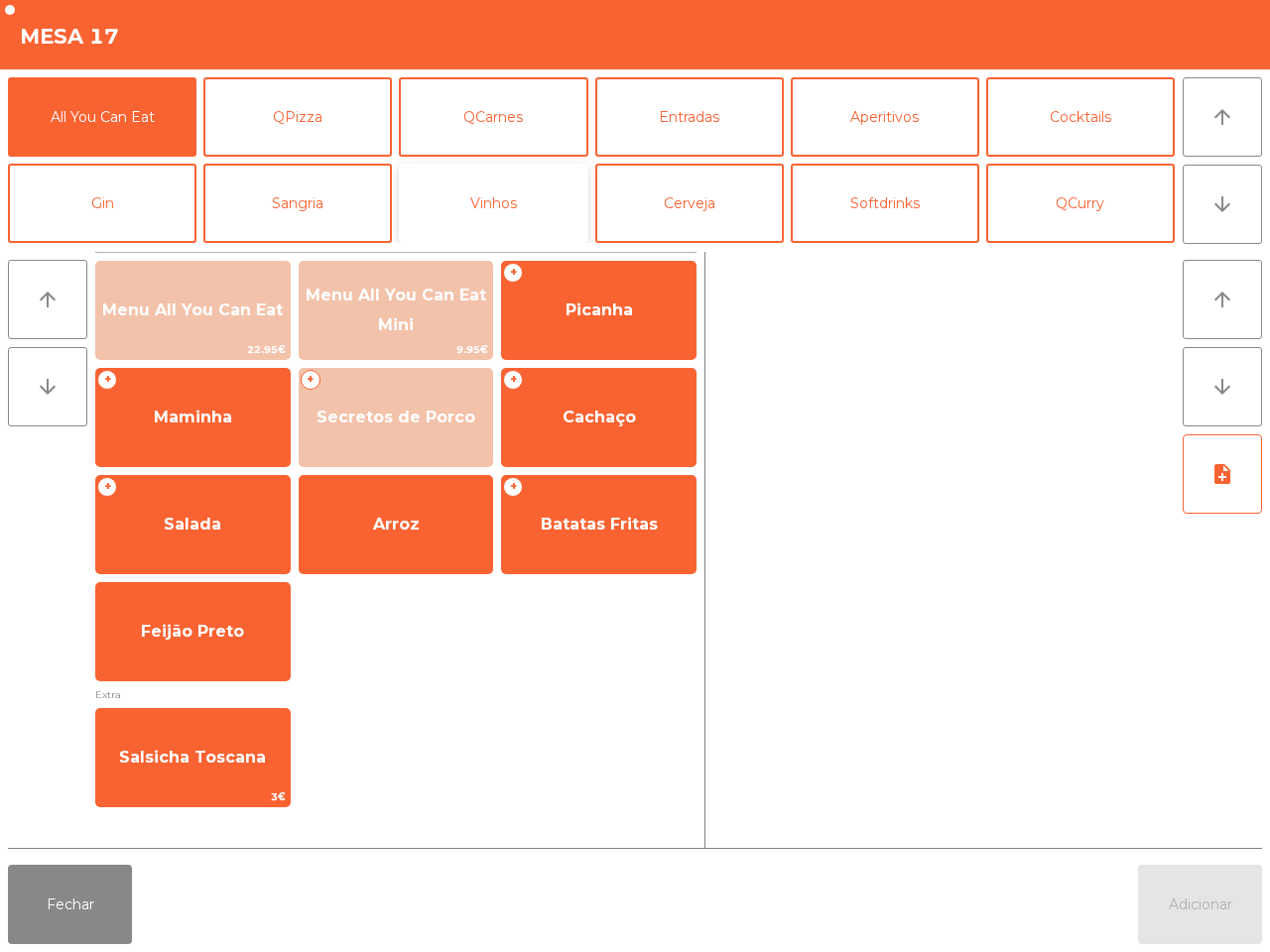 click on "Vinhos" 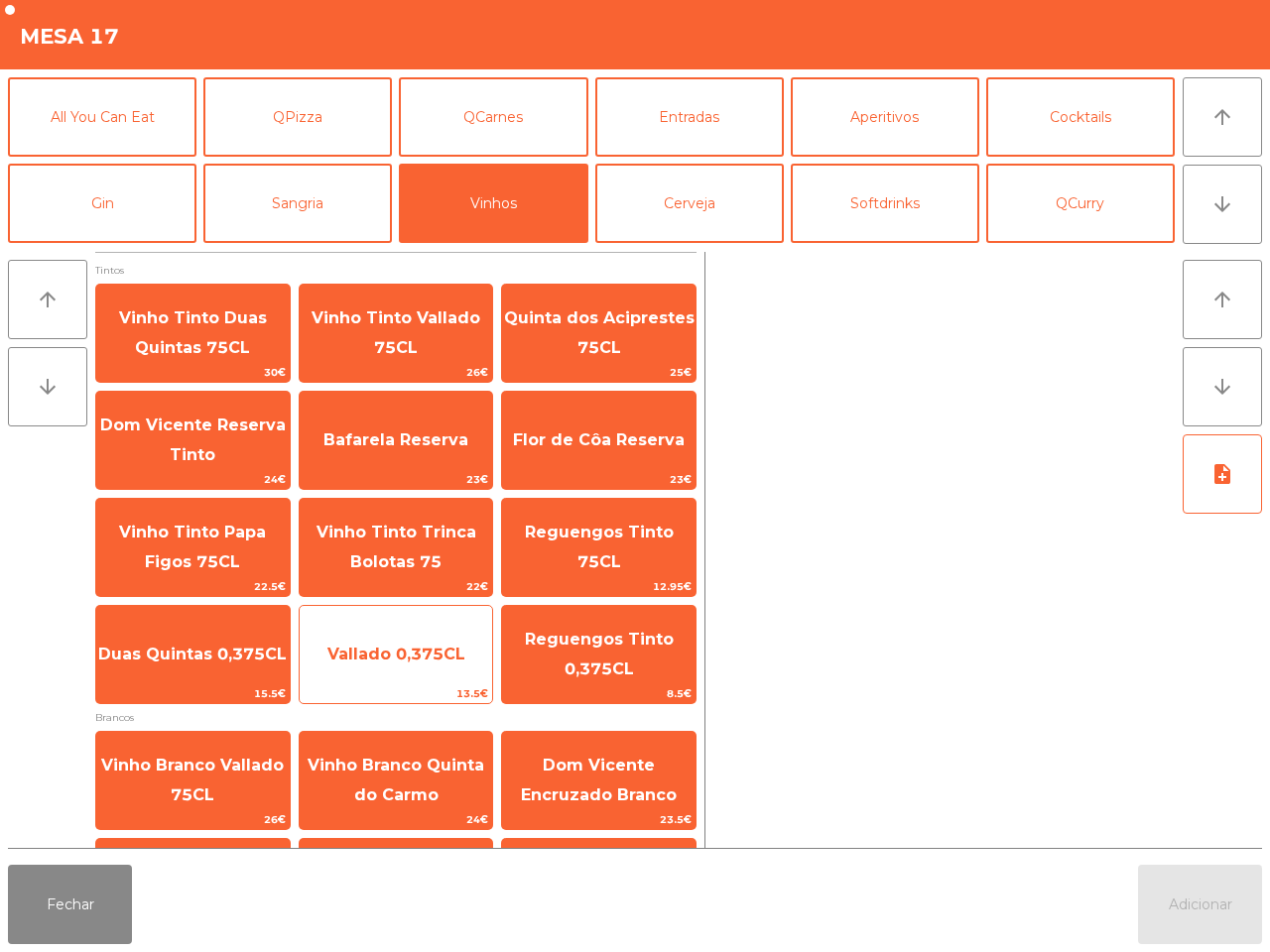 click on "Vallado 0,375CL" 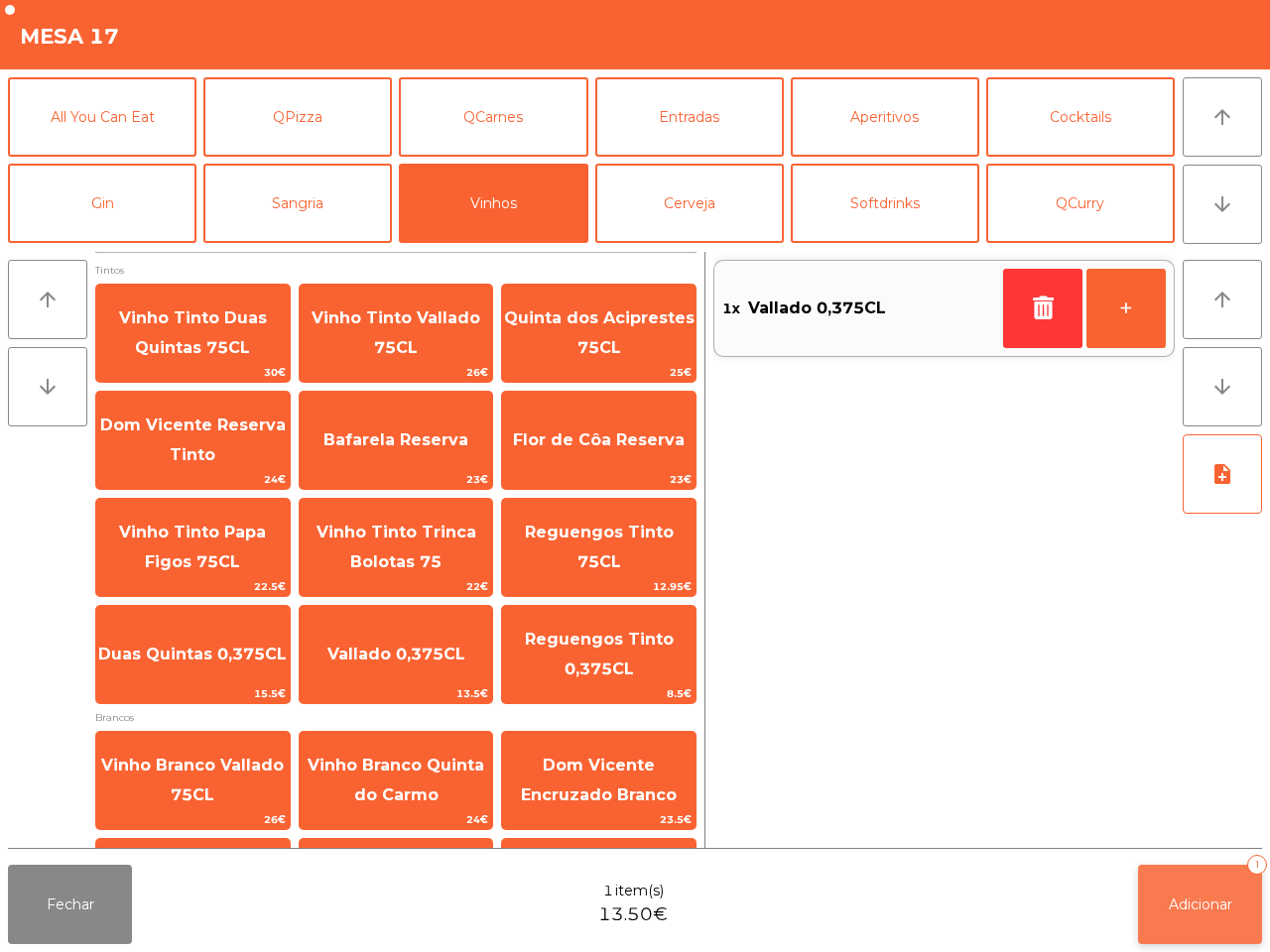click on "Adicionar" 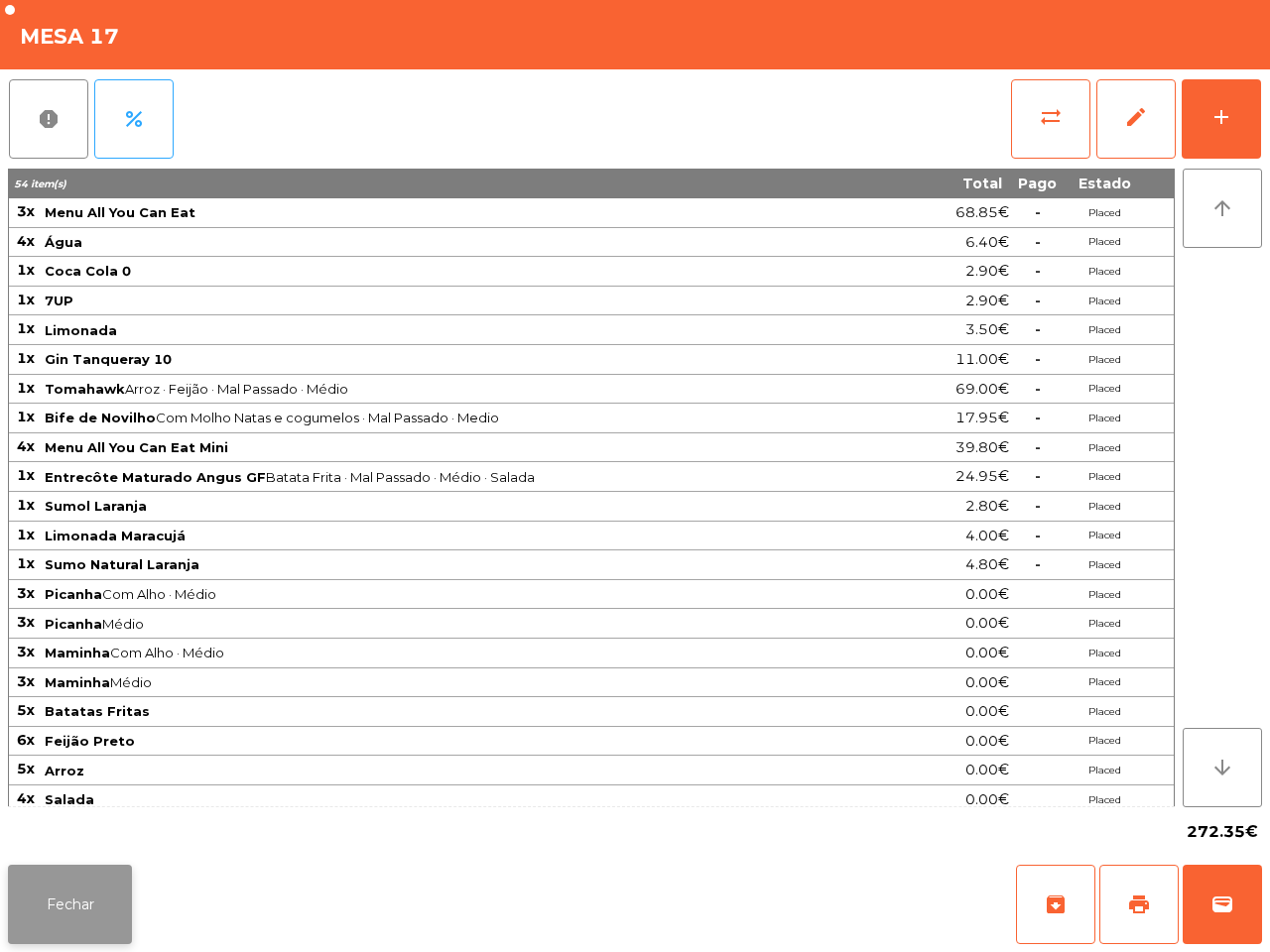 click on "Fechar" 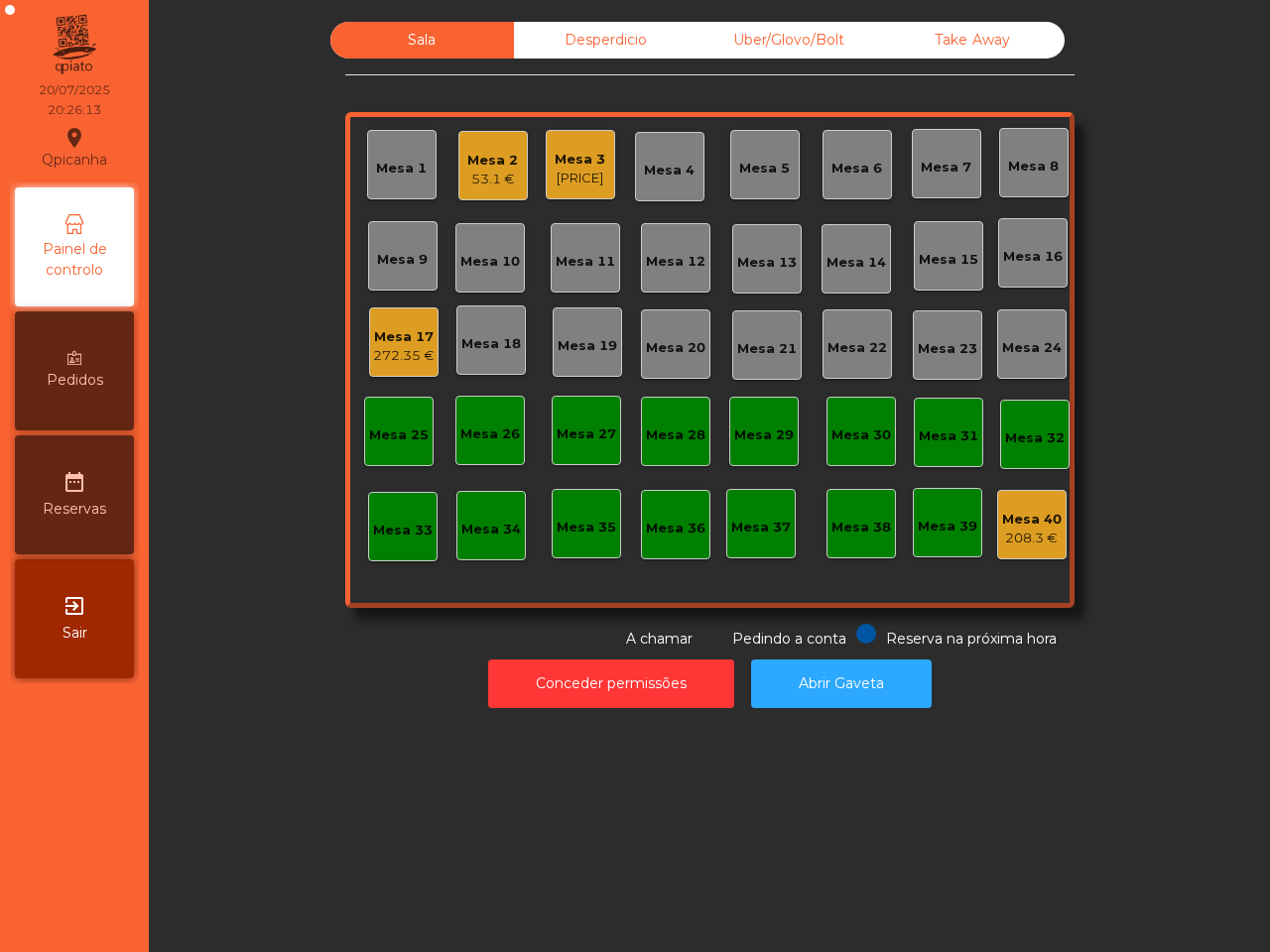 click on "Uber/Glovo/Bolt" 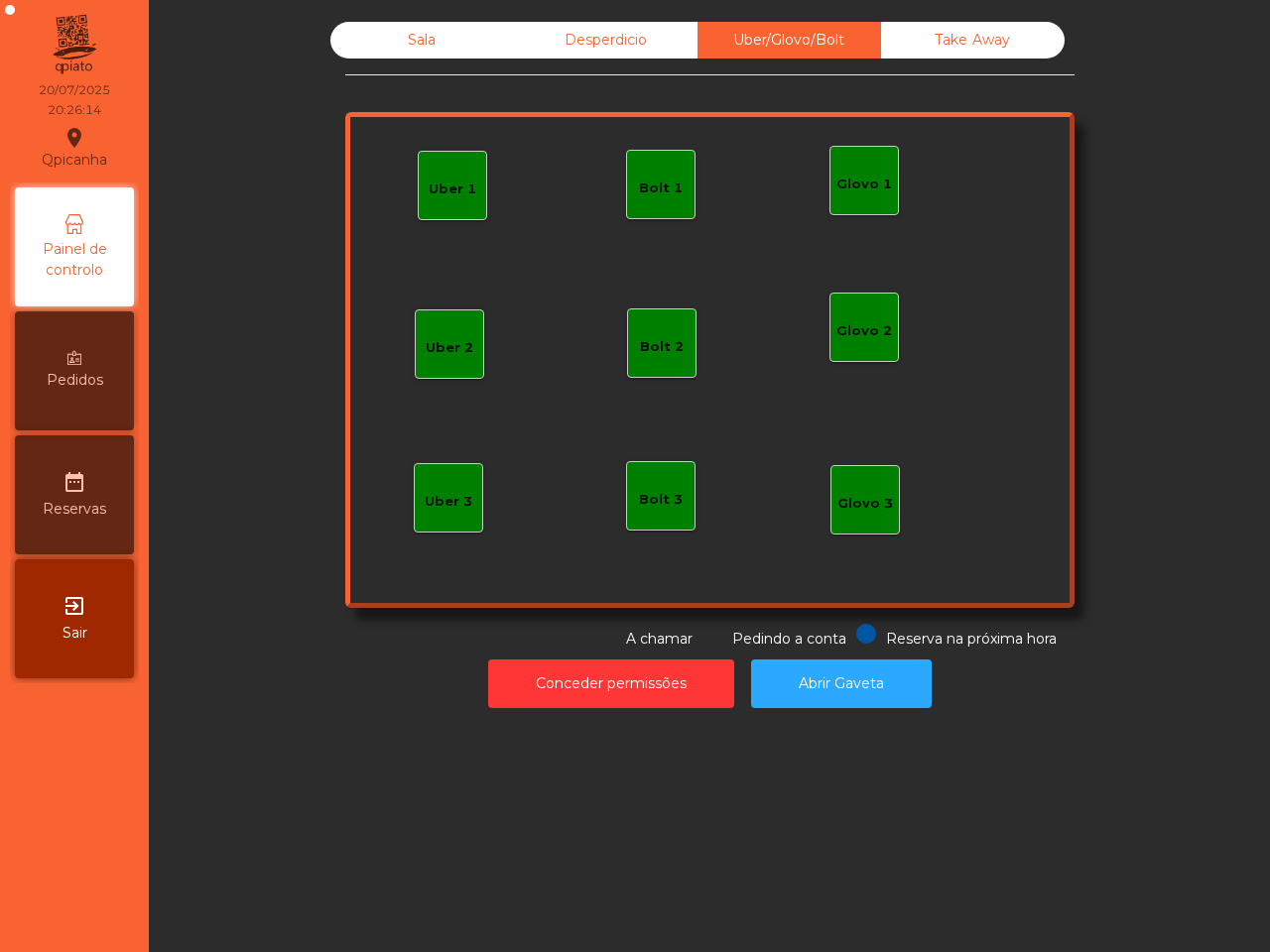 click on "Uber 1" 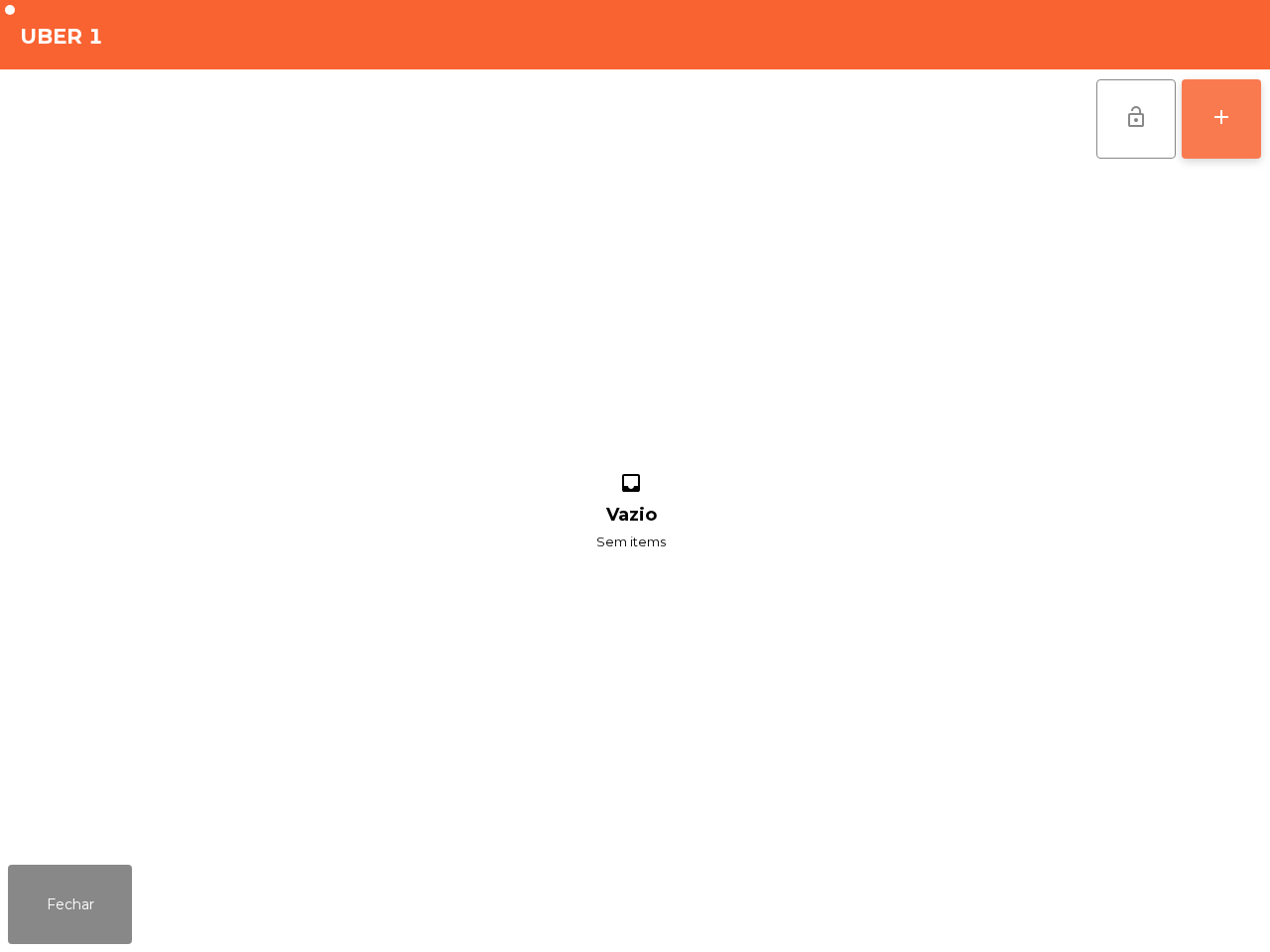 click on "add" 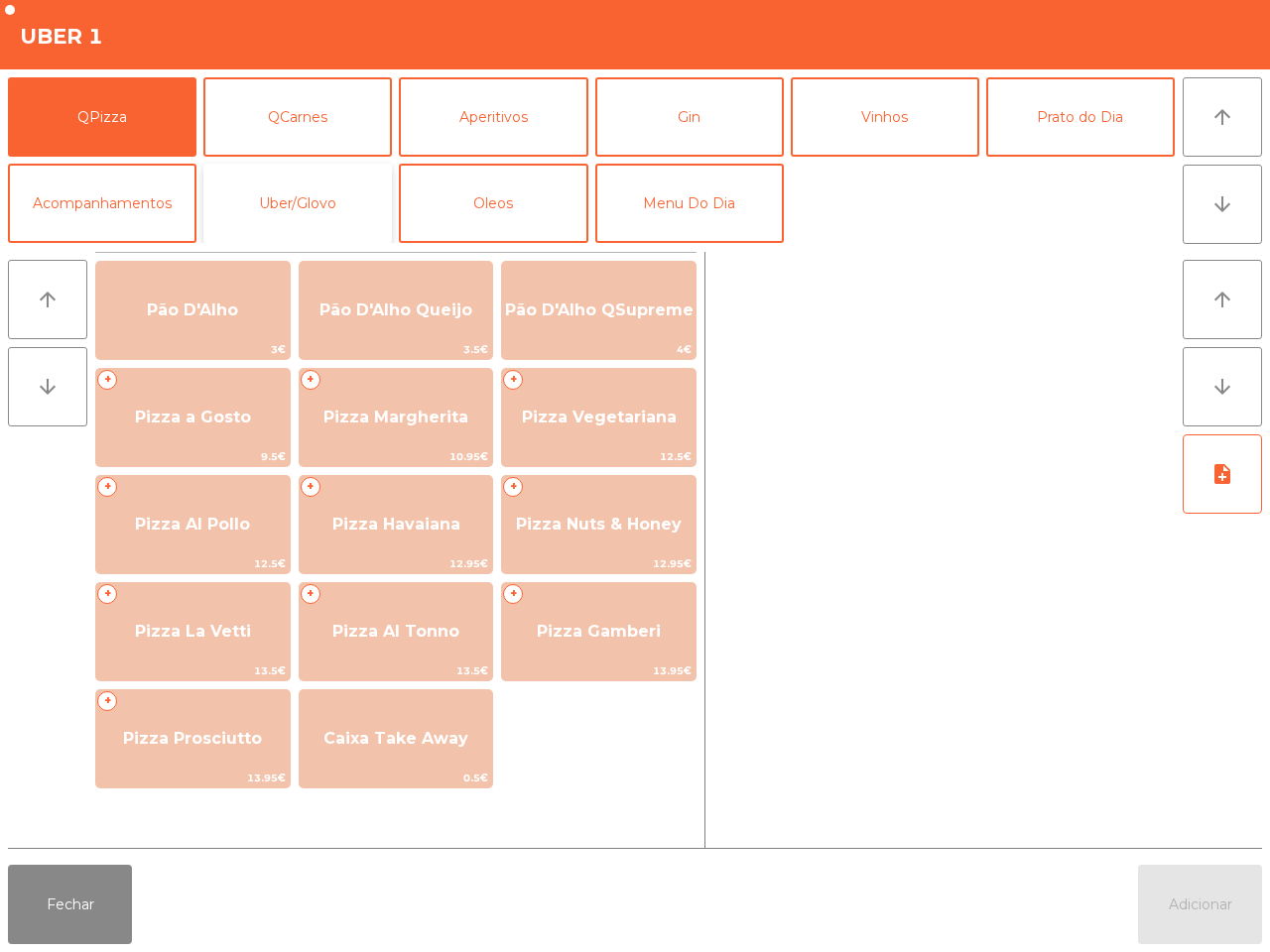 click on "Uber/Glovo" 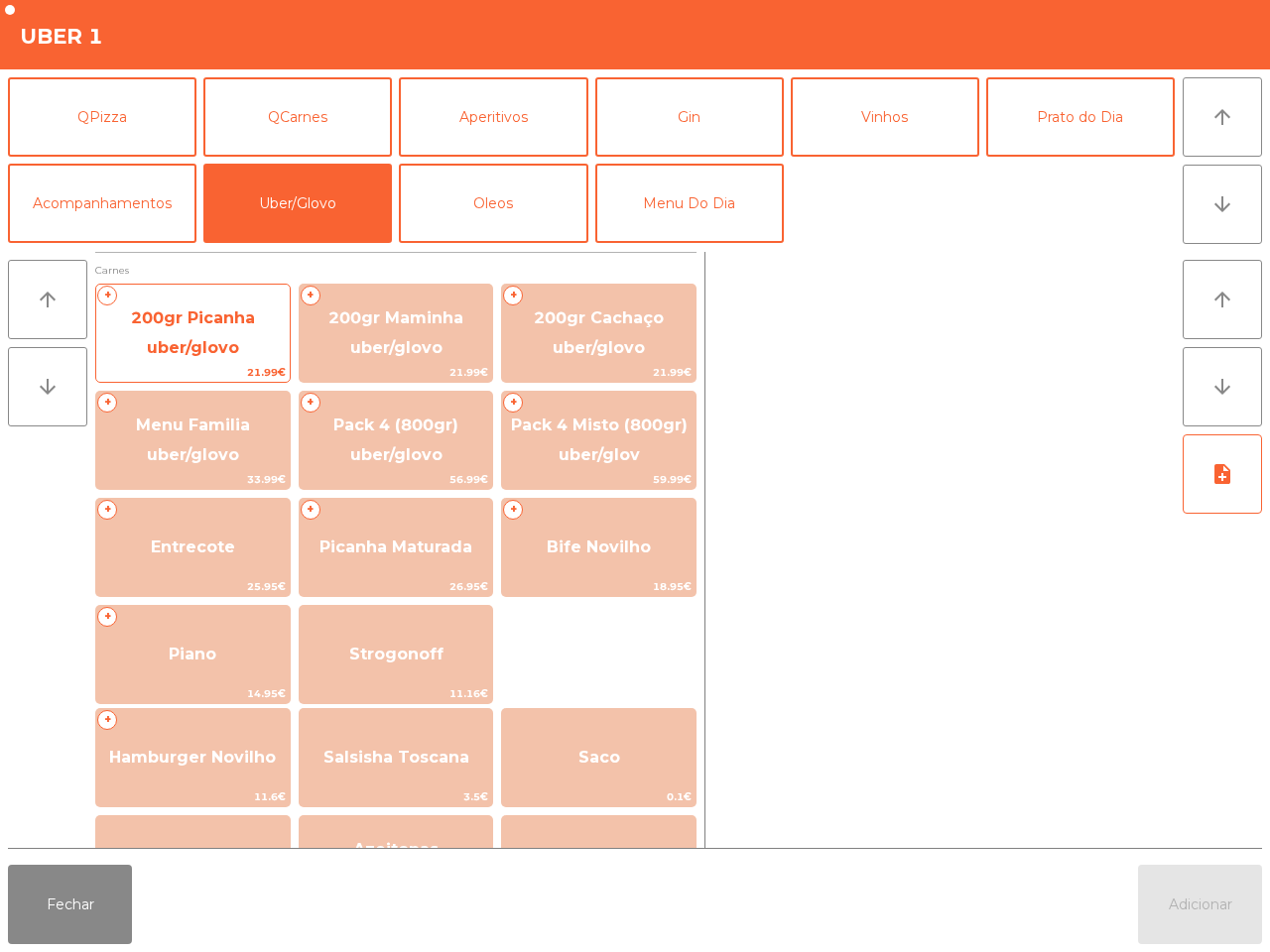 click on "200gr Picanha uber/glovo" 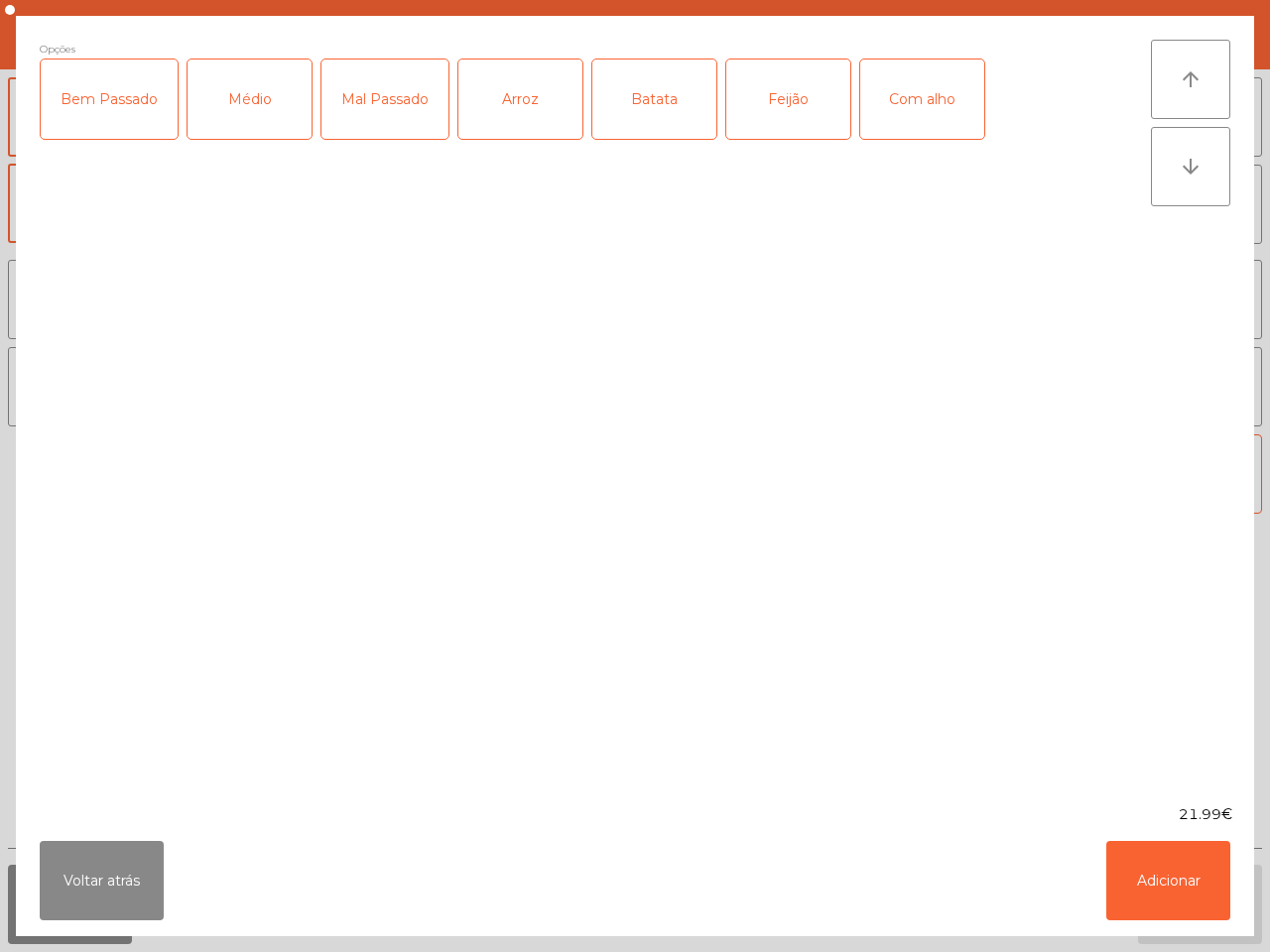 click on "Arroz" 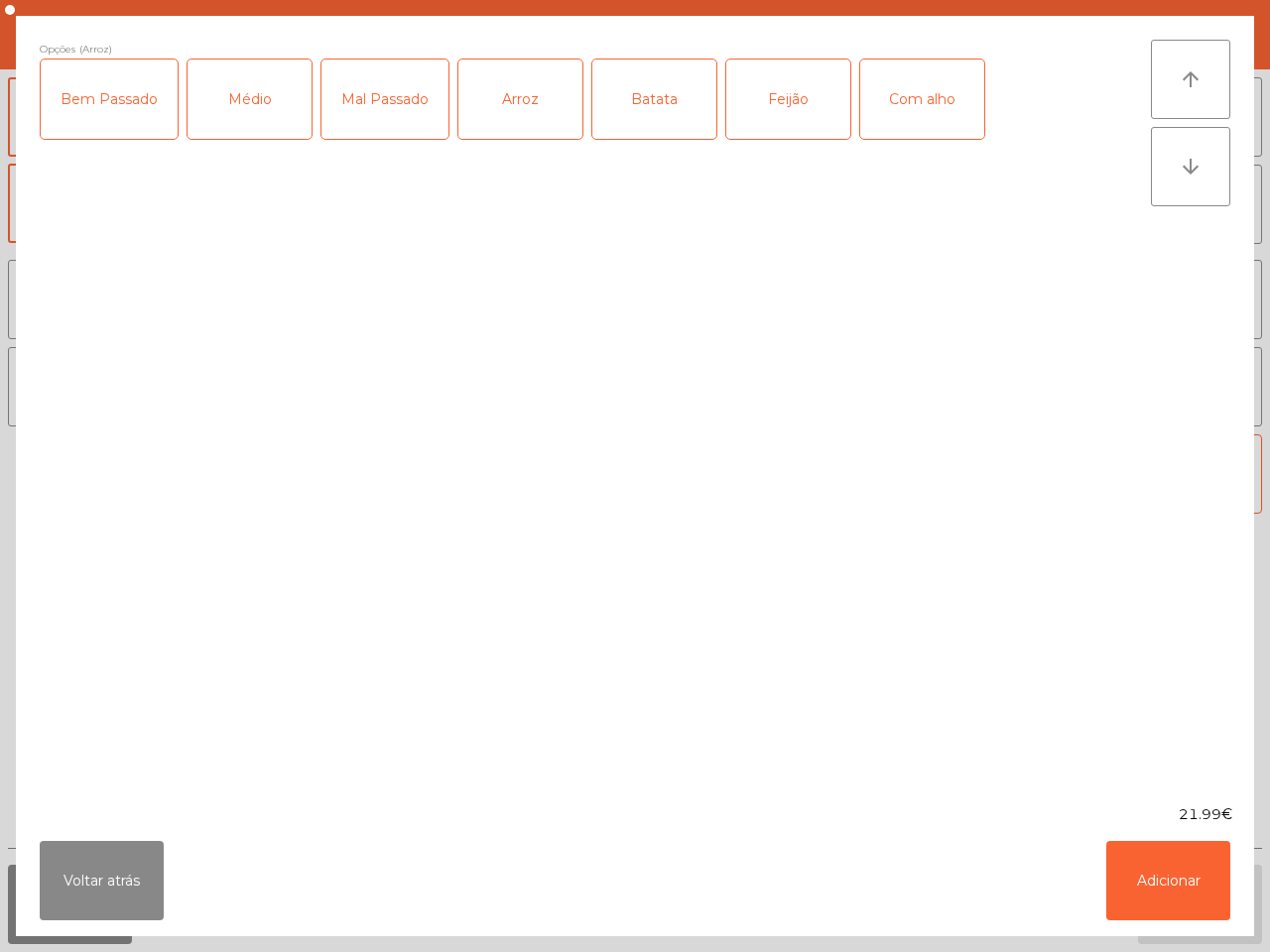 click on "Médio" 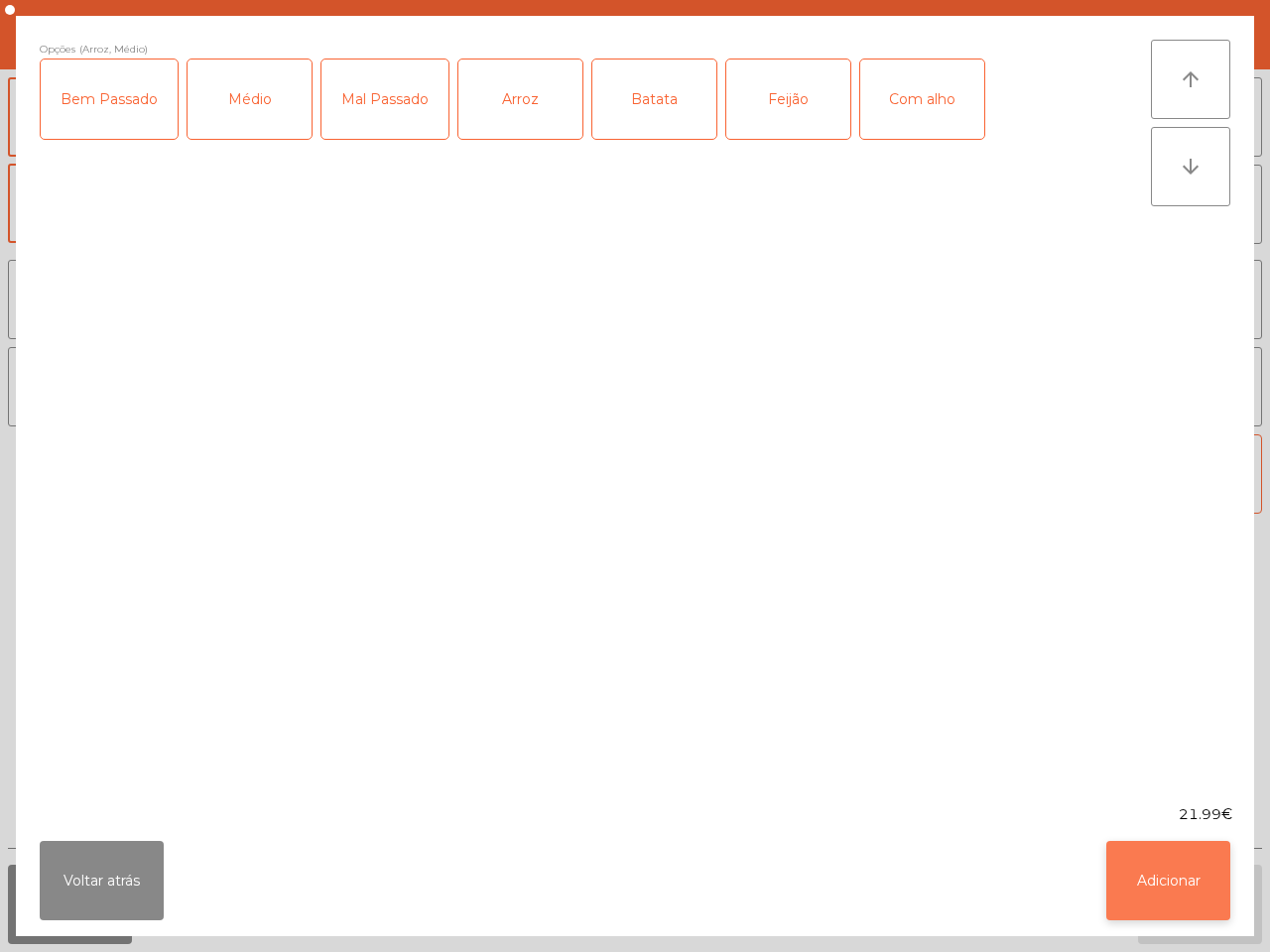 click on "Adicionar" 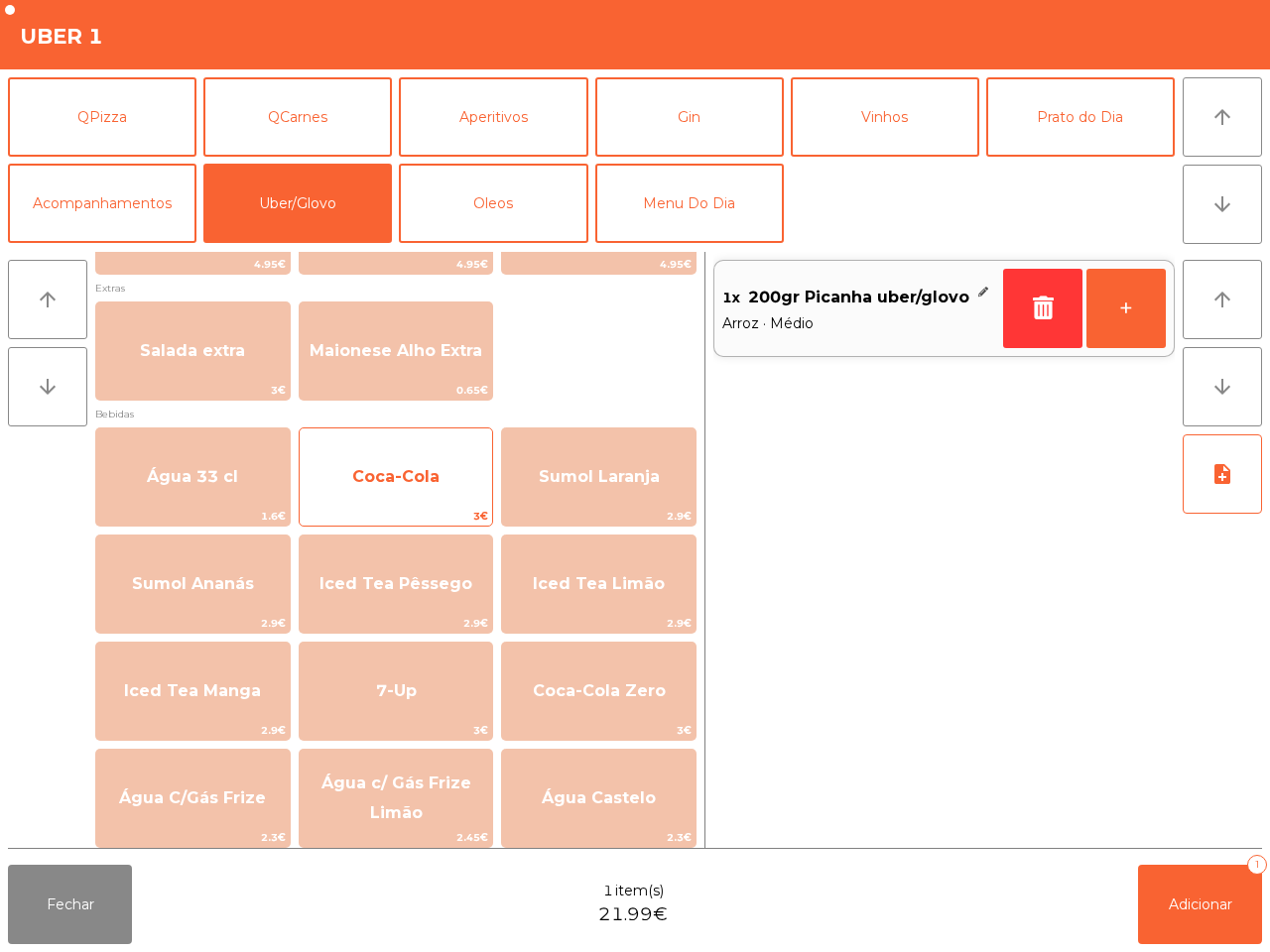 scroll, scrollTop: 1007, scrollLeft: 0, axis: vertical 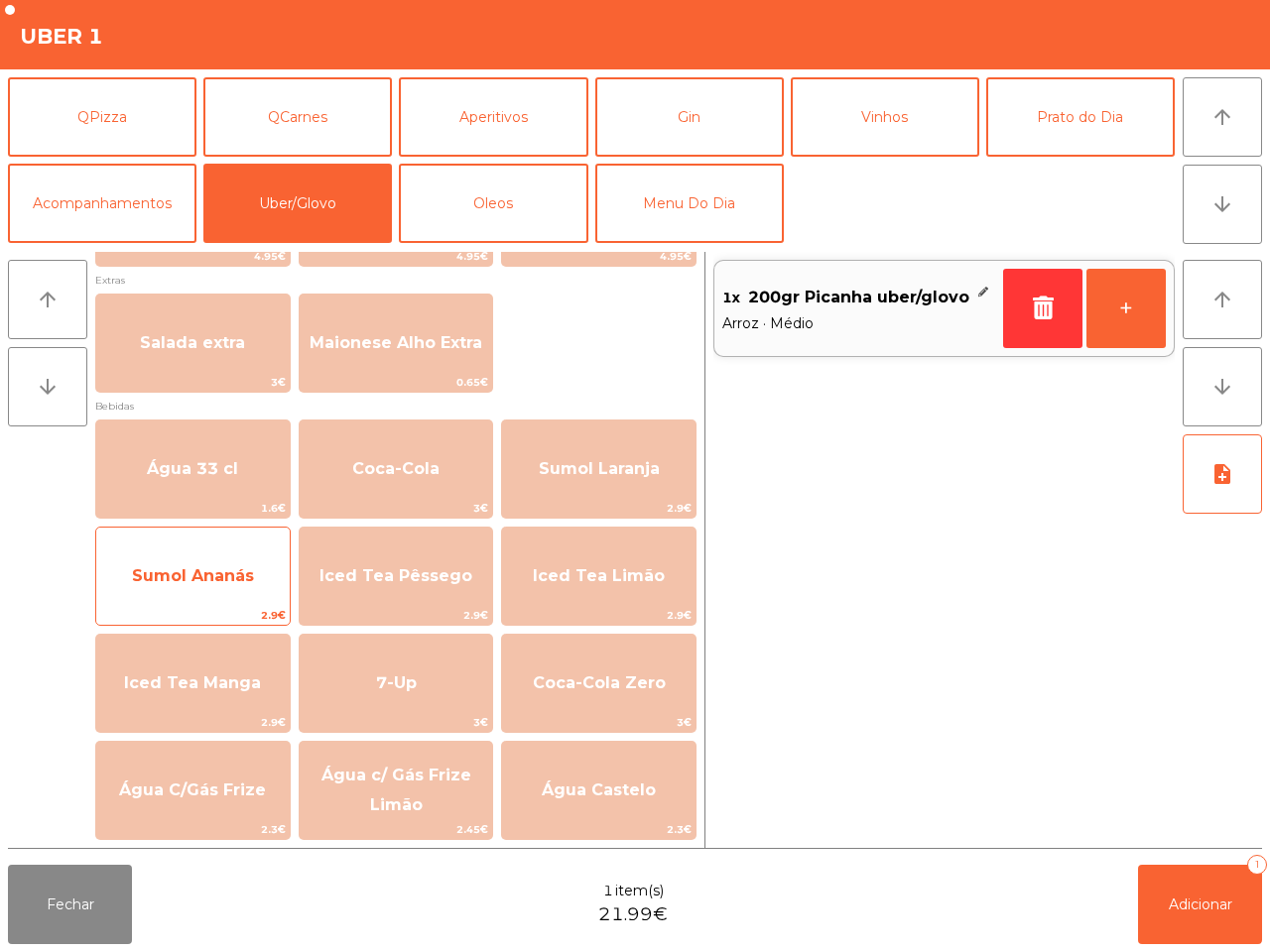 click on "Sumol Ananás" 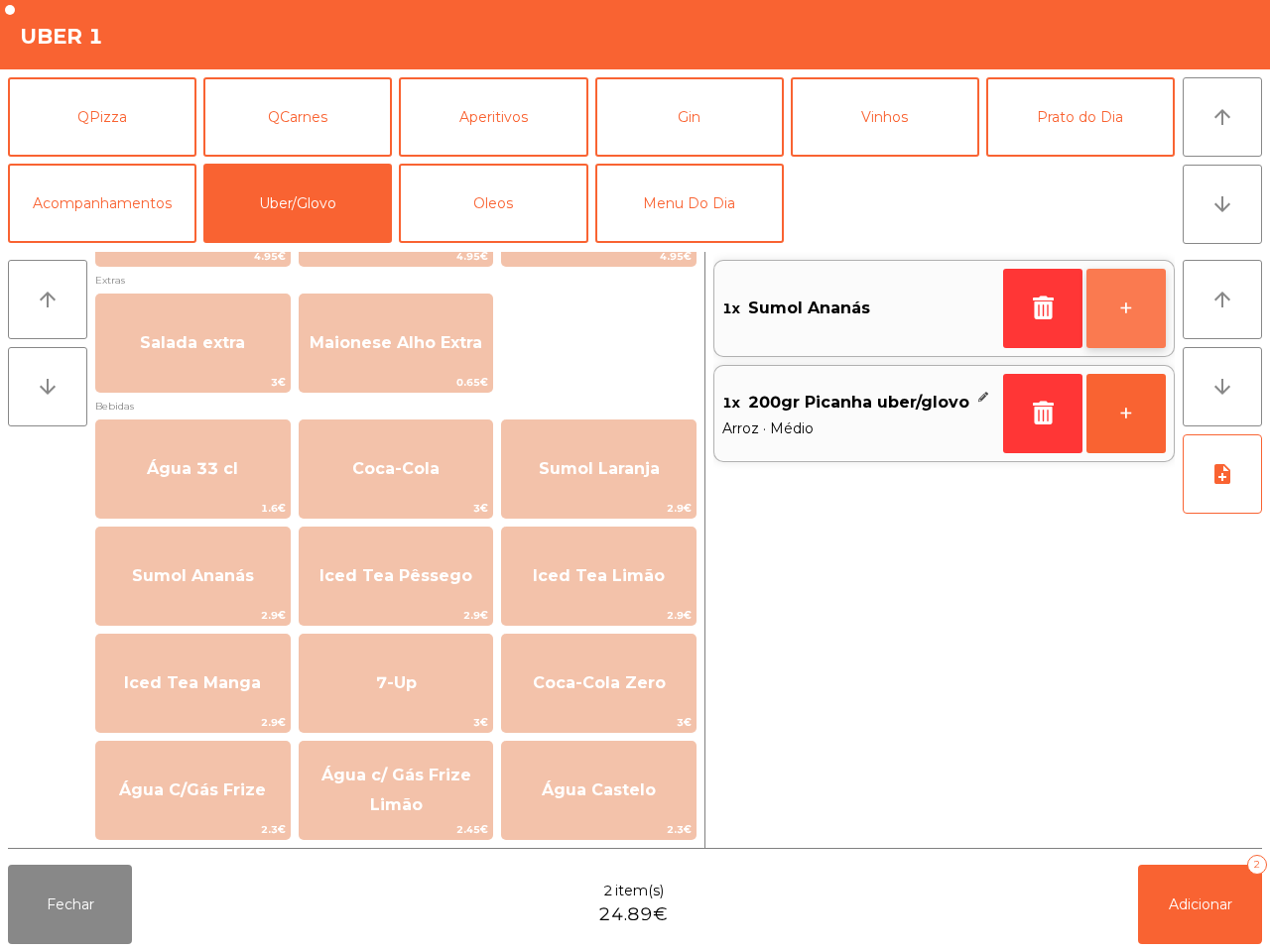 click on "+" 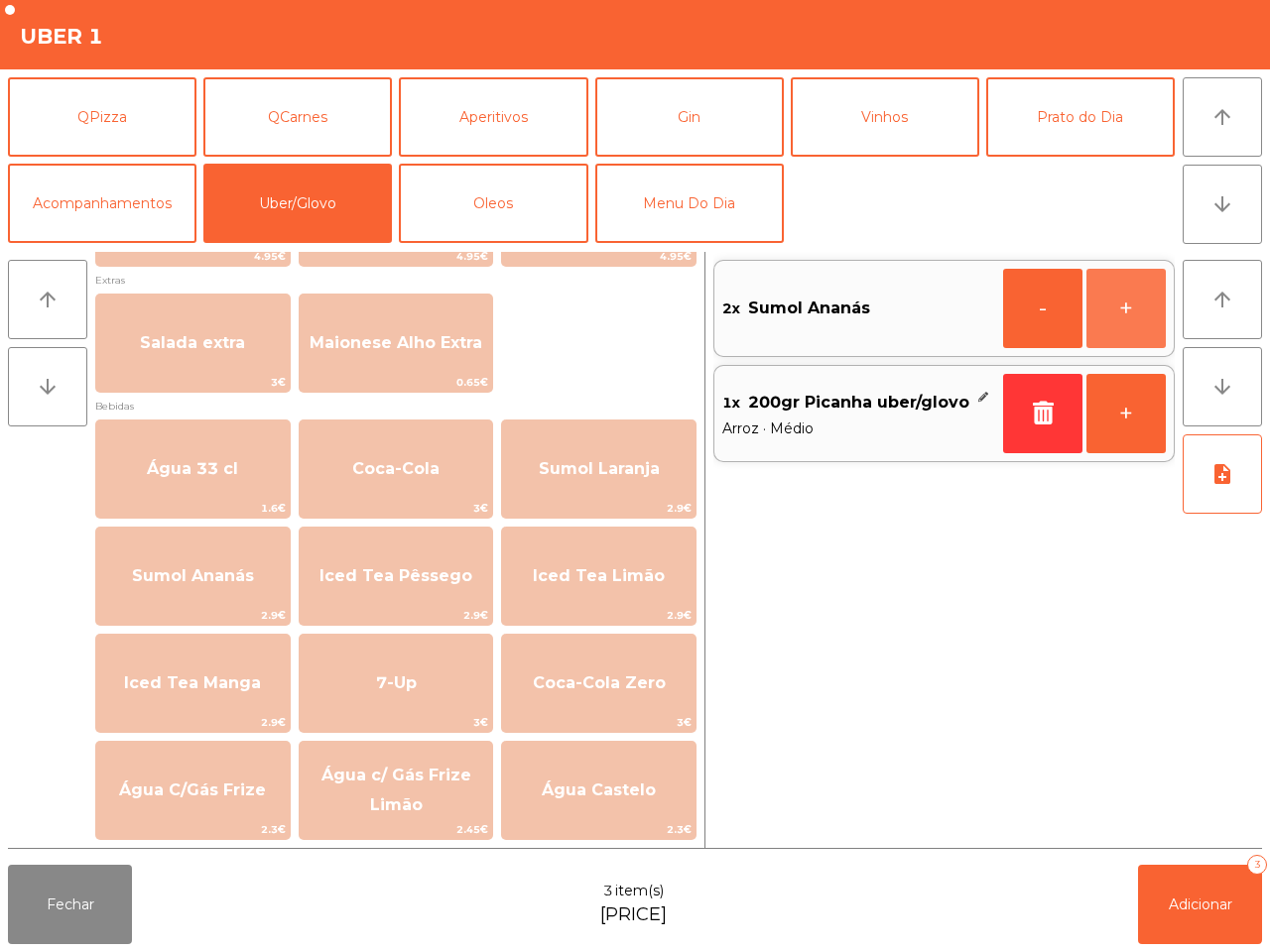click on "+" 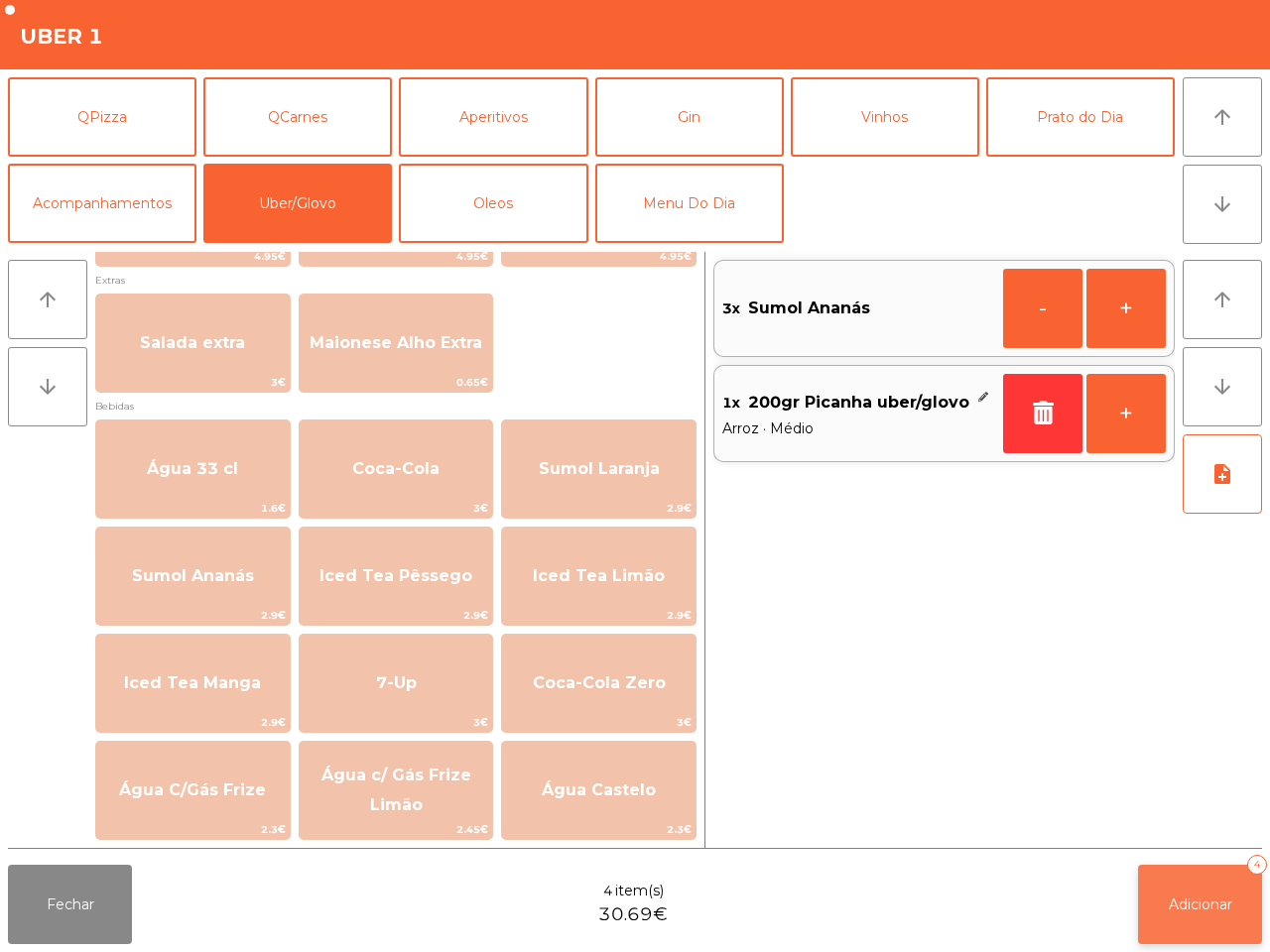 click on "Adicionar   4" 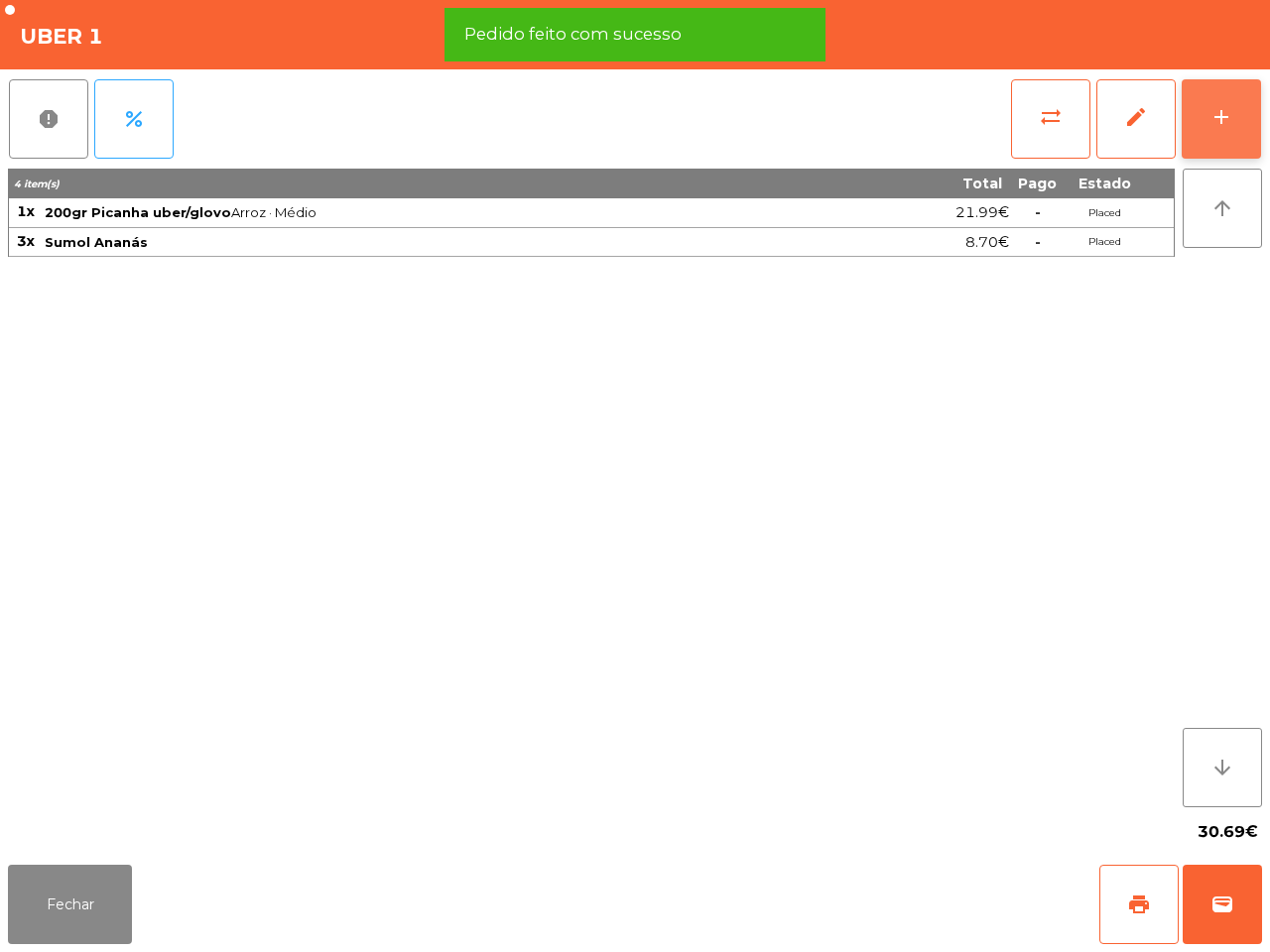 click on "add" 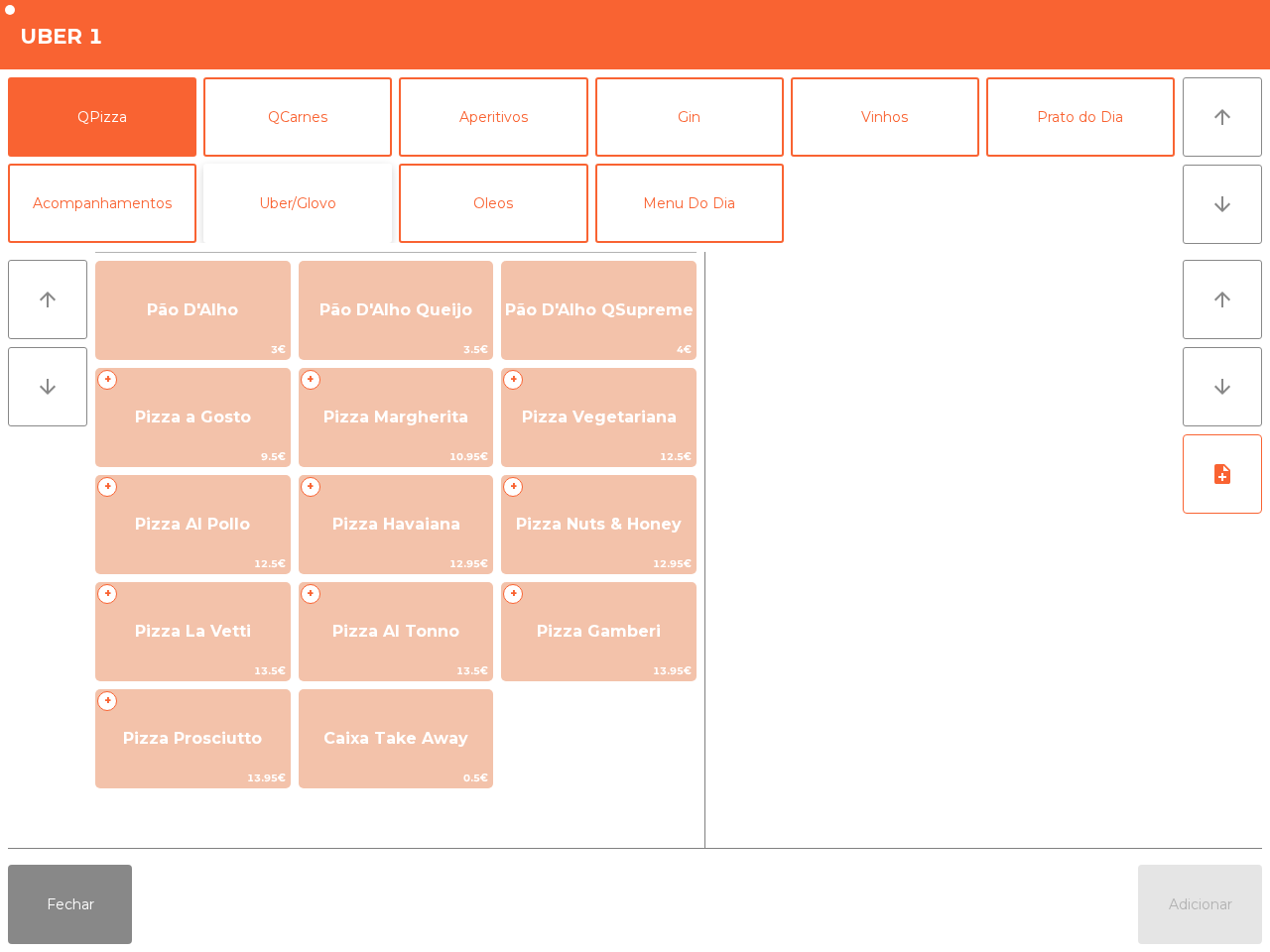click on "Uber/Glovo" 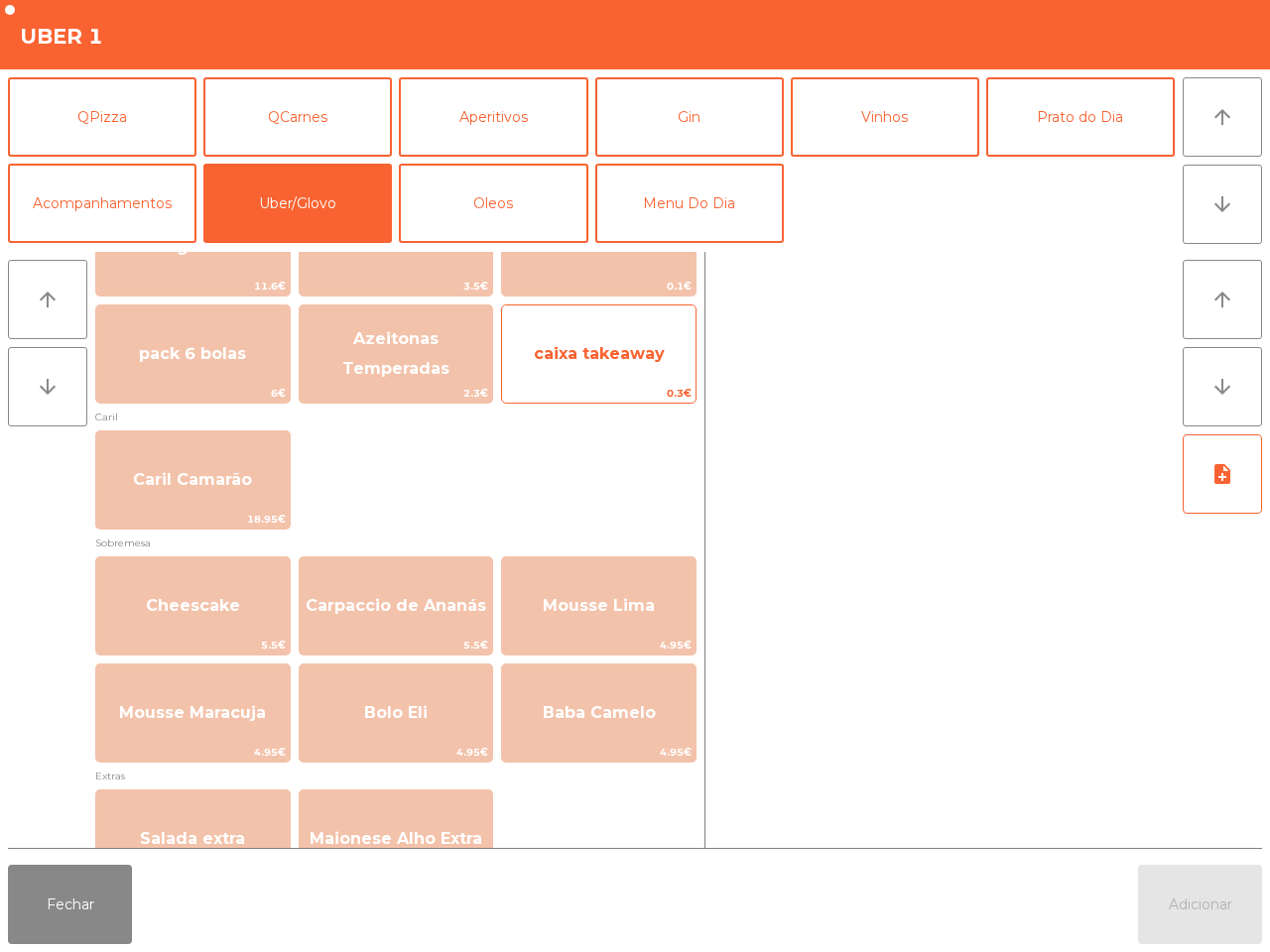 scroll, scrollTop: 387, scrollLeft: 0, axis: vertical 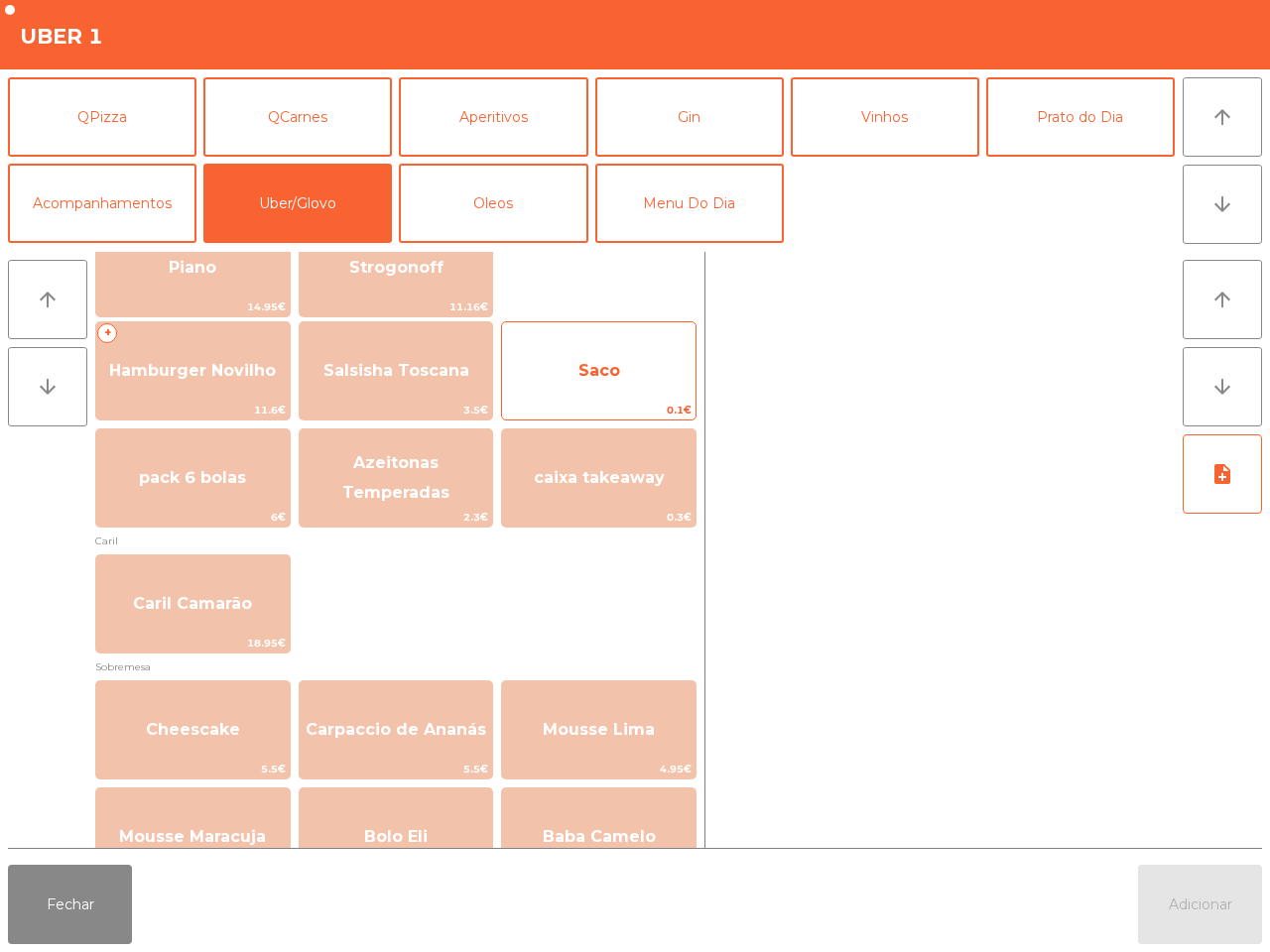 click on "Saco" 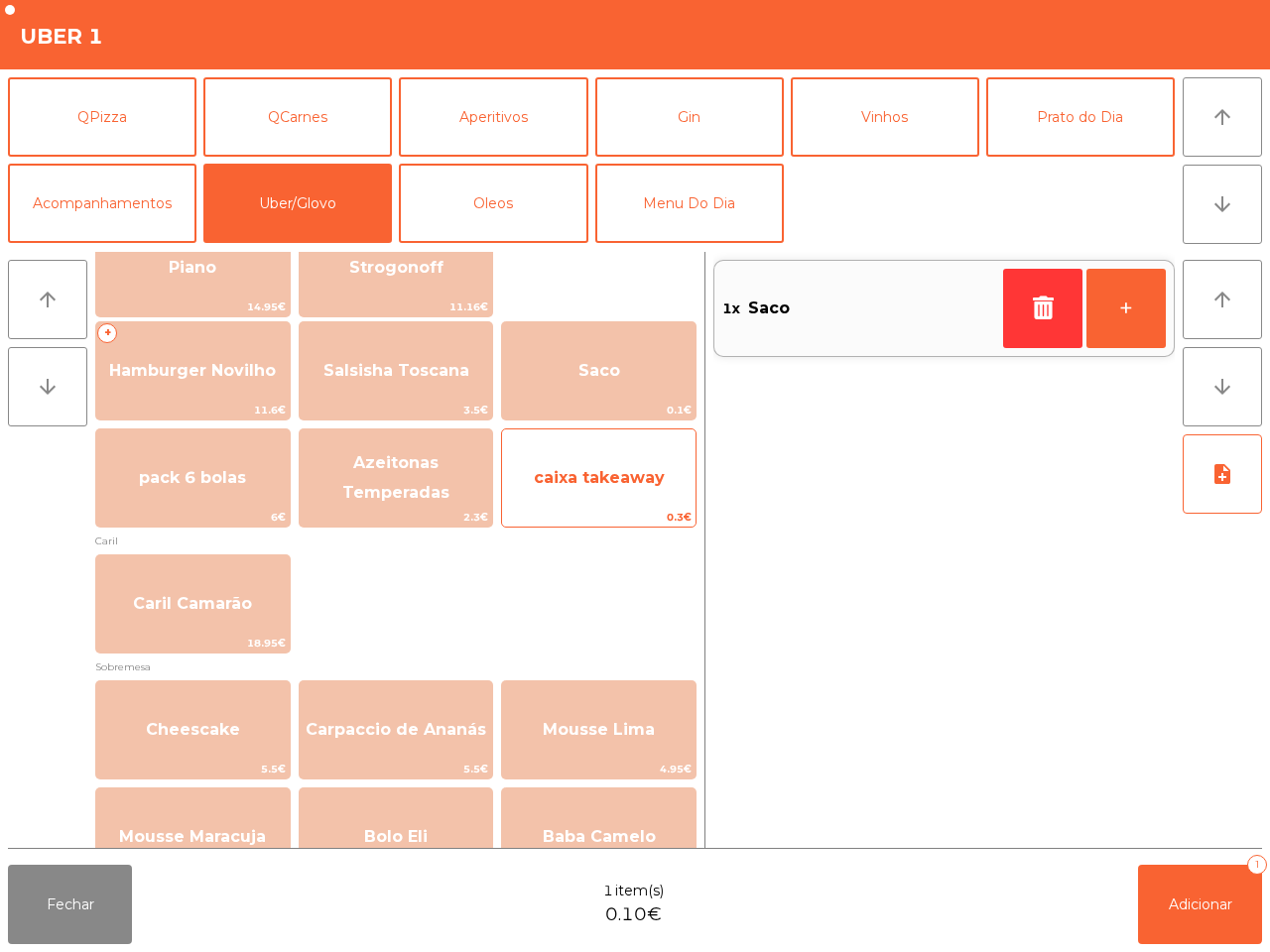 click on "0.3€" 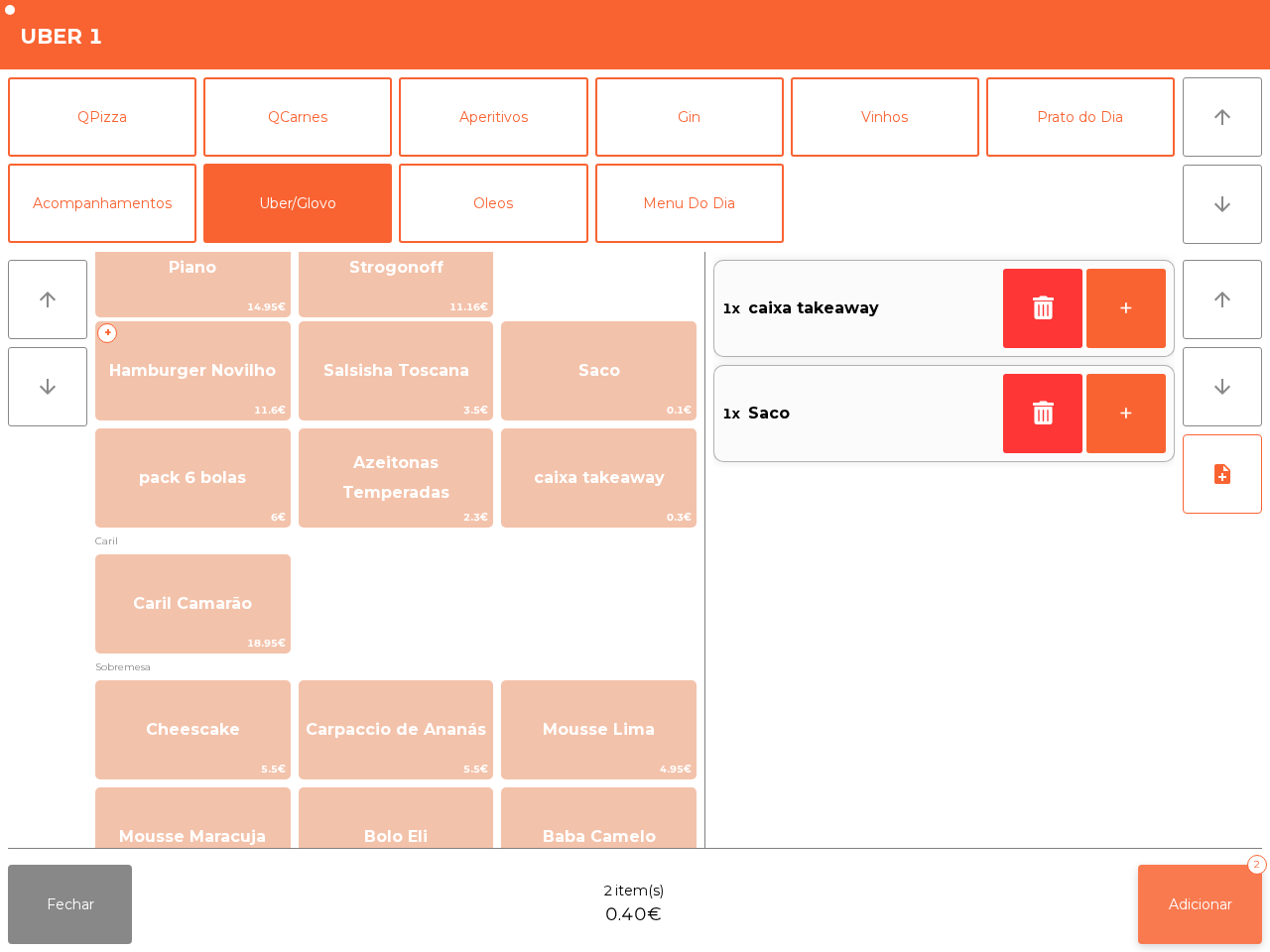 click on "Adicionar   2" 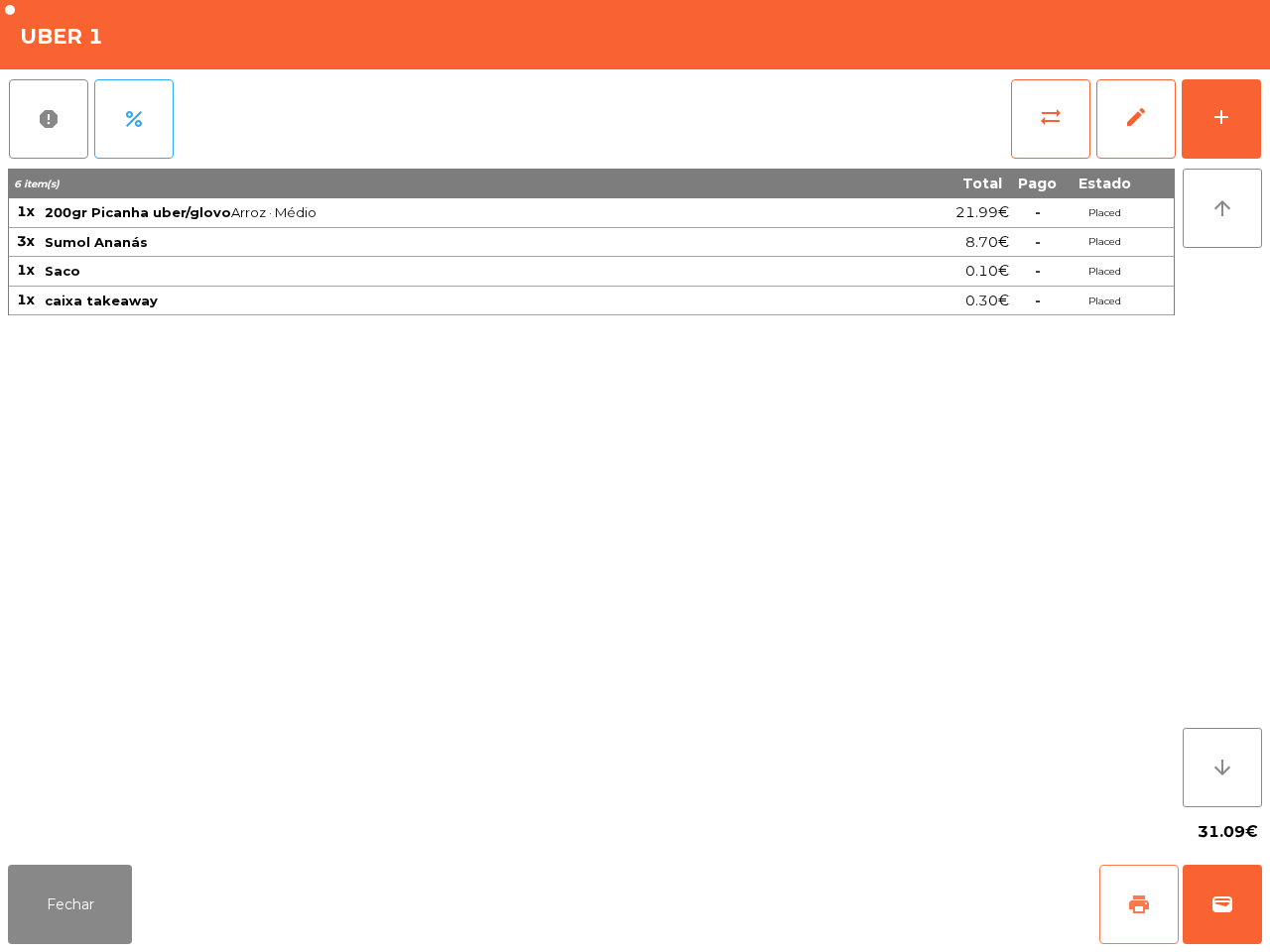 click on "print" 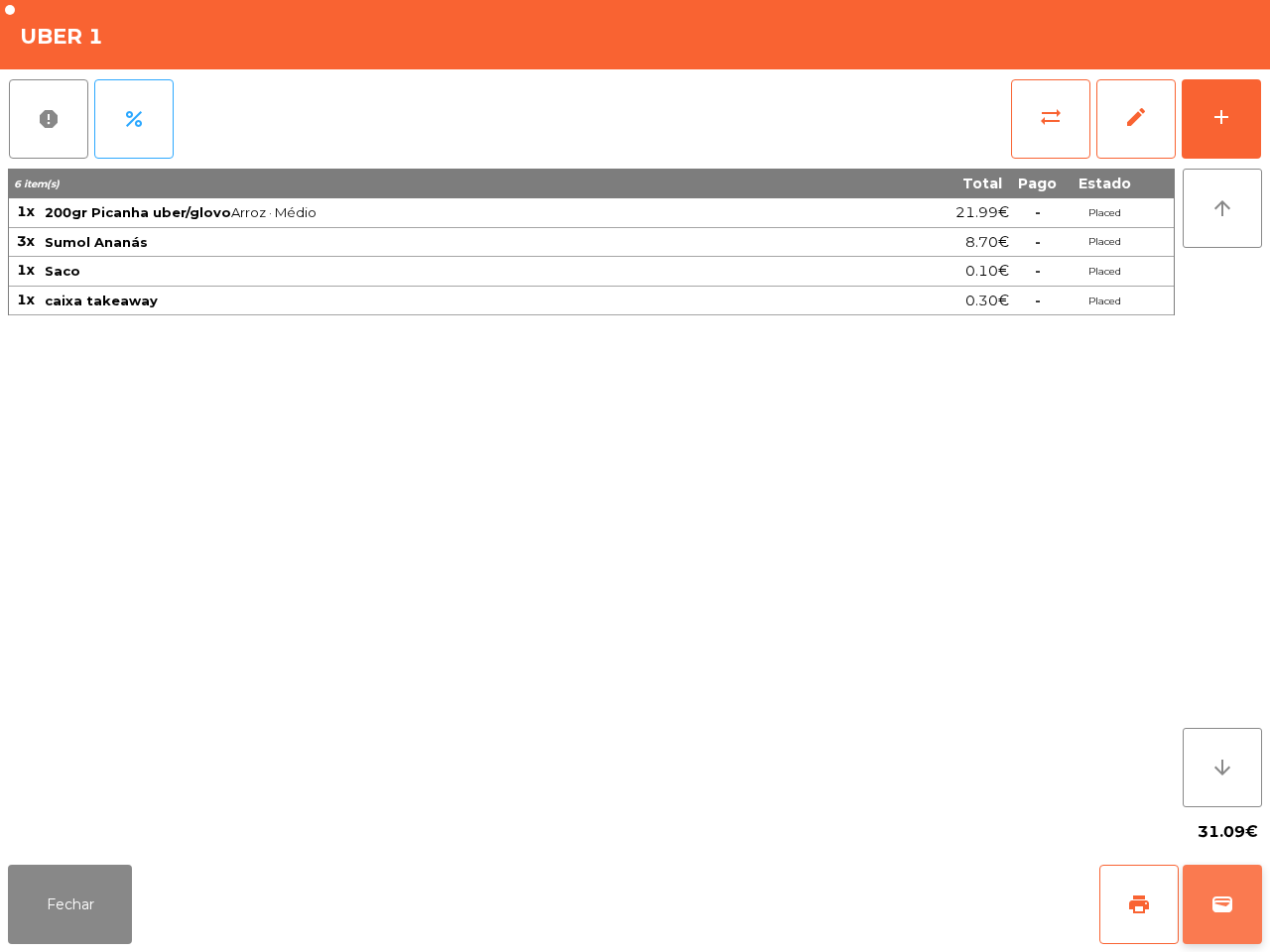 click on "wallet" 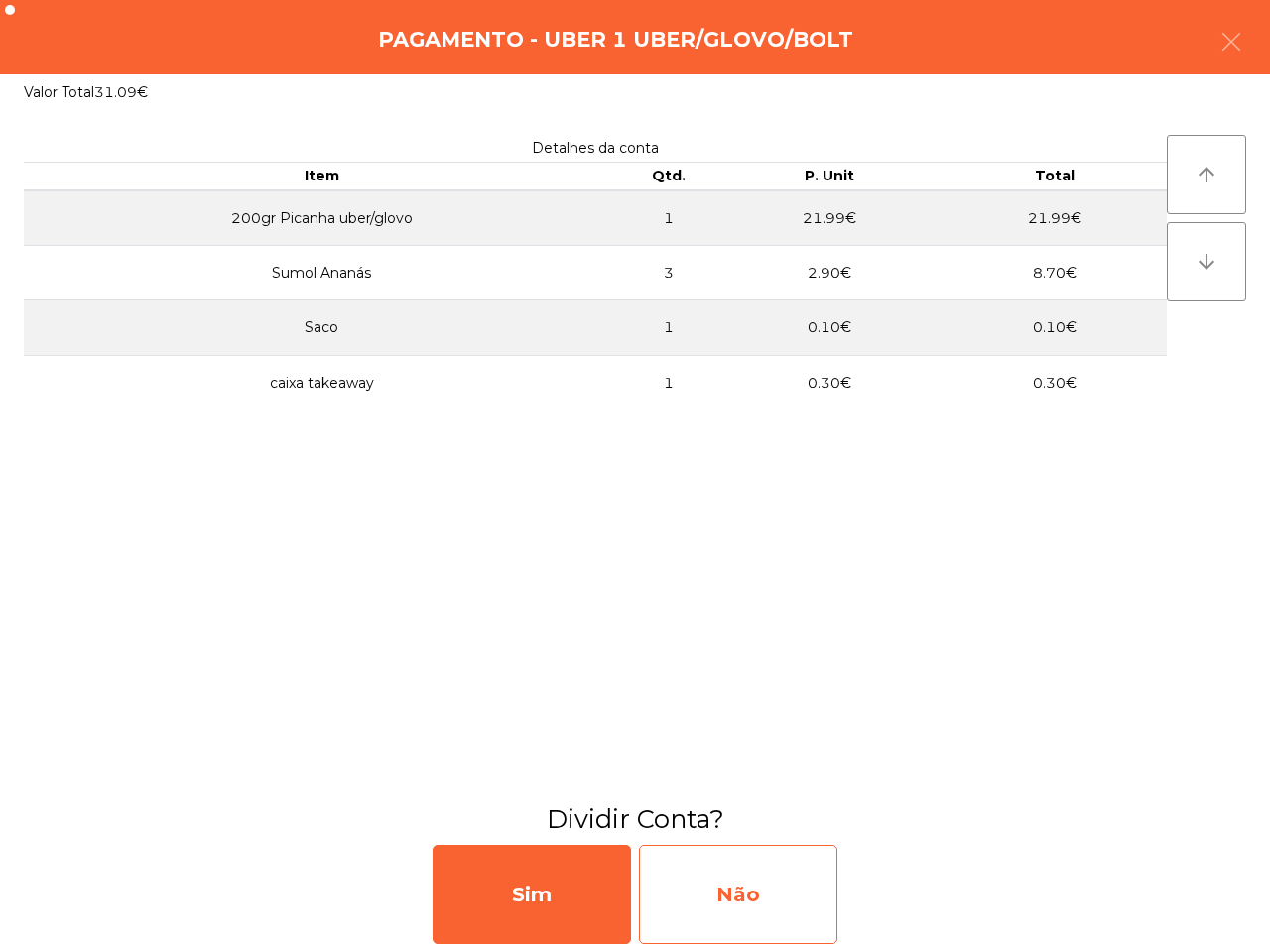 click on "Não" 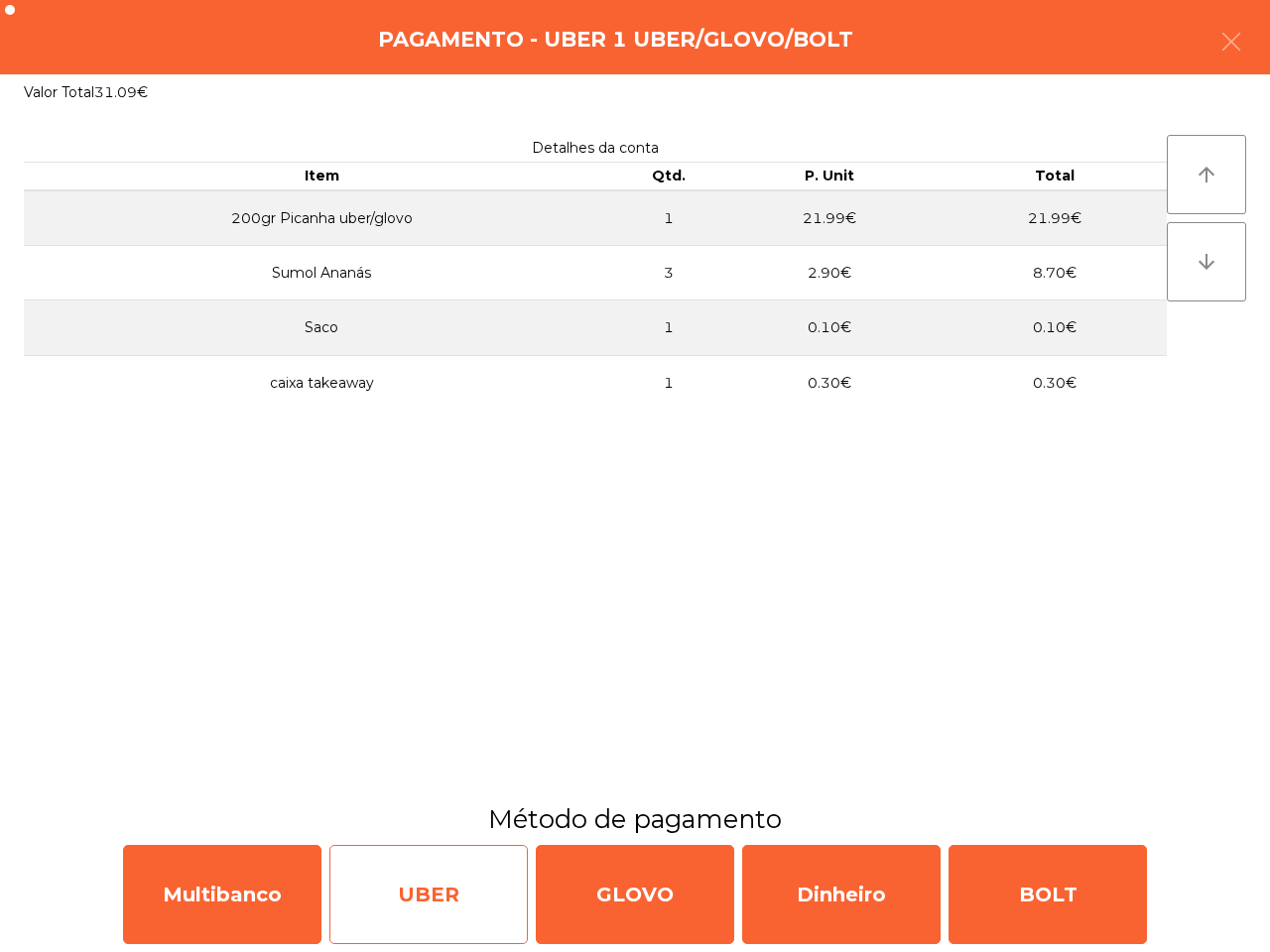 click on "UBER" 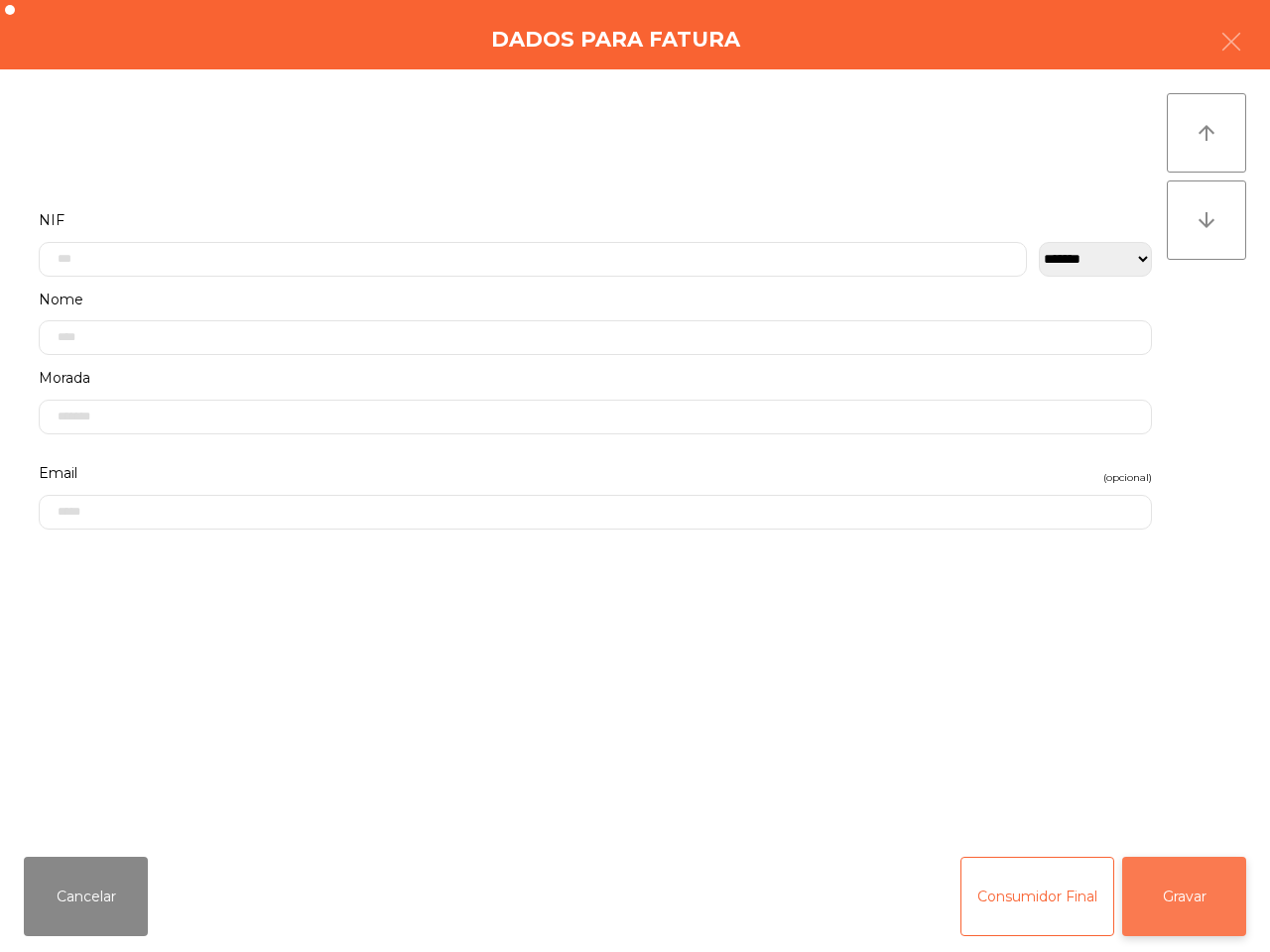 click on "Gravar" 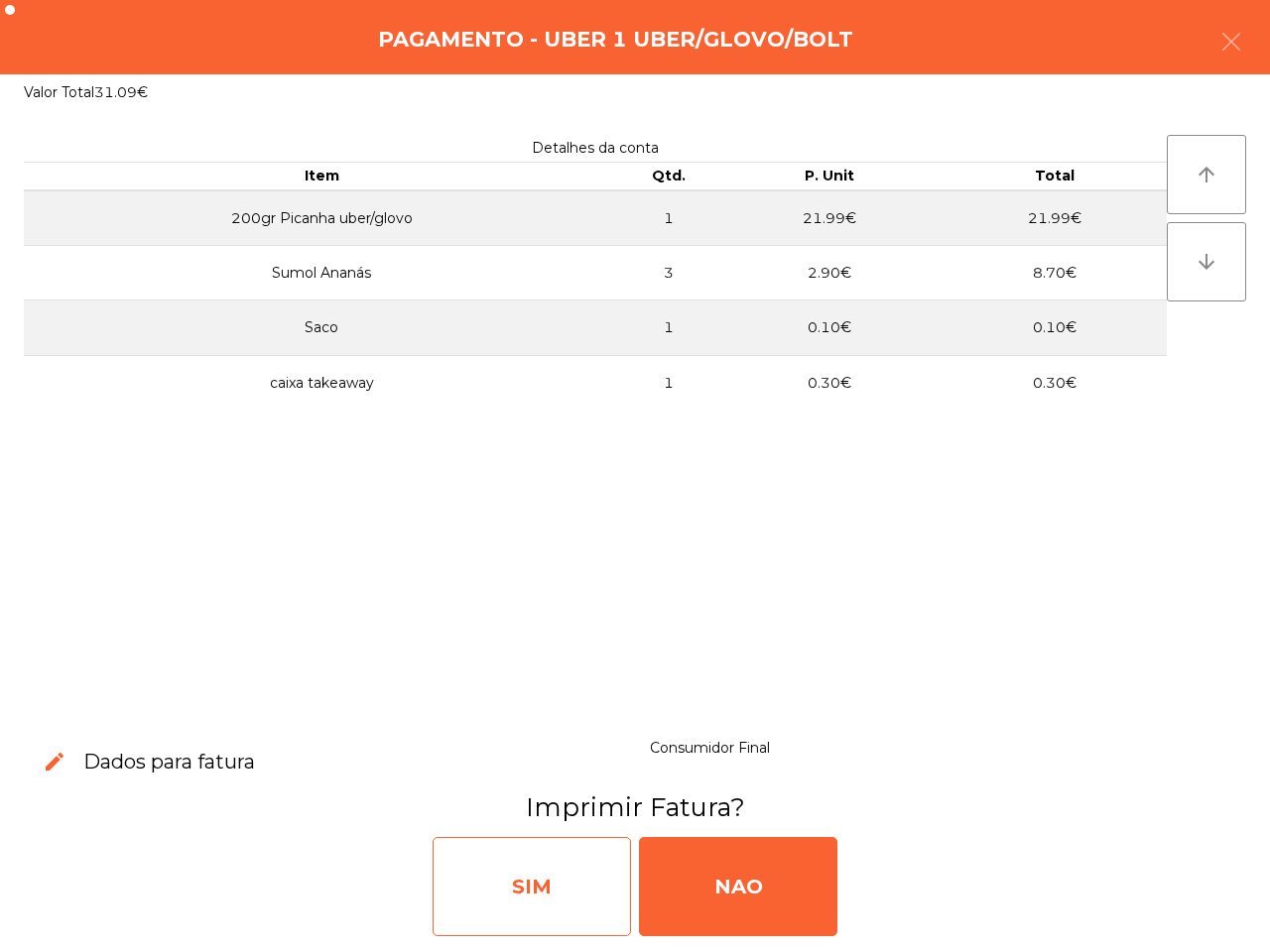 click on "SIM" 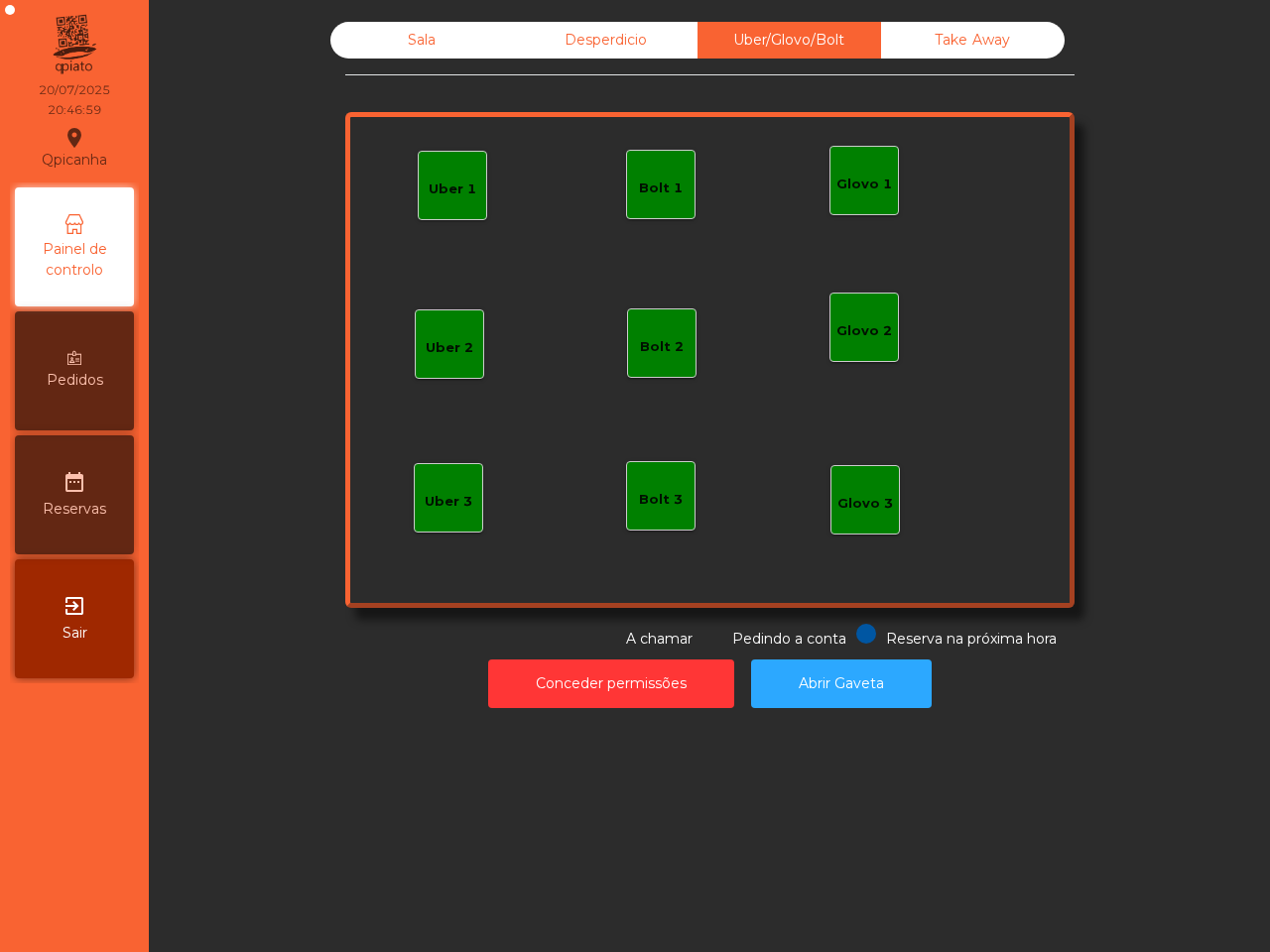 click on "Sala" 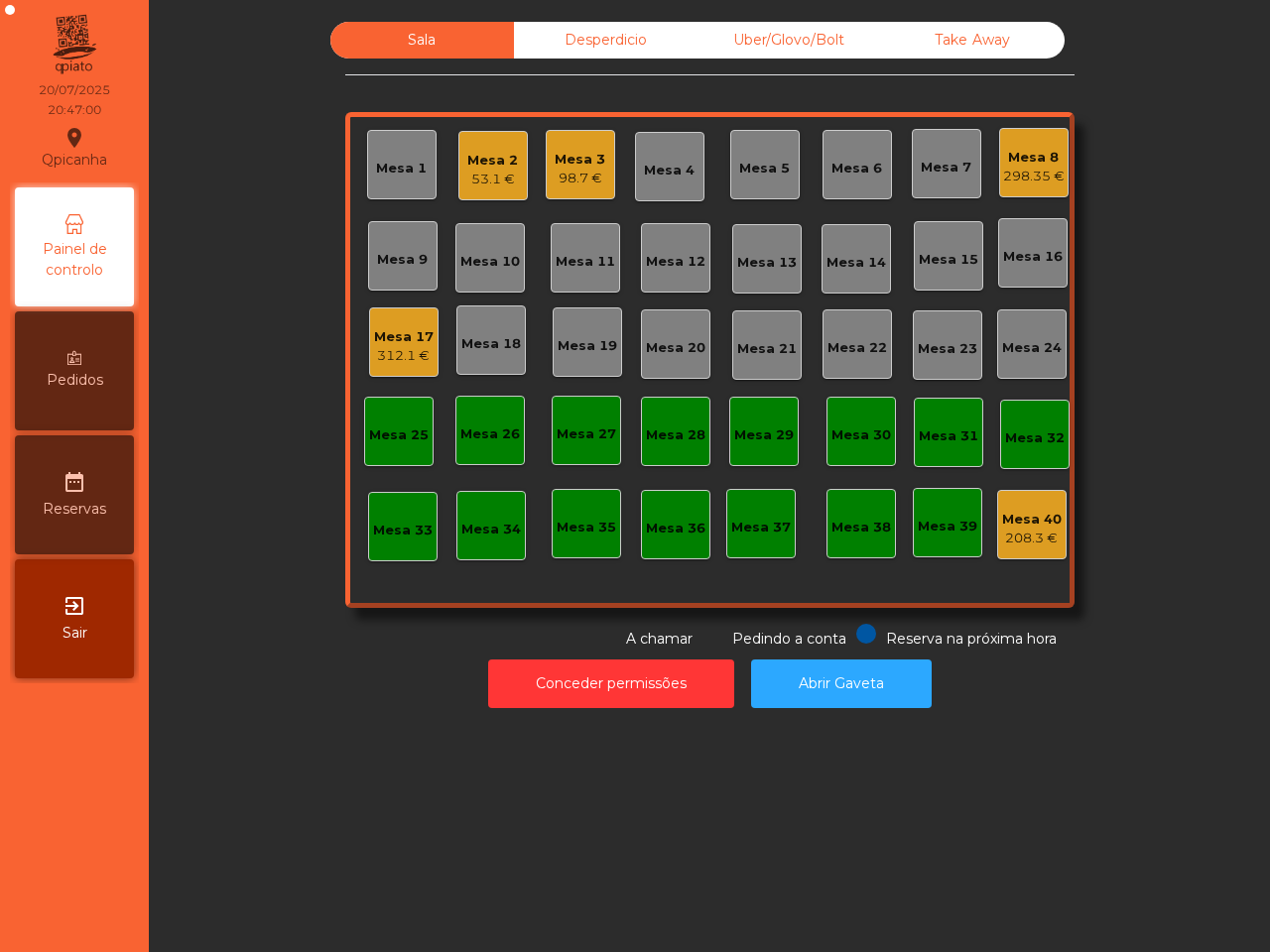 click on "Mesa 17" 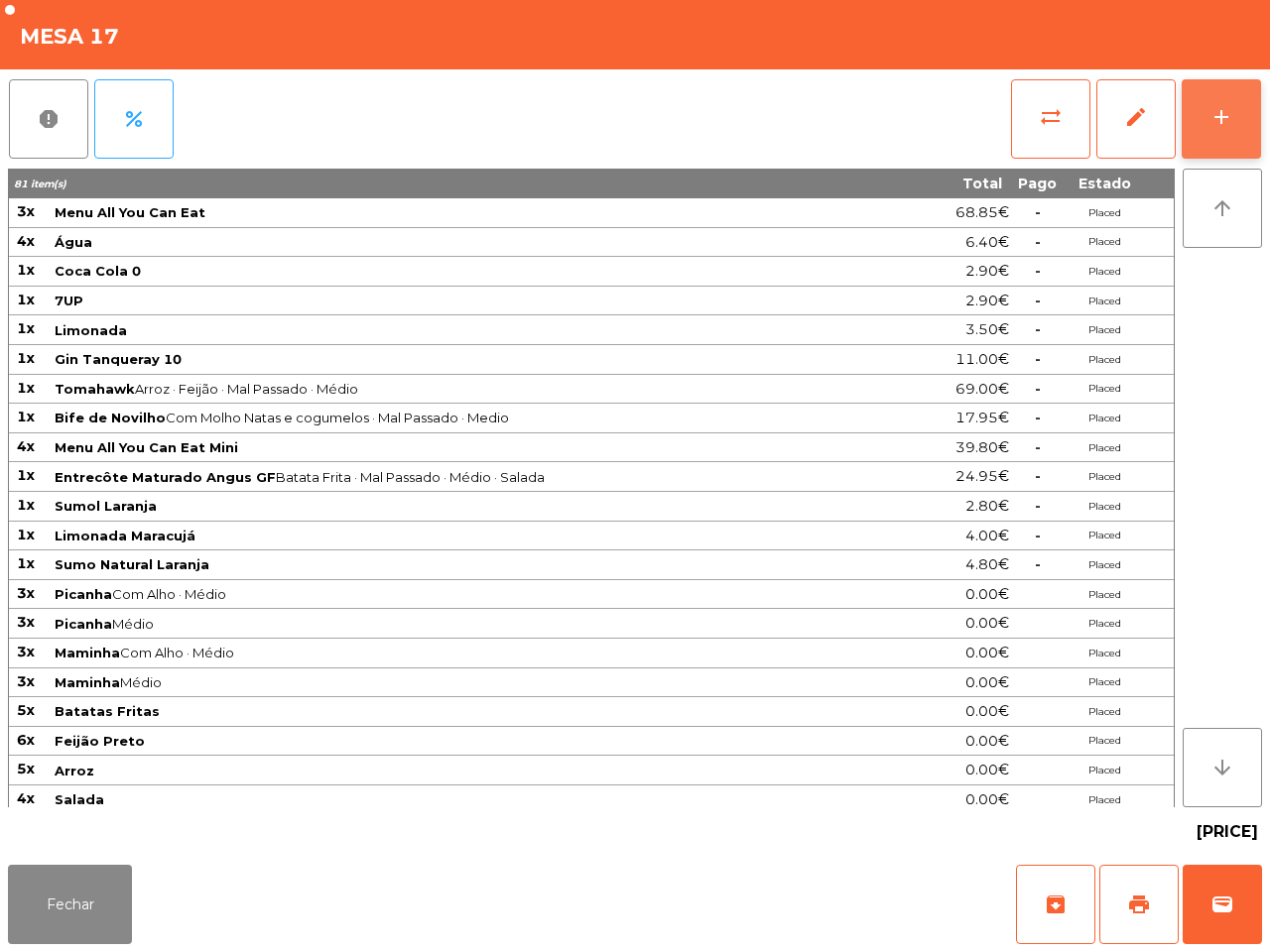click on "add" 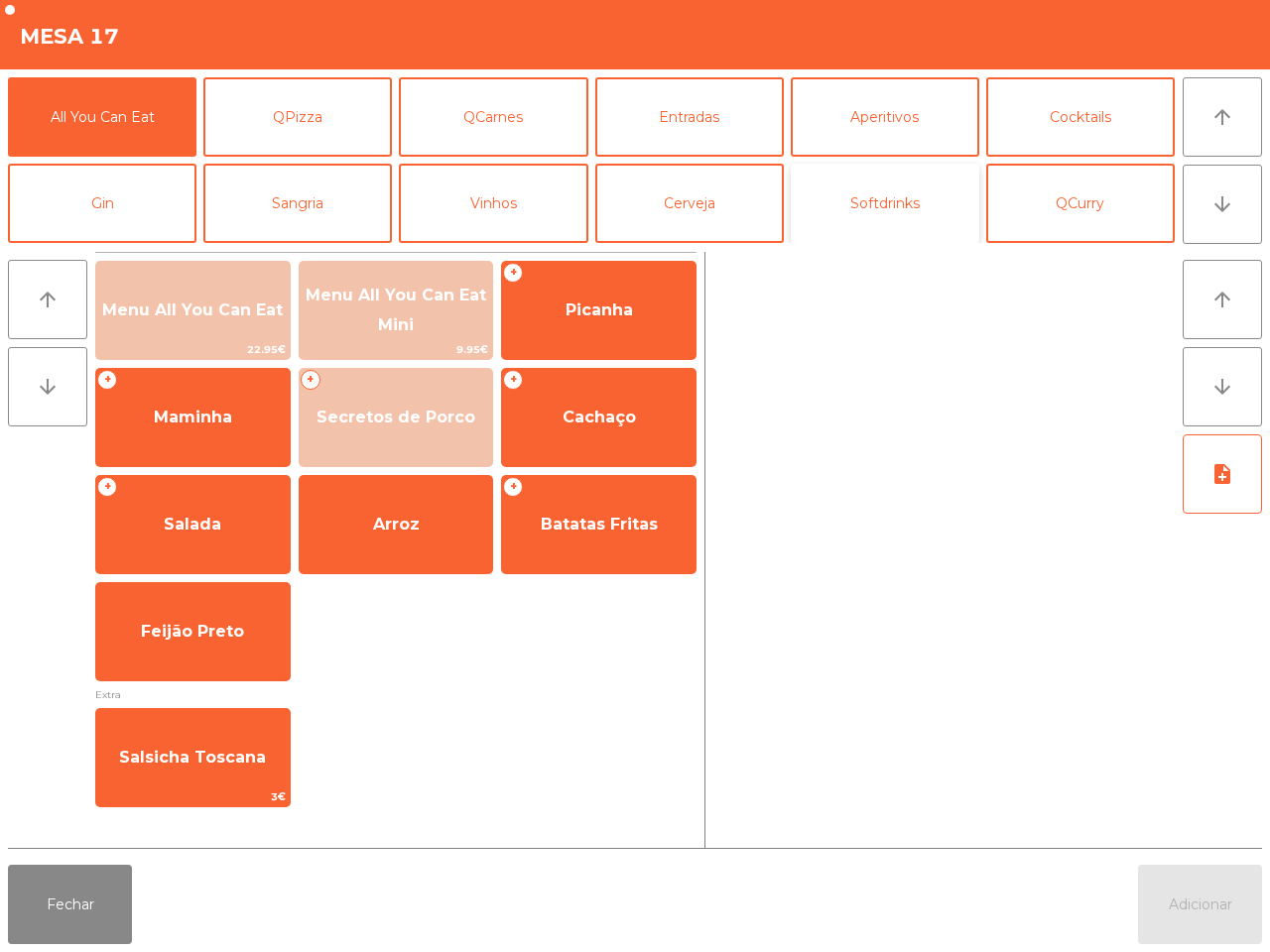 click on "Softdrinks" 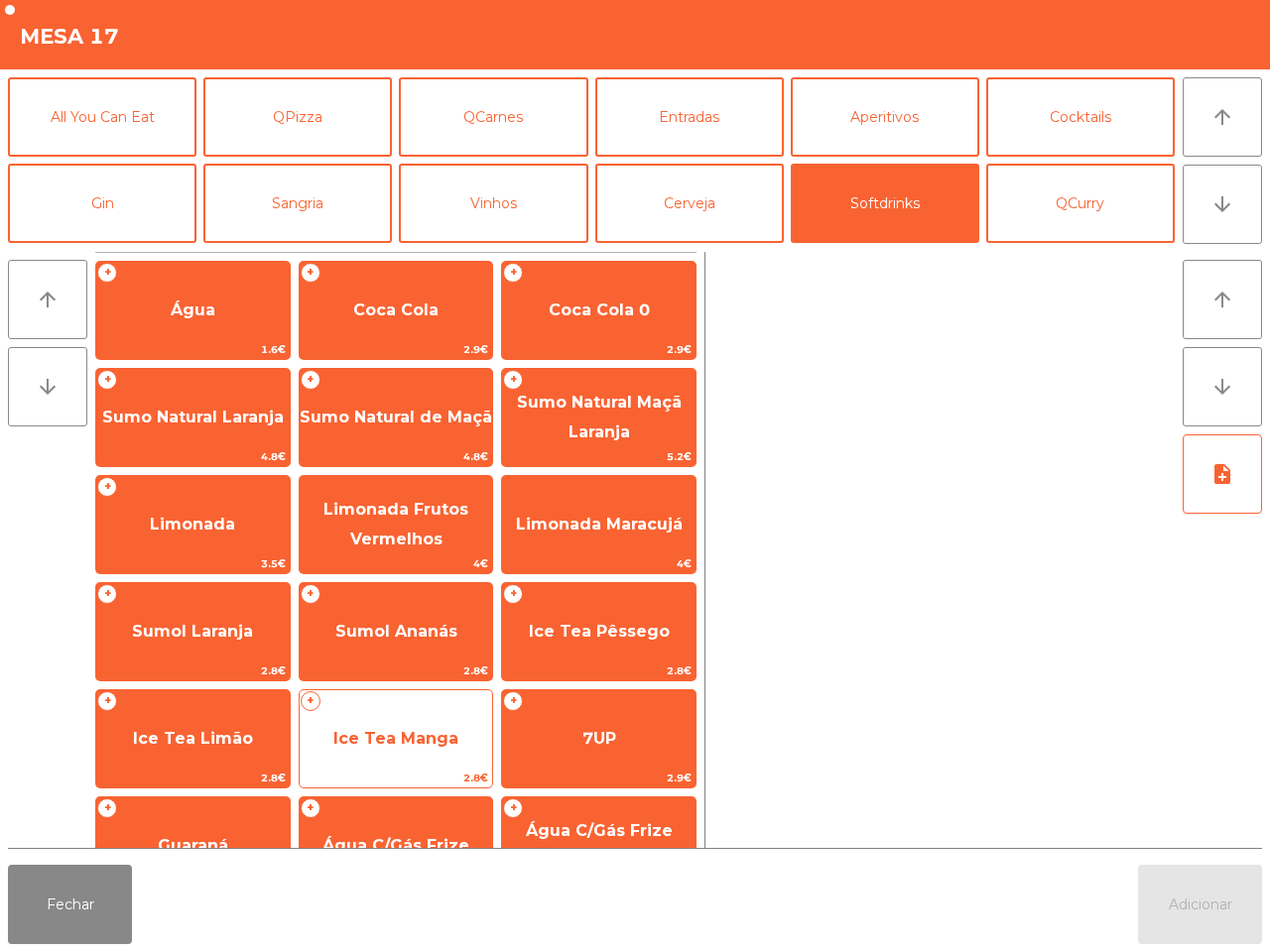 scroll, scrollTop: 124, scrollLeft: 0, axis: vertical 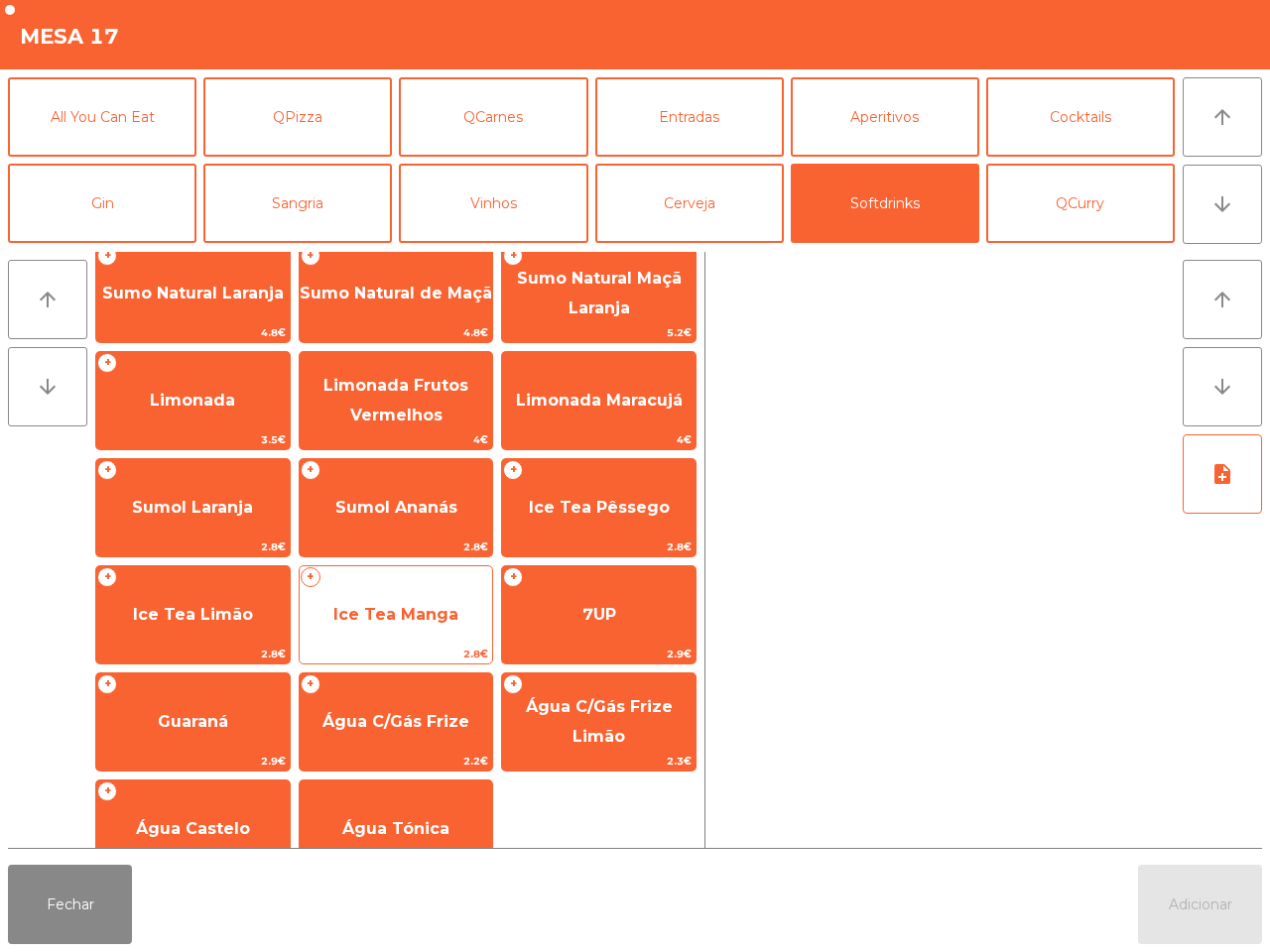 click on "Ice Tea Manga" 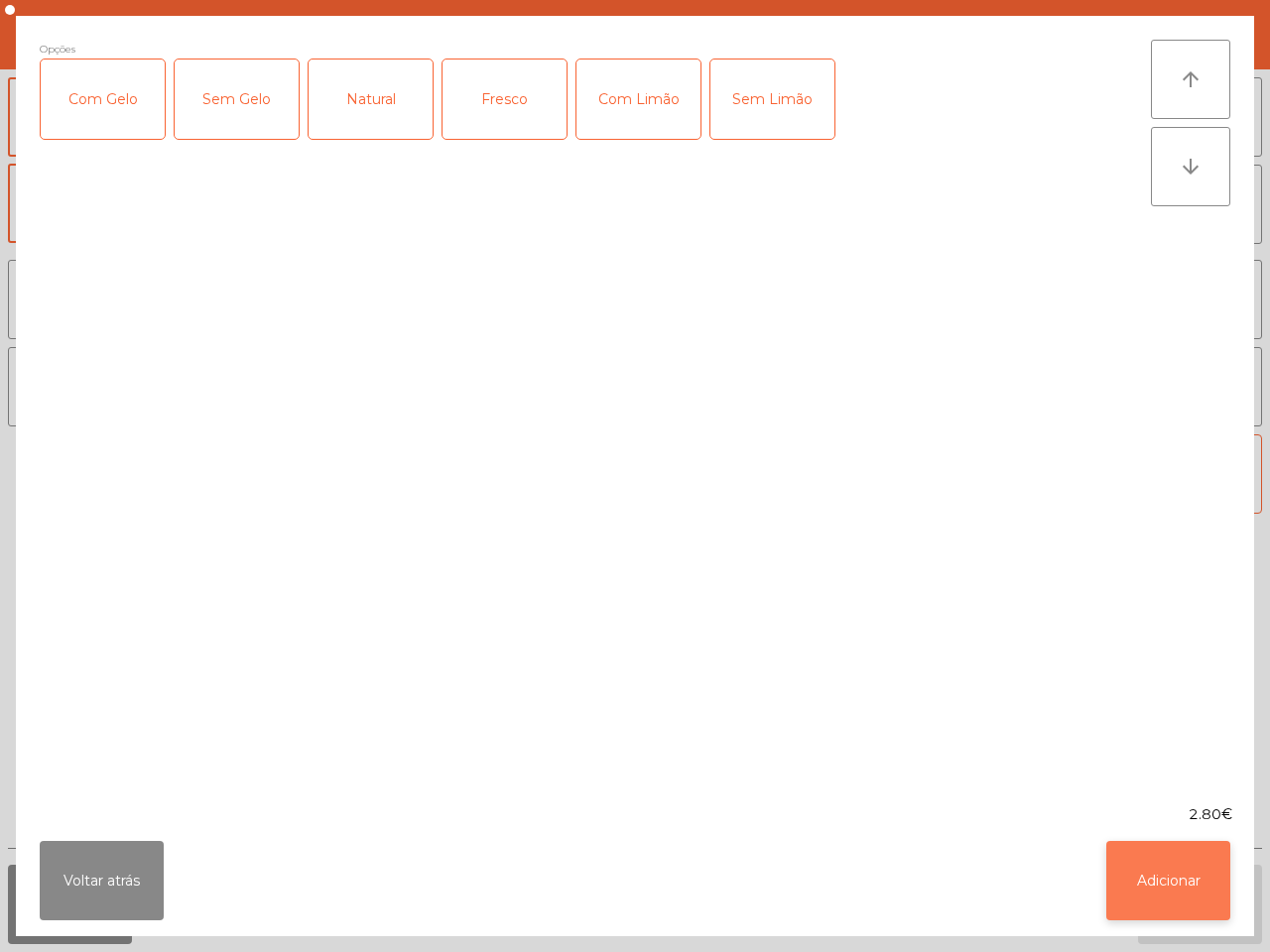 click on "Adicionar" 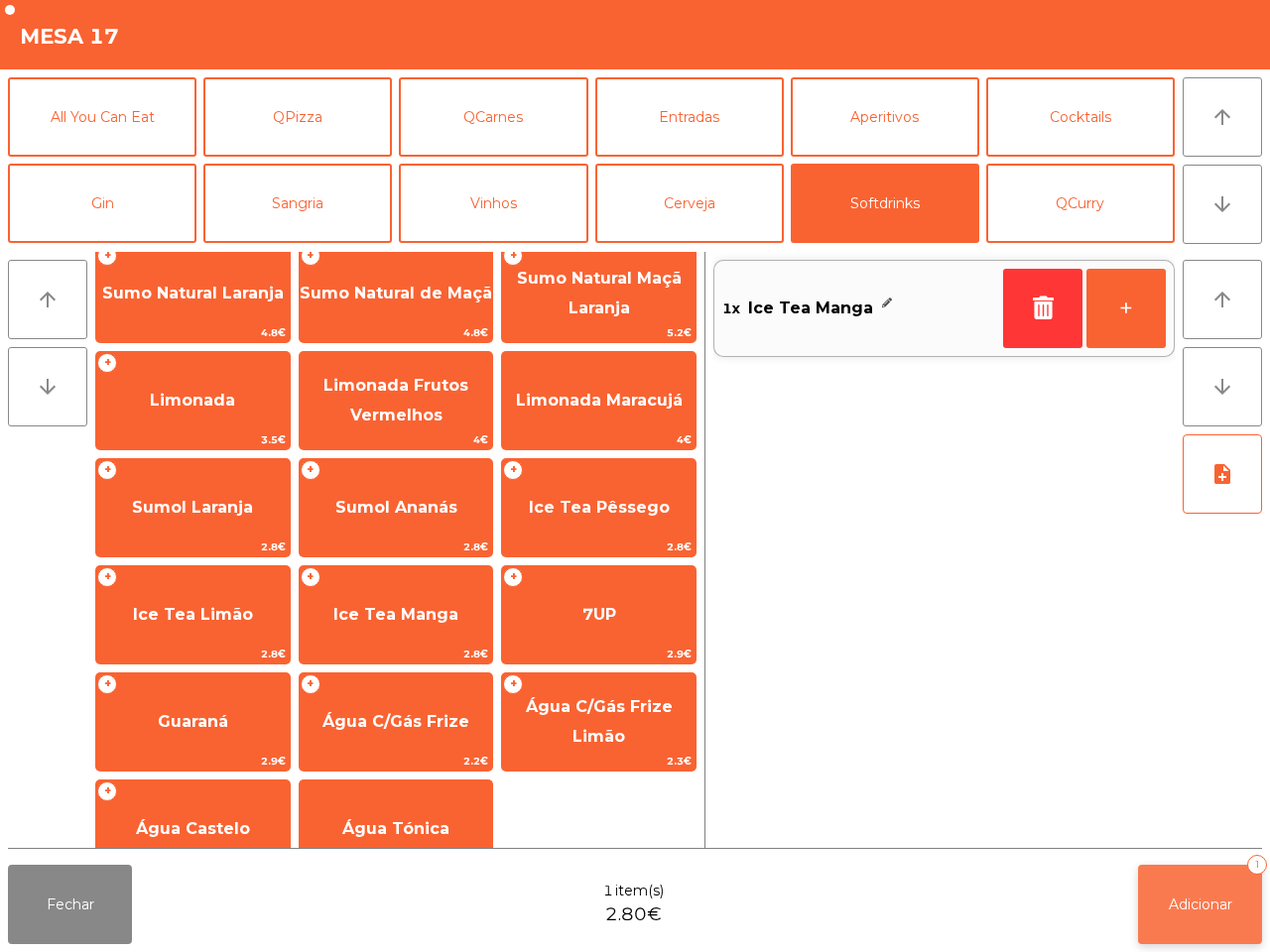 click on "Adicionar" 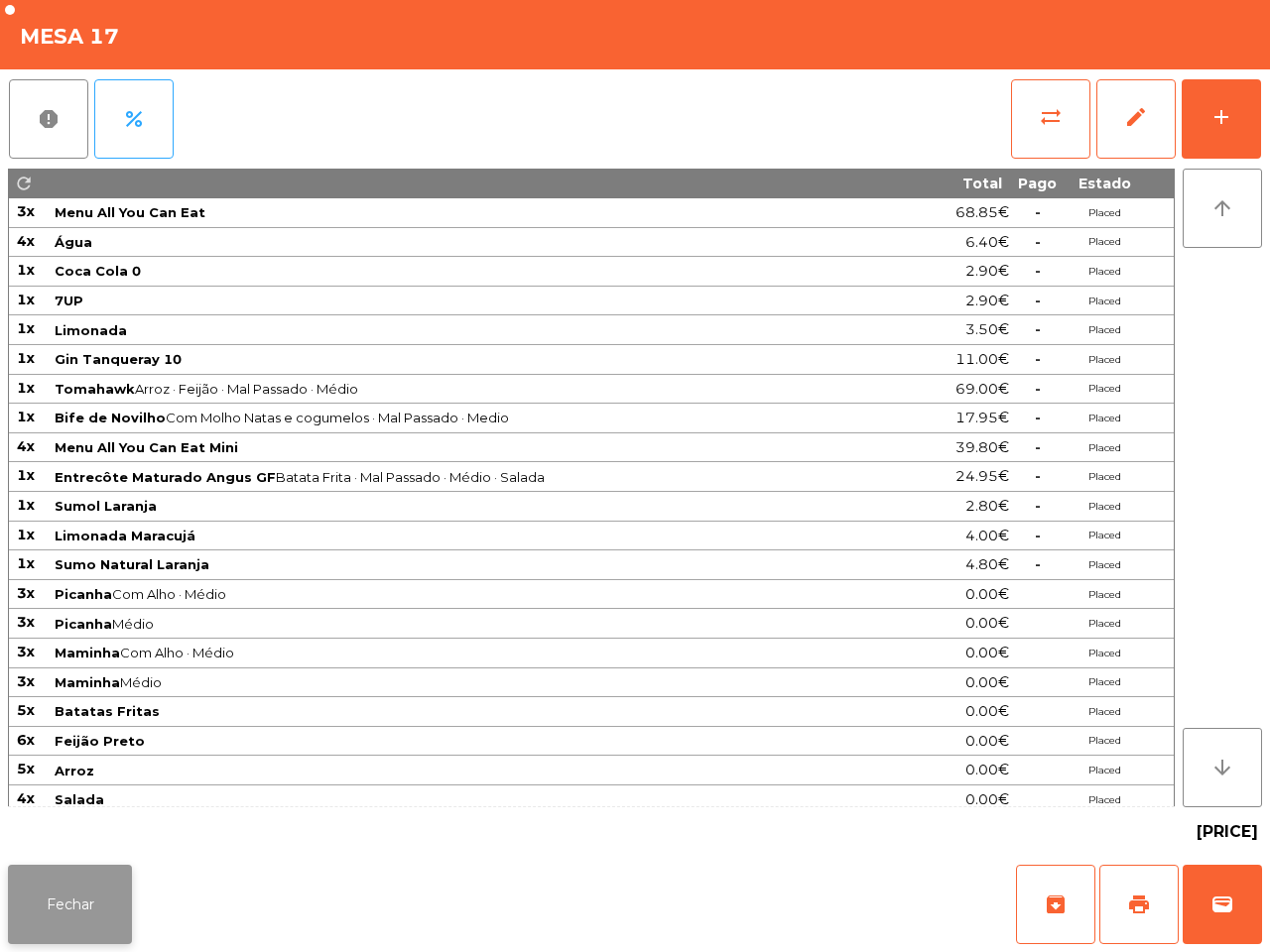 click on "Fechar" 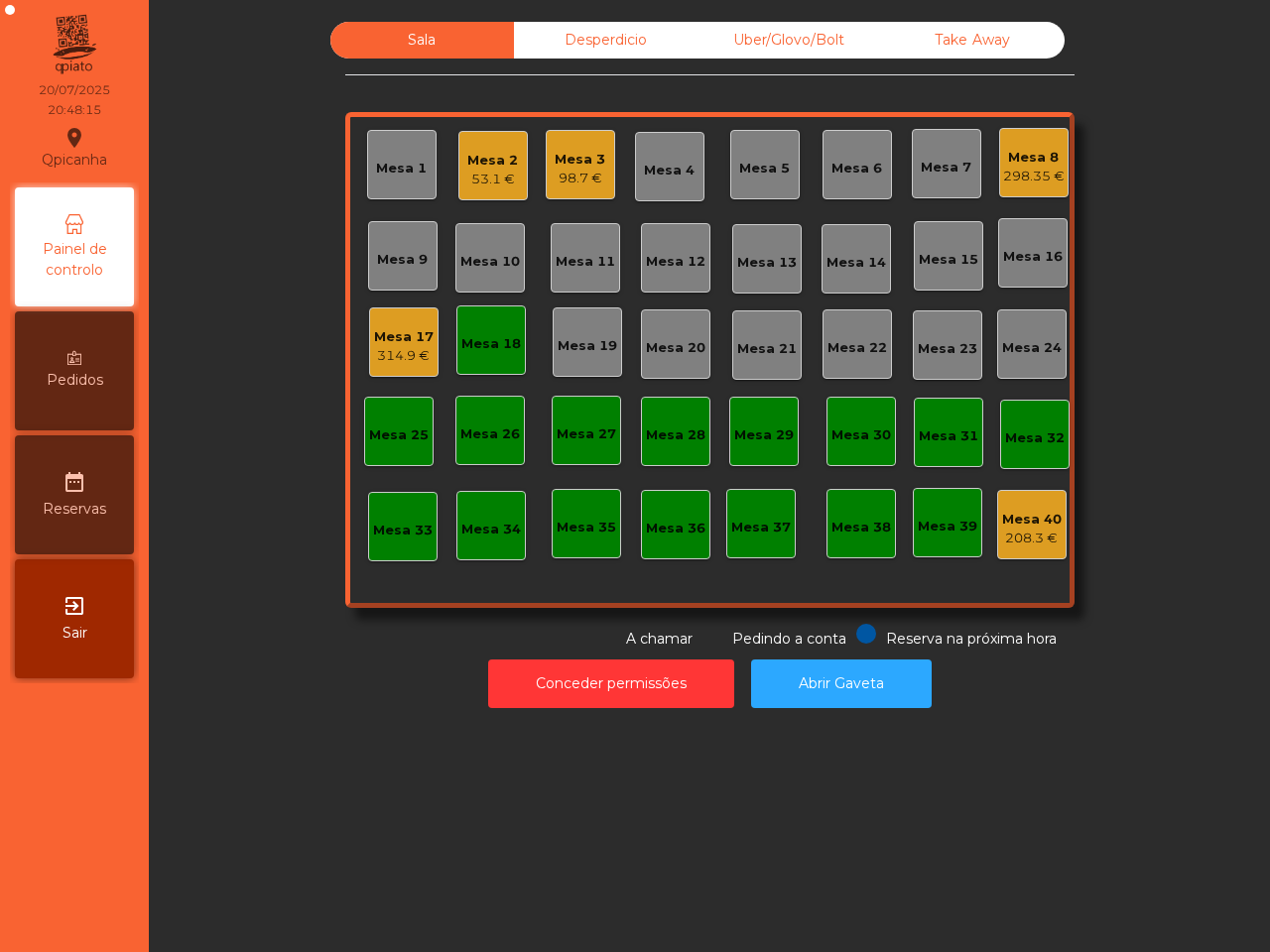click on "Mesa 18" 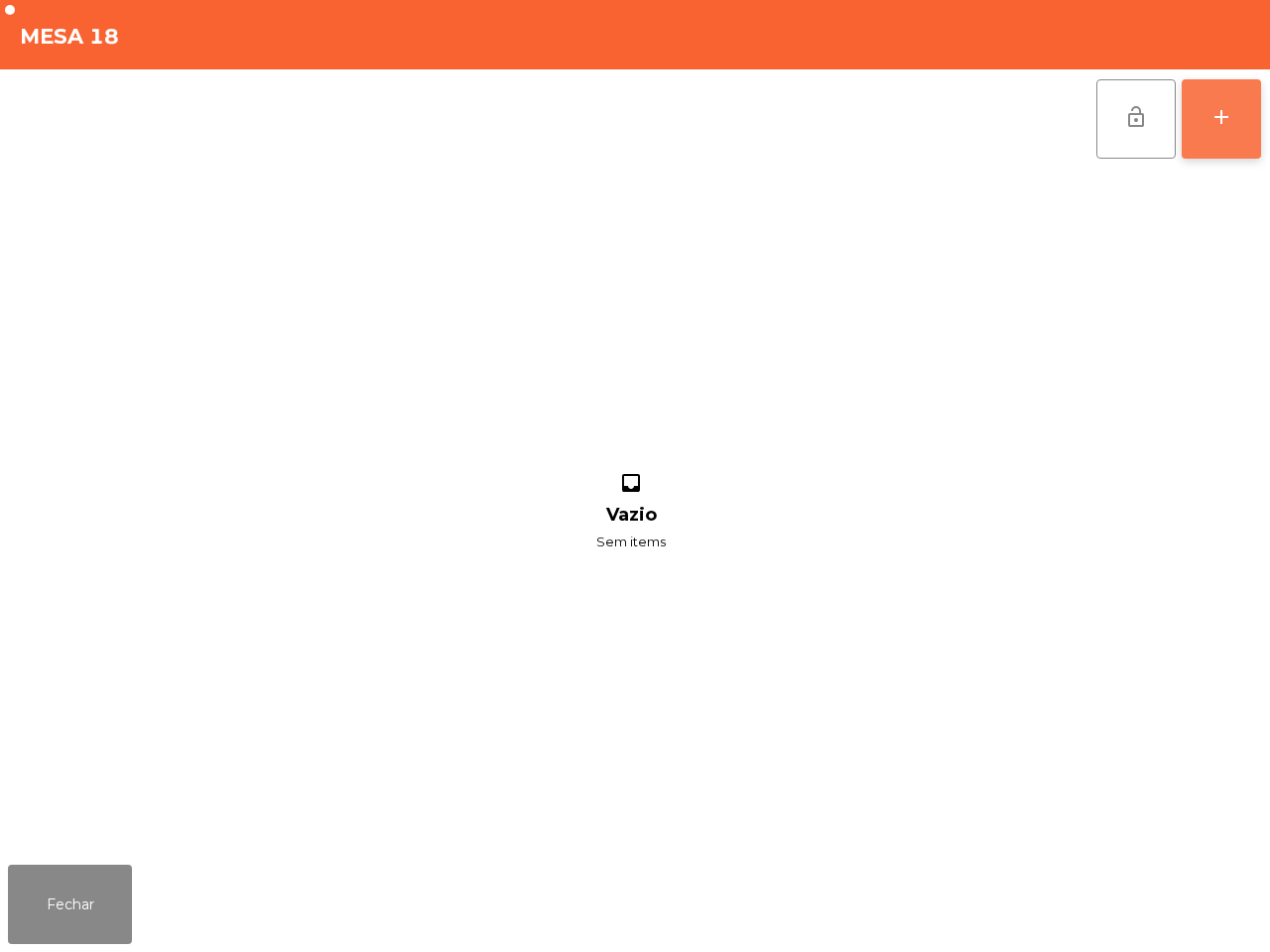 click on "add" 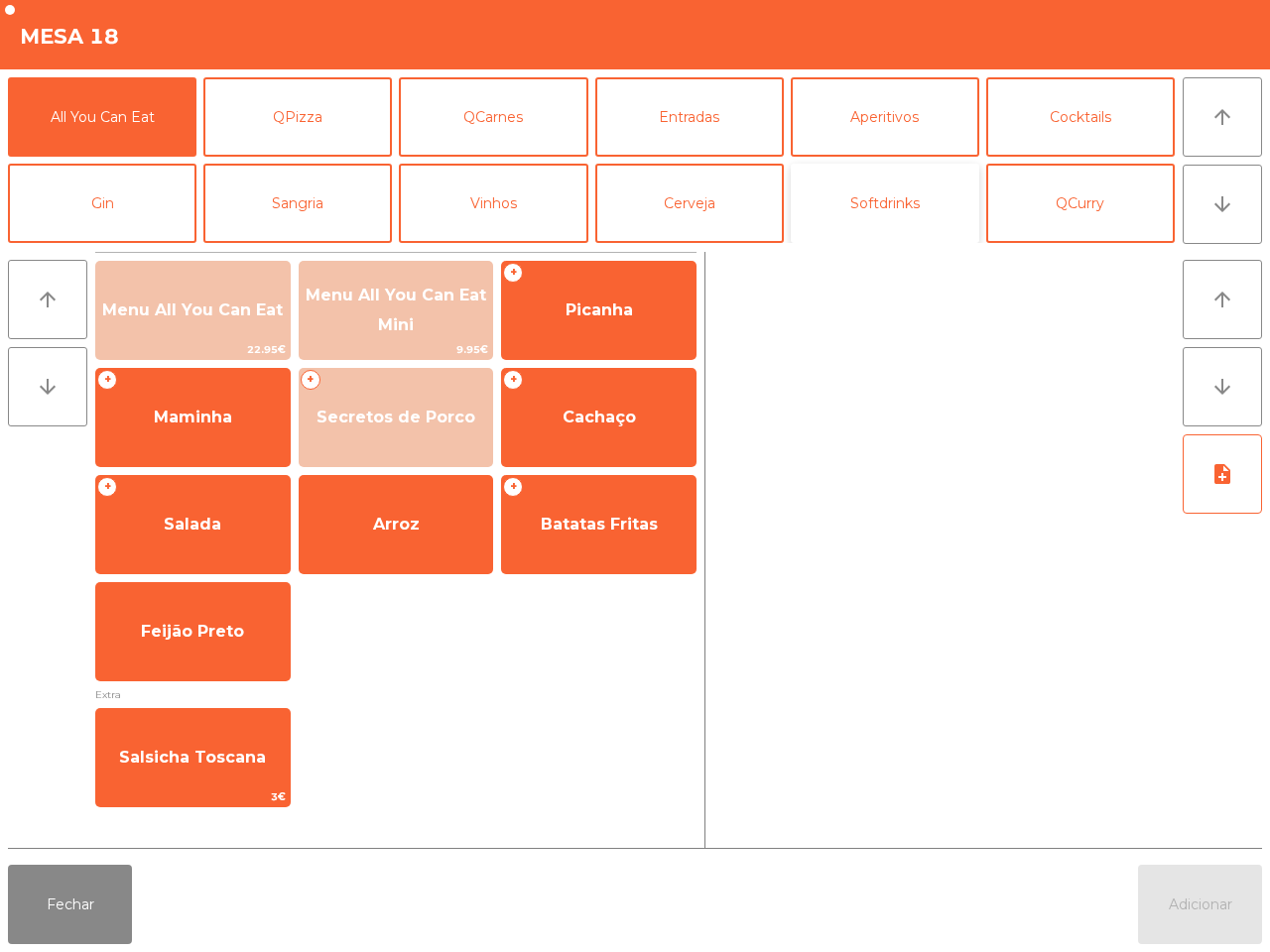 click on "Softdrinks" 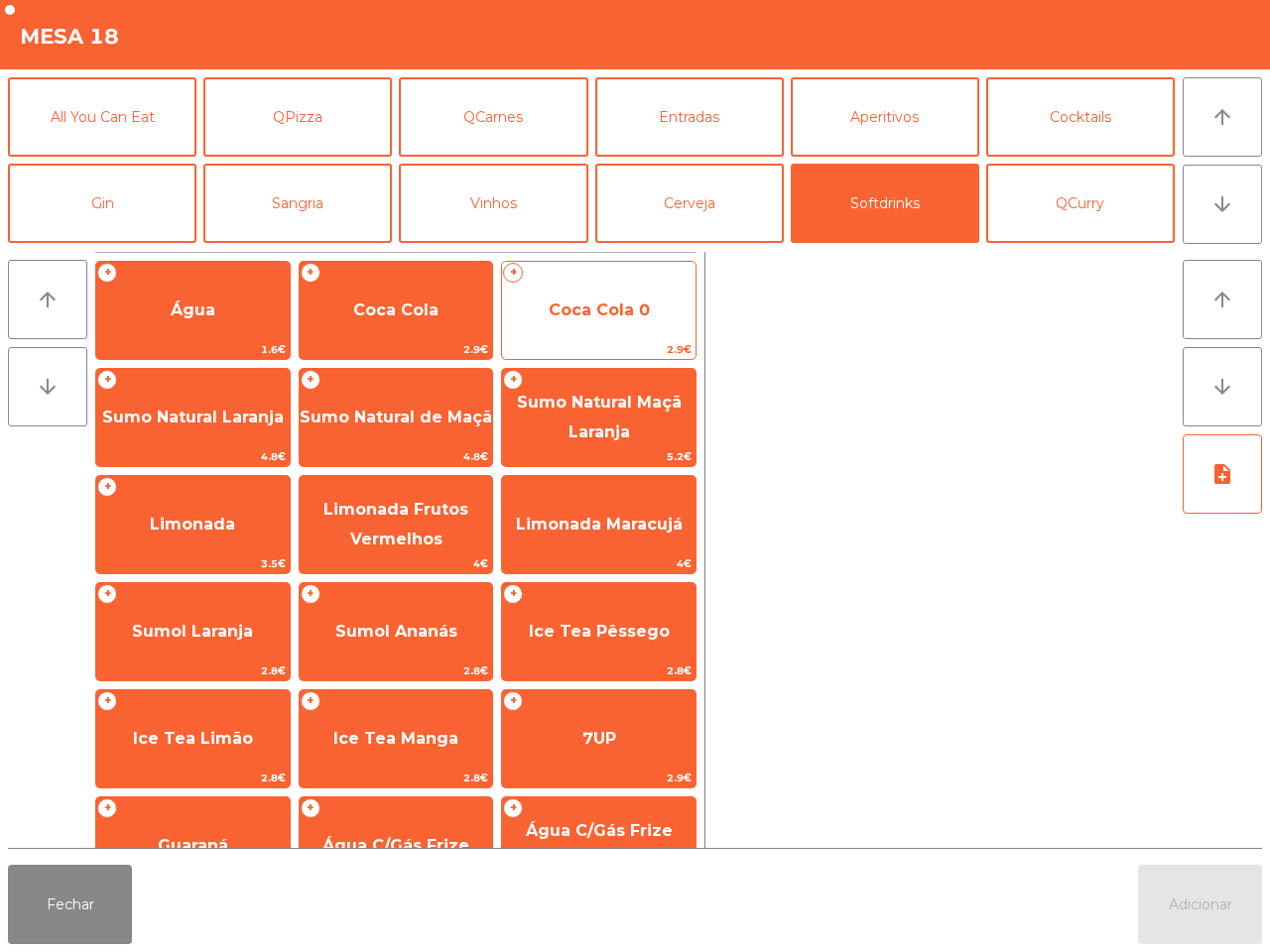 click on "Coca Cola 0" 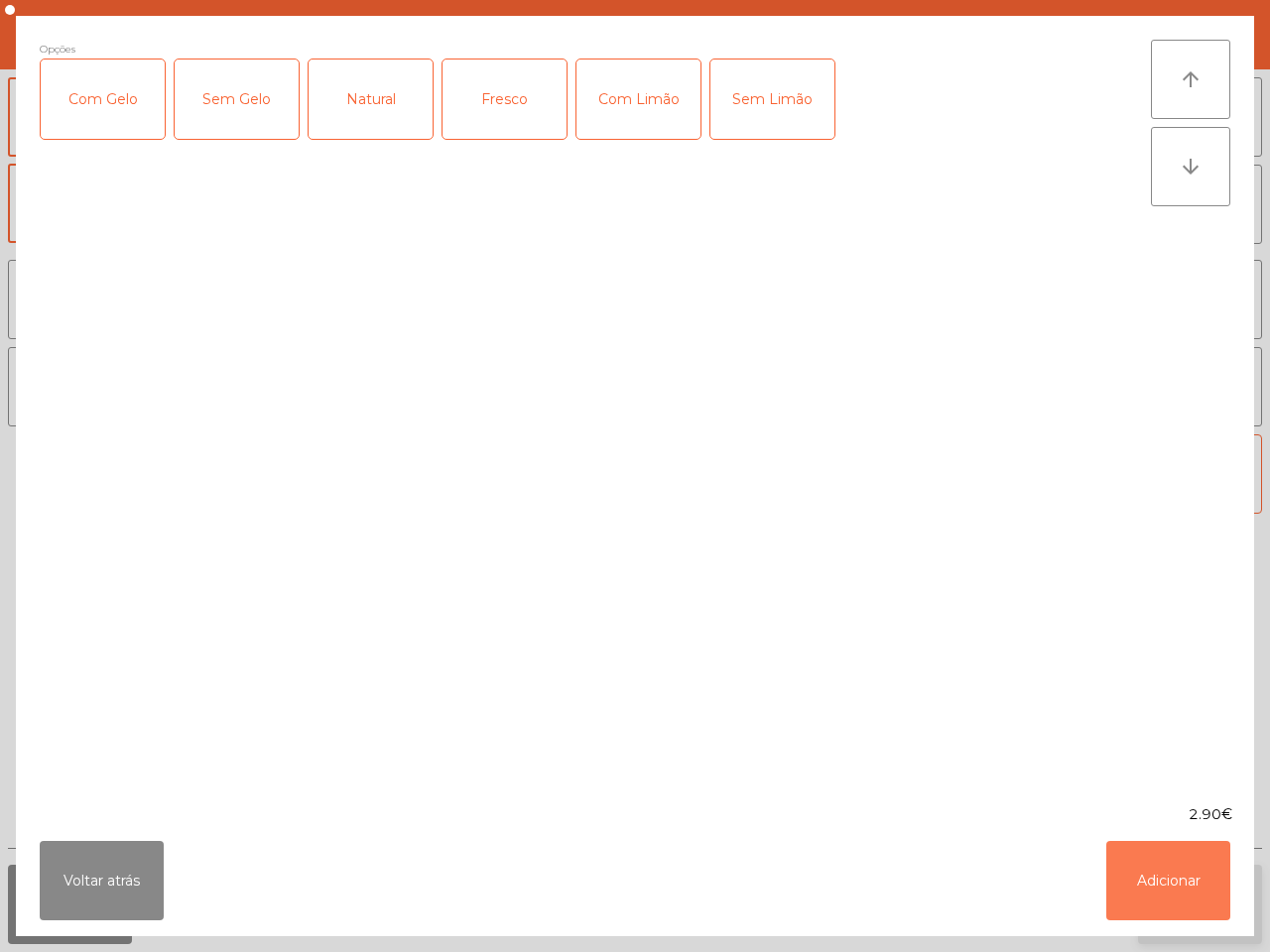 click on "Adicionar" 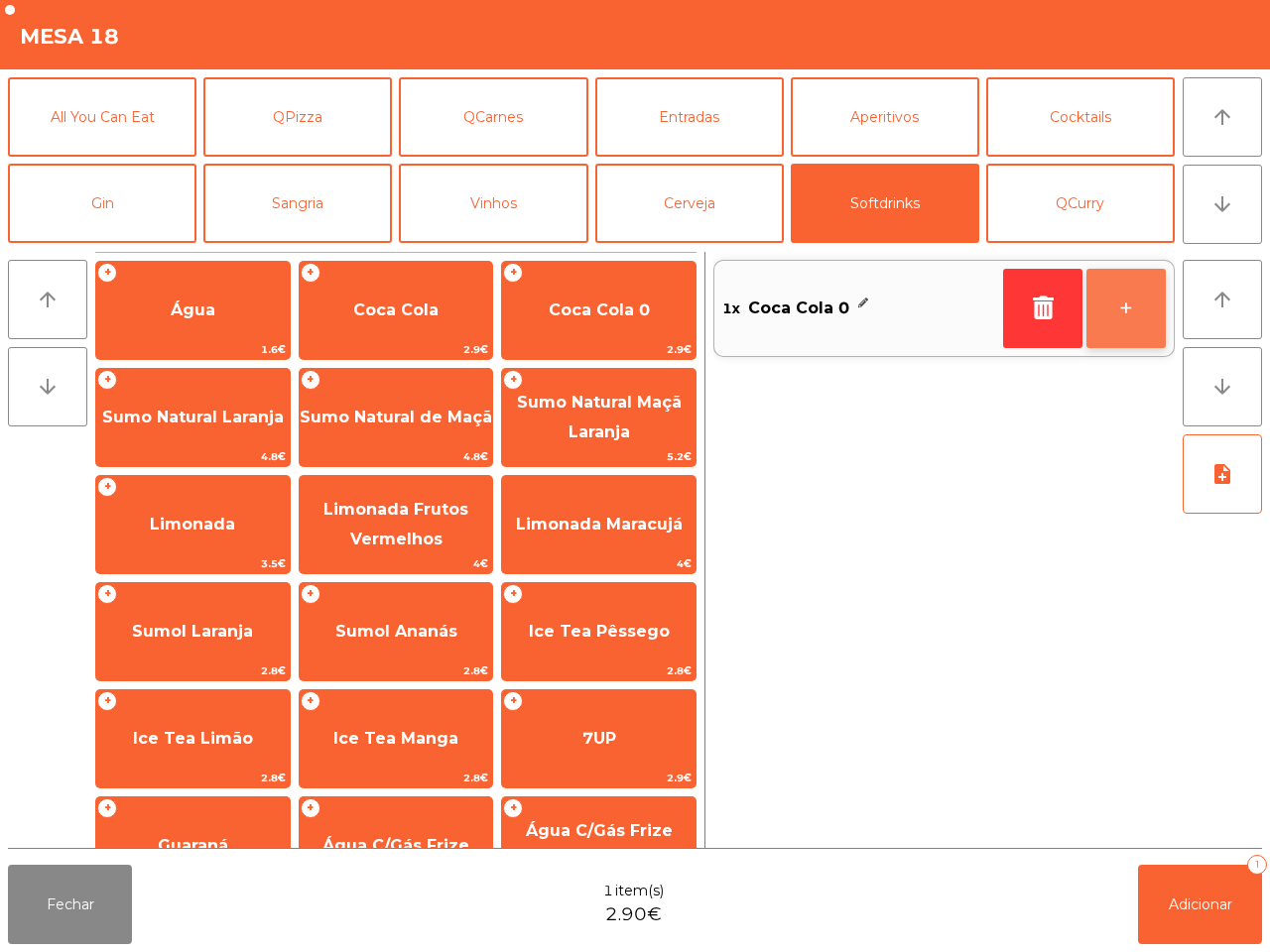 click on "+" 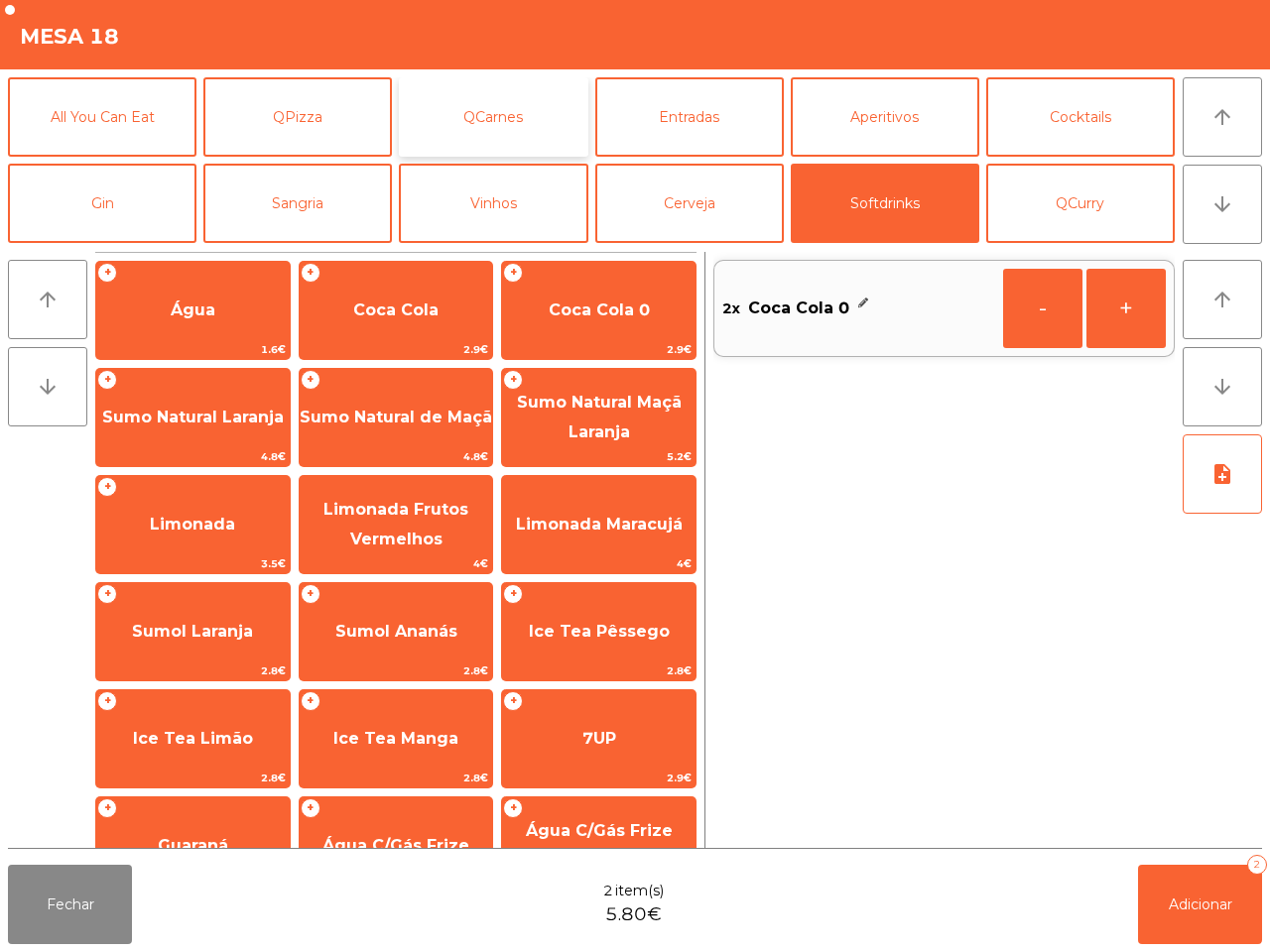click on "QCarnes" 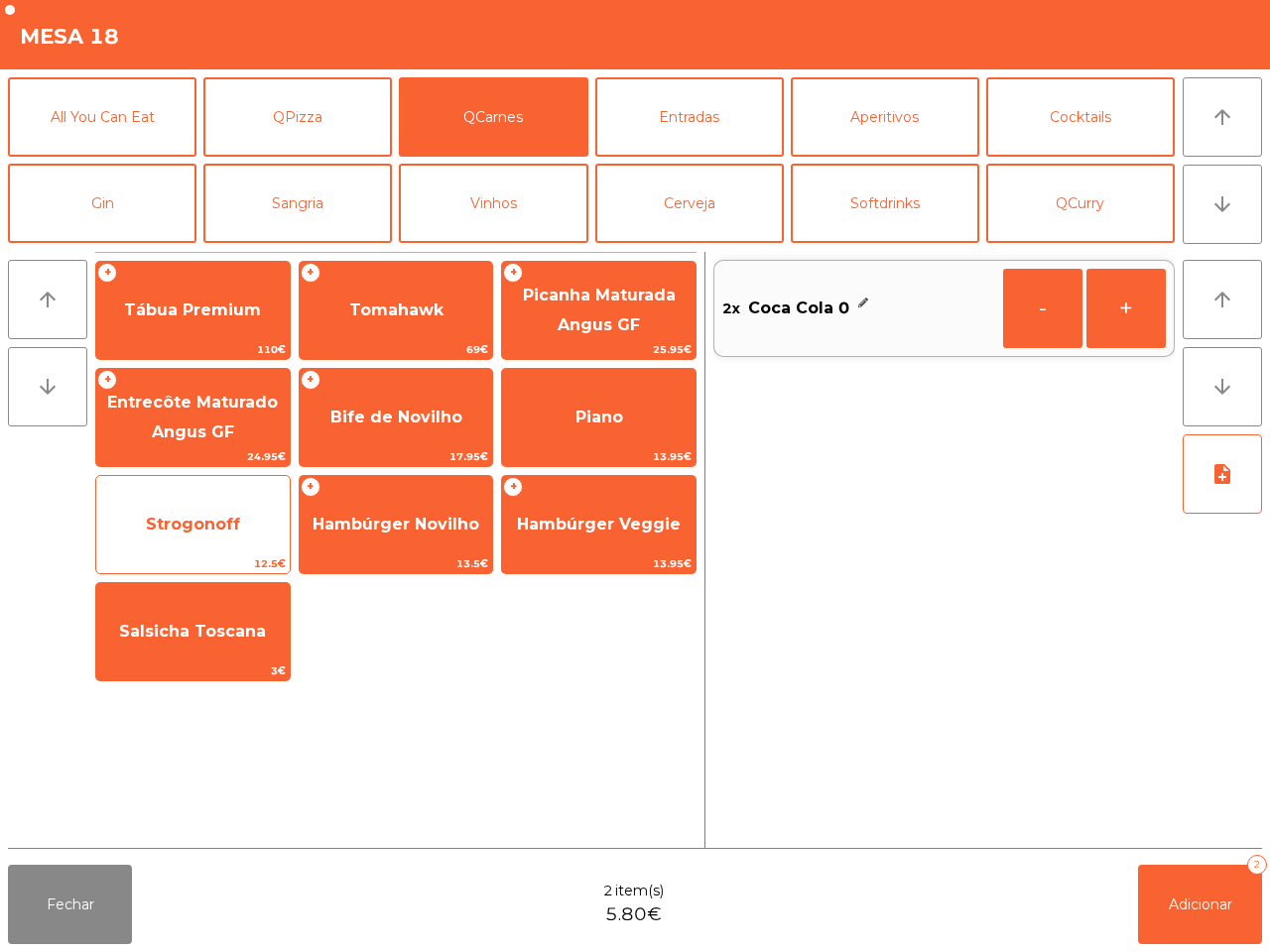 click on "Strogonoff" 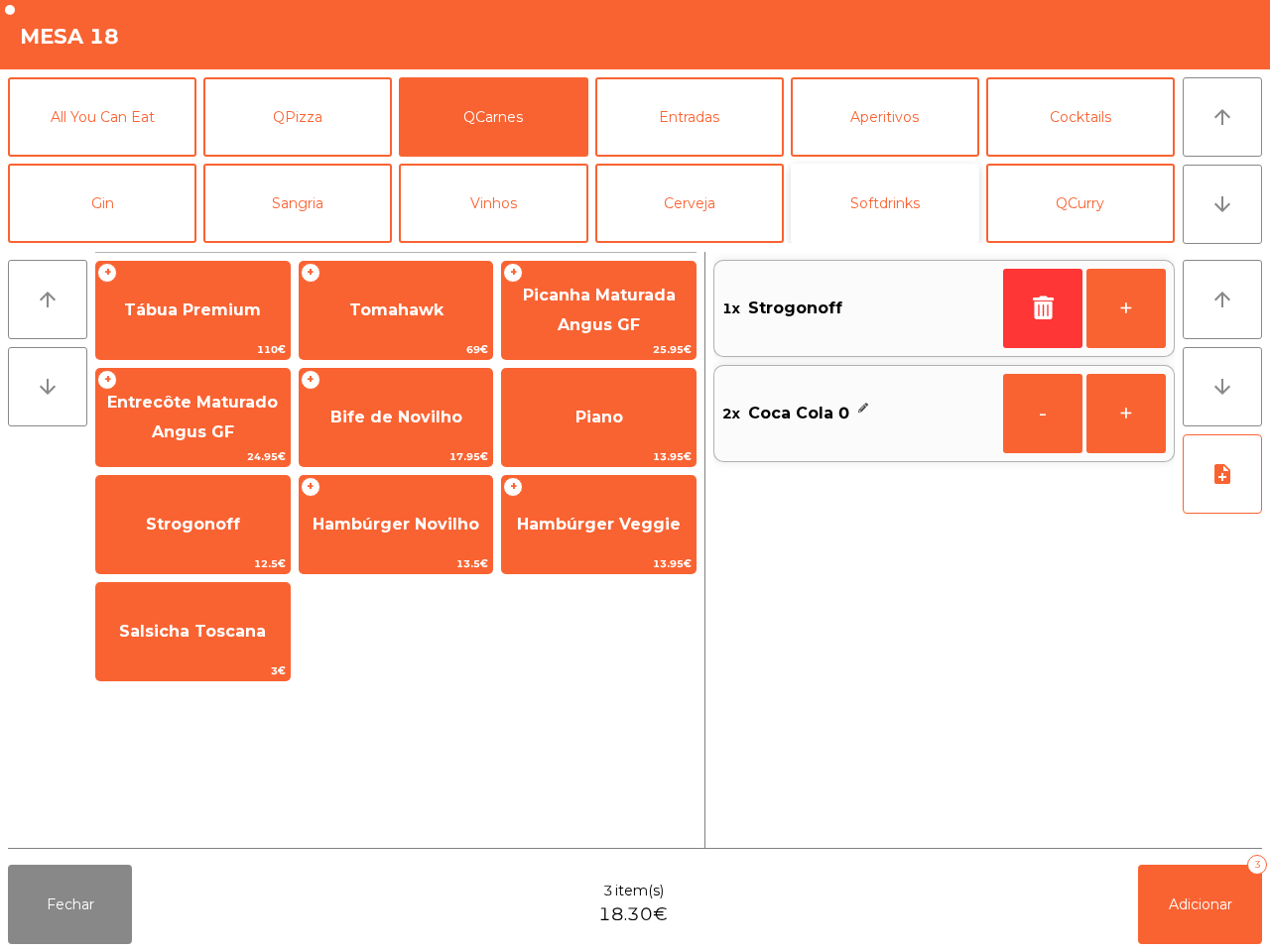 click on "Softdrinks" 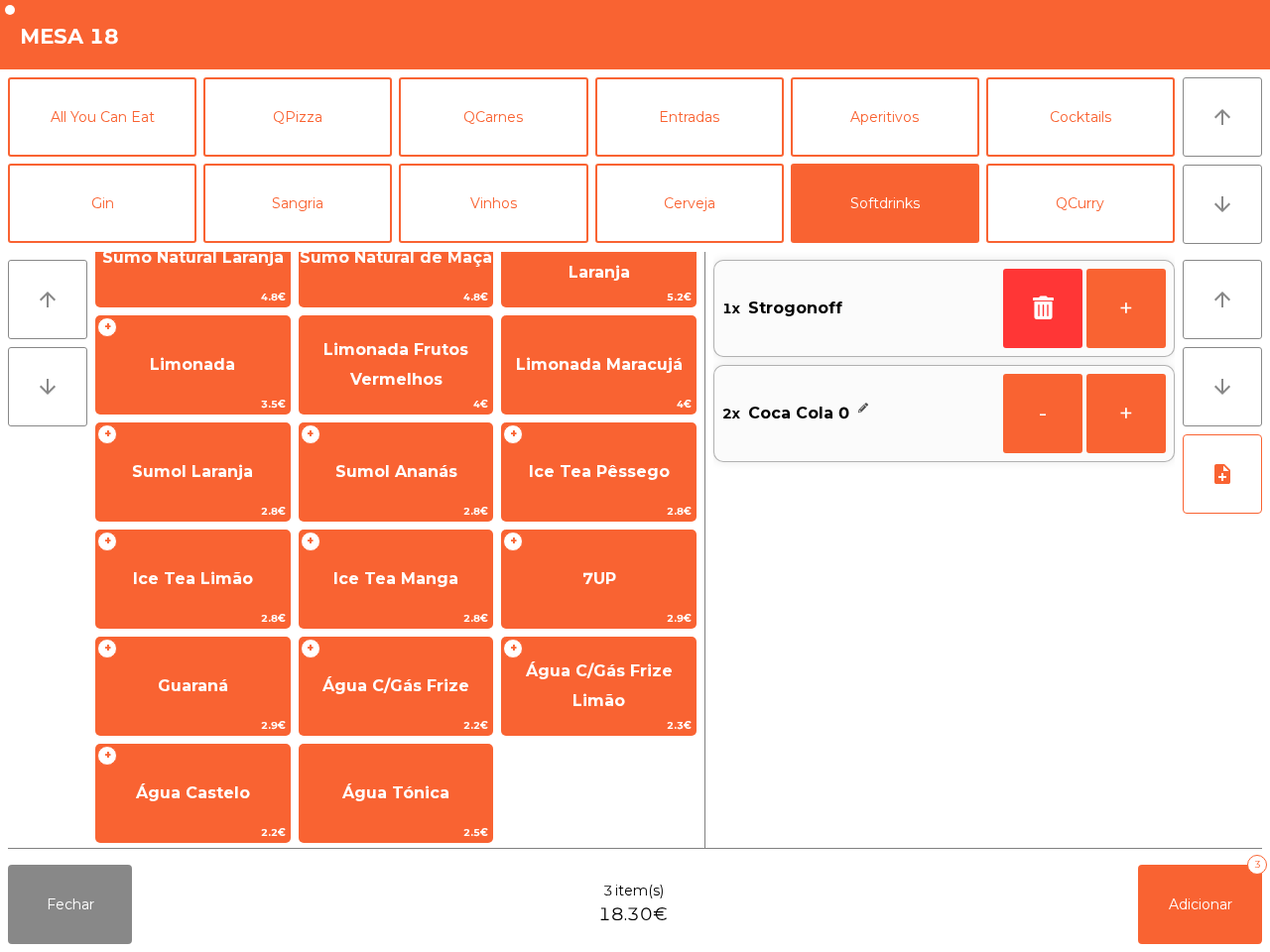 scroll, scrollTop: 162, scrollLeft: 0, axis: vertical 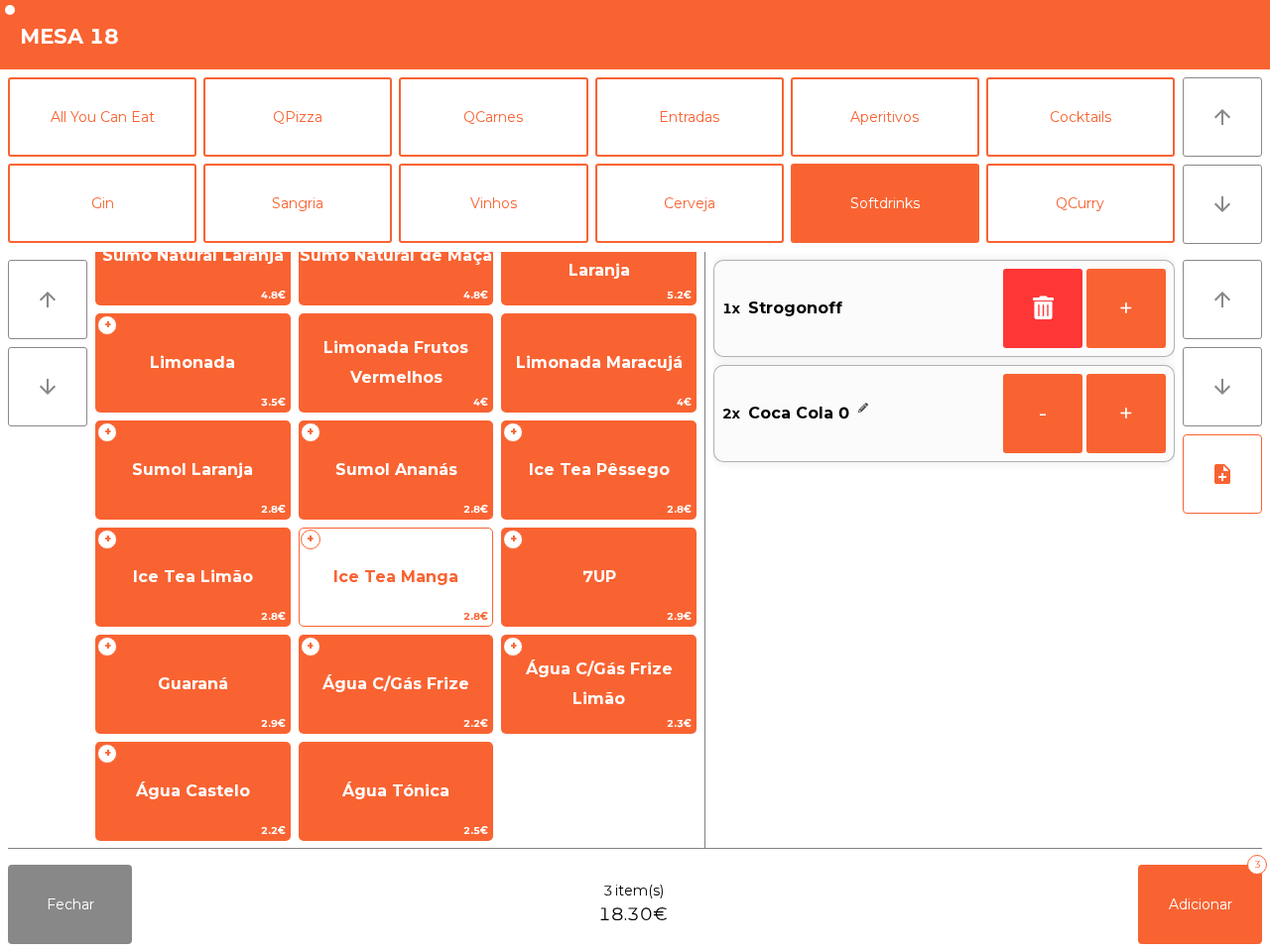 click on "Ice Tea Manga" 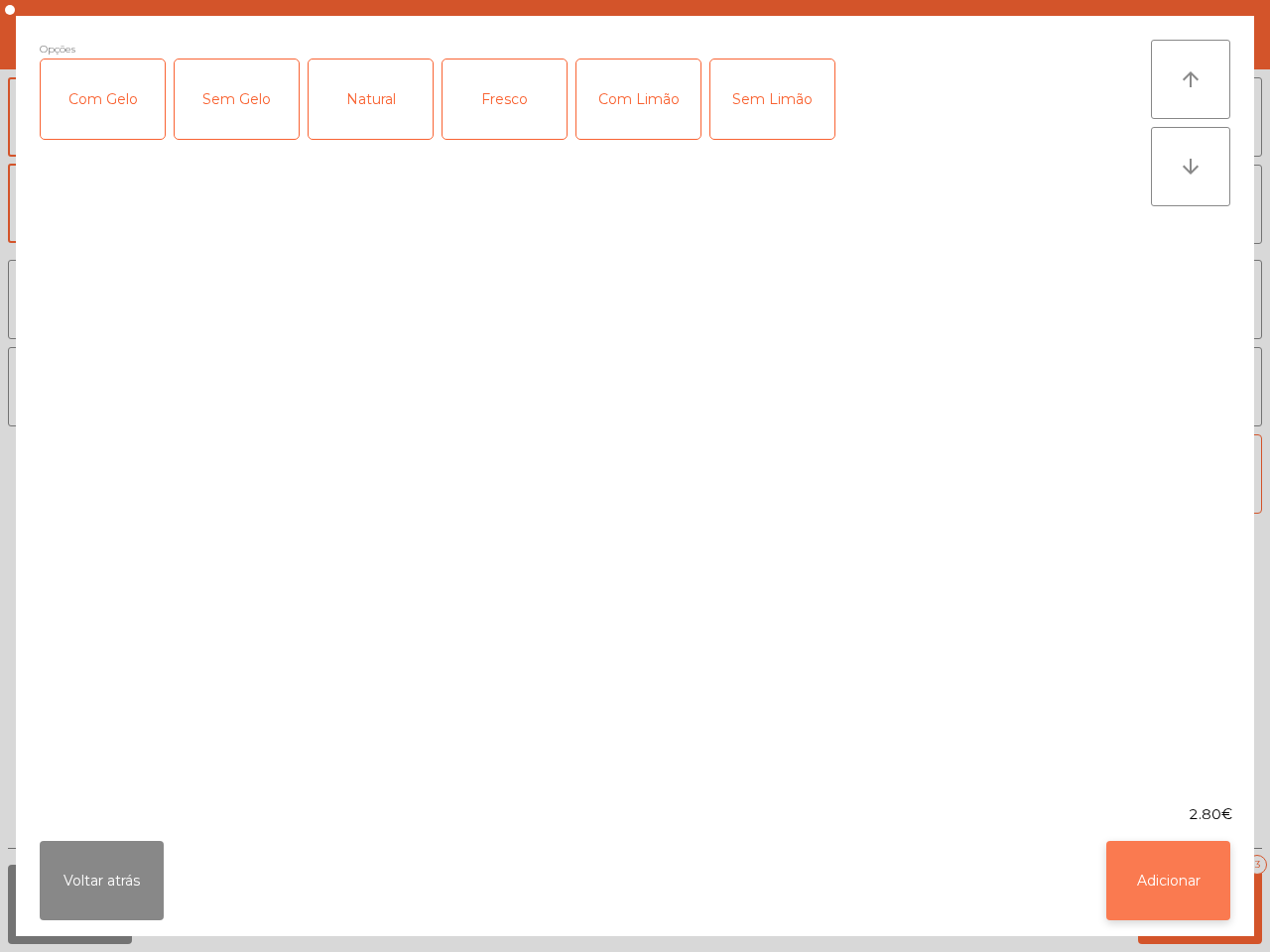 click on "Adicionar" 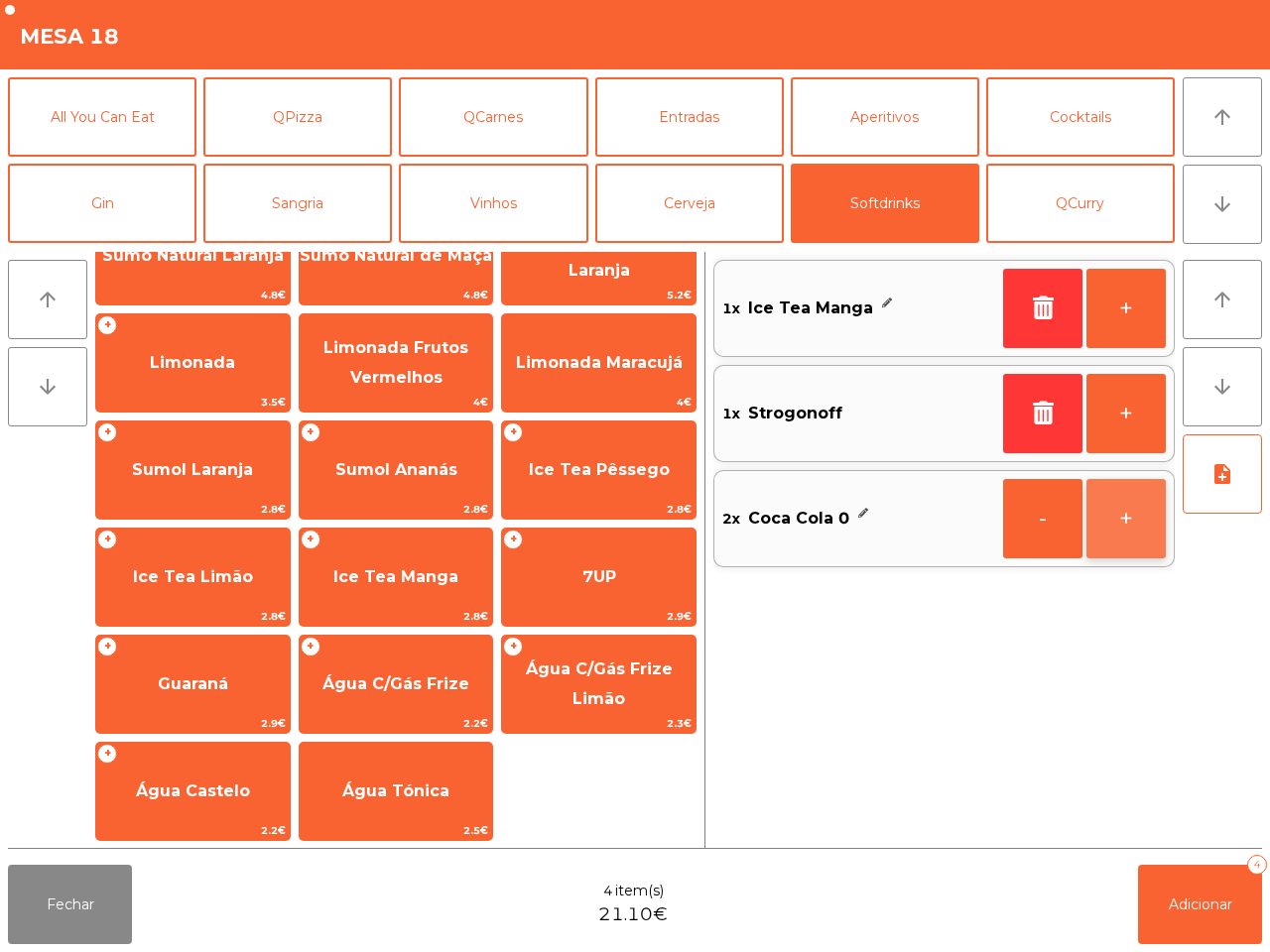 click on "+" 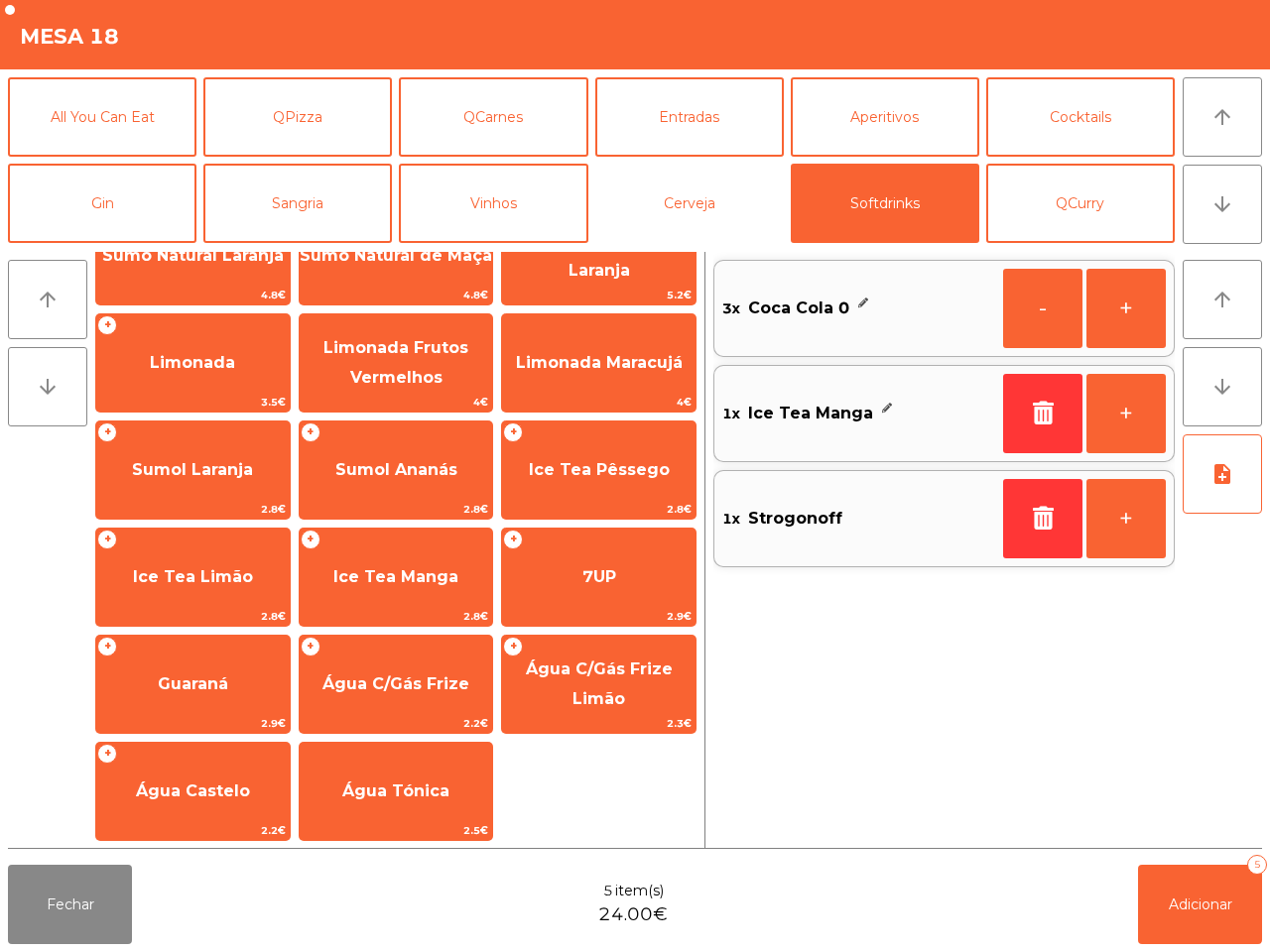 click on "Cerveja" 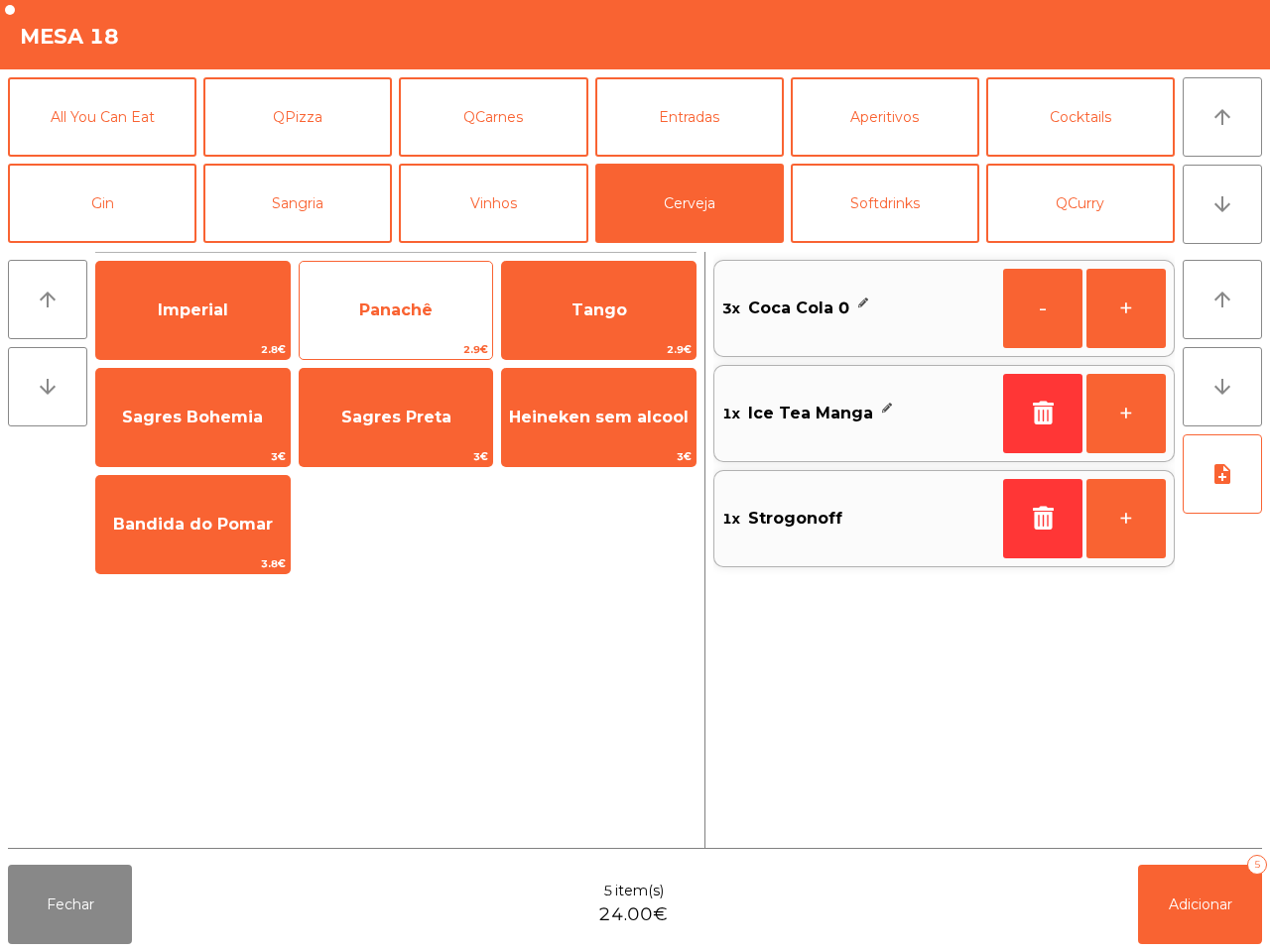 scroll, scrollTop: 0, scrollLeft: 0, axis: both 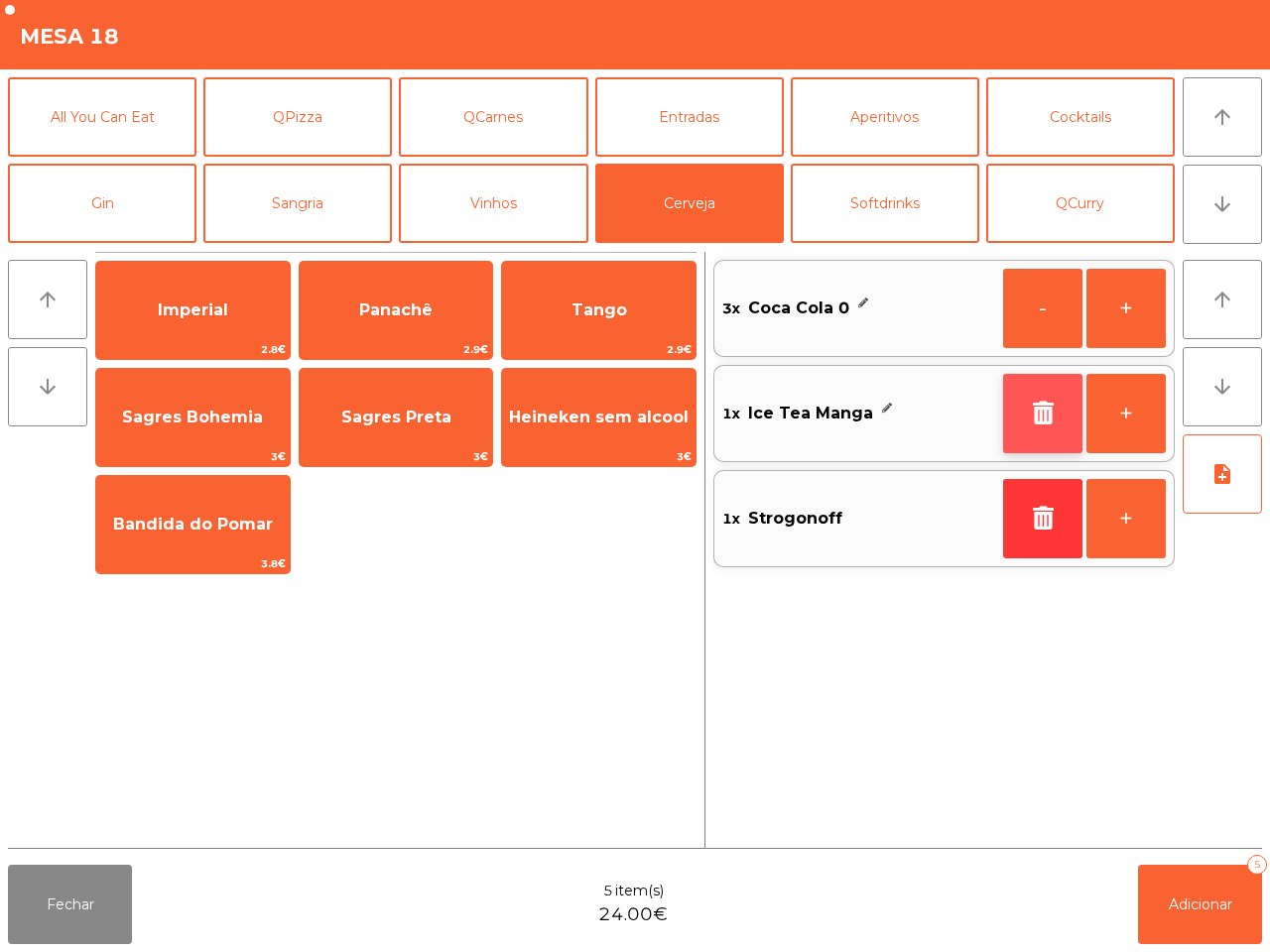 click 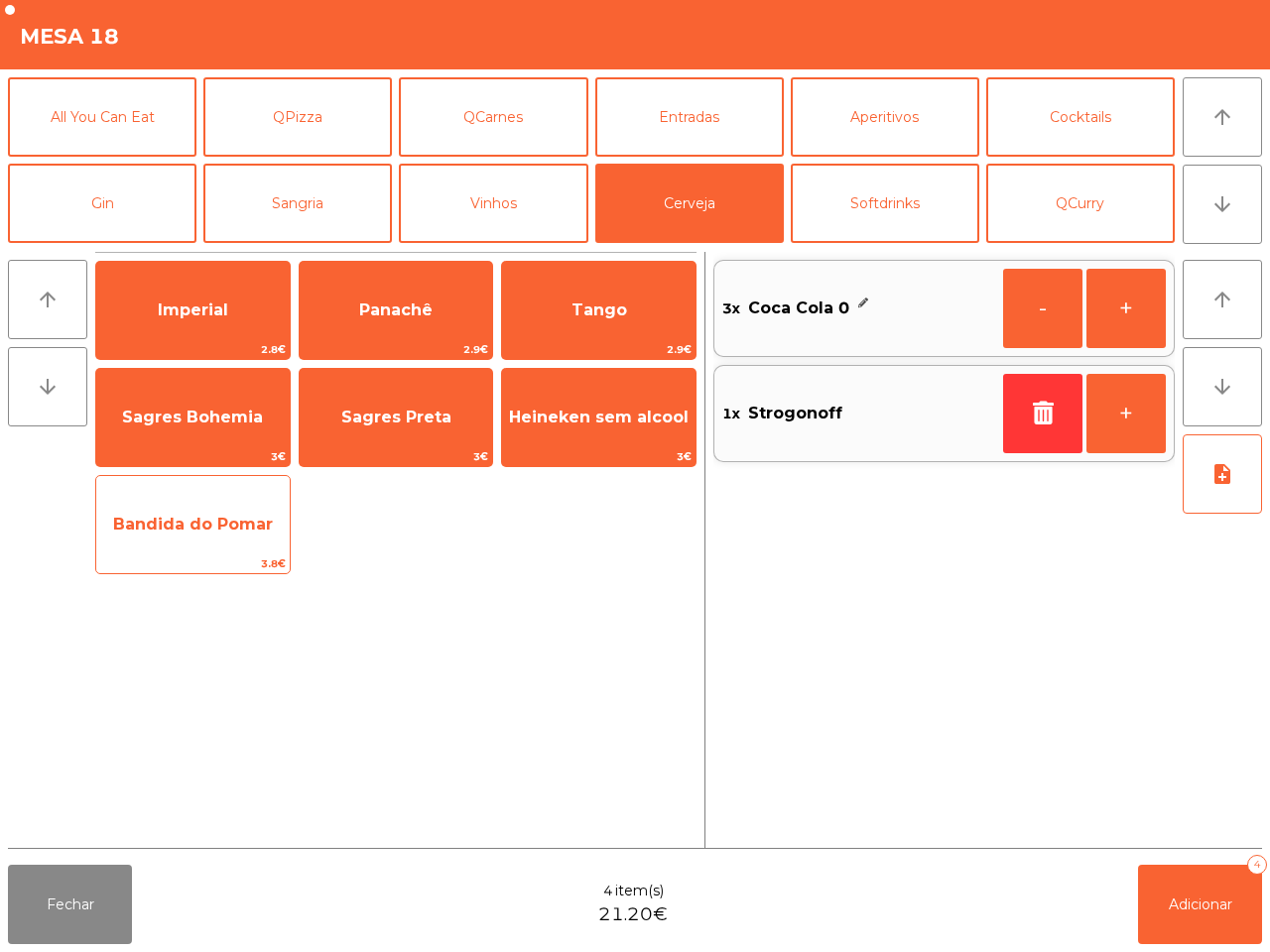 click on "Bandida do Pomar" 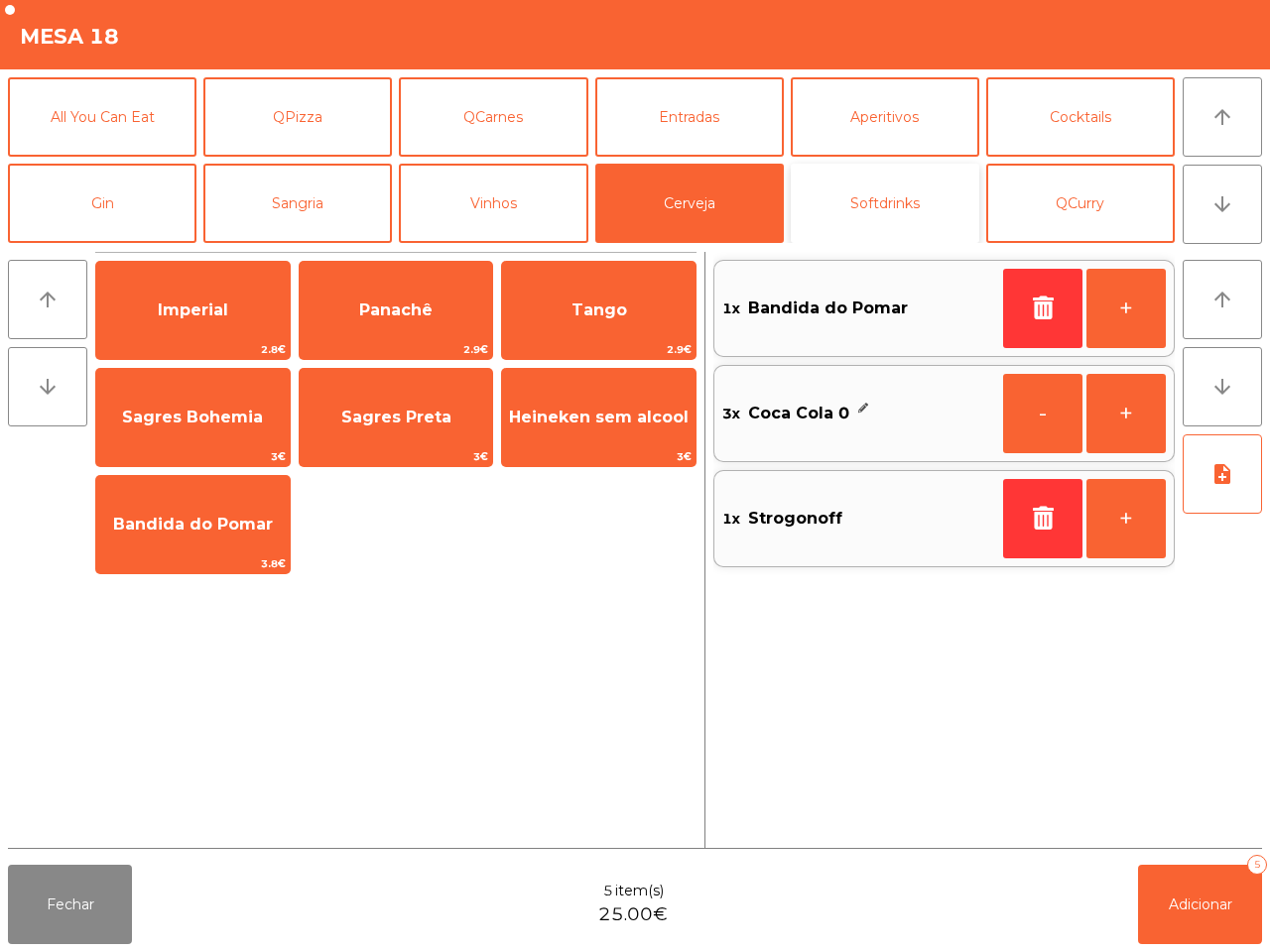 click on "Softdrinks" 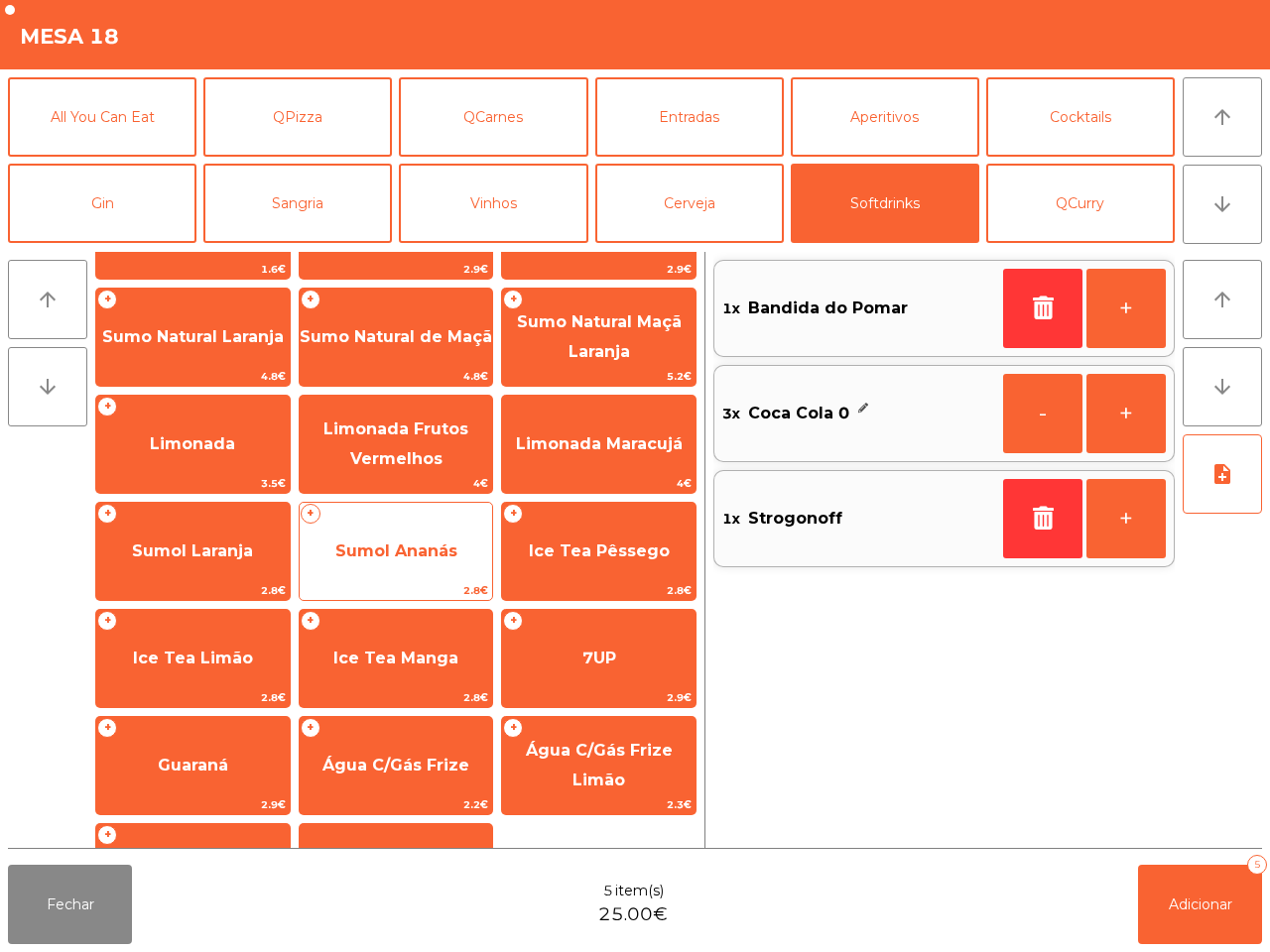 scroll, scrollTop: 124, scrollLeft: 0, axis: vertical 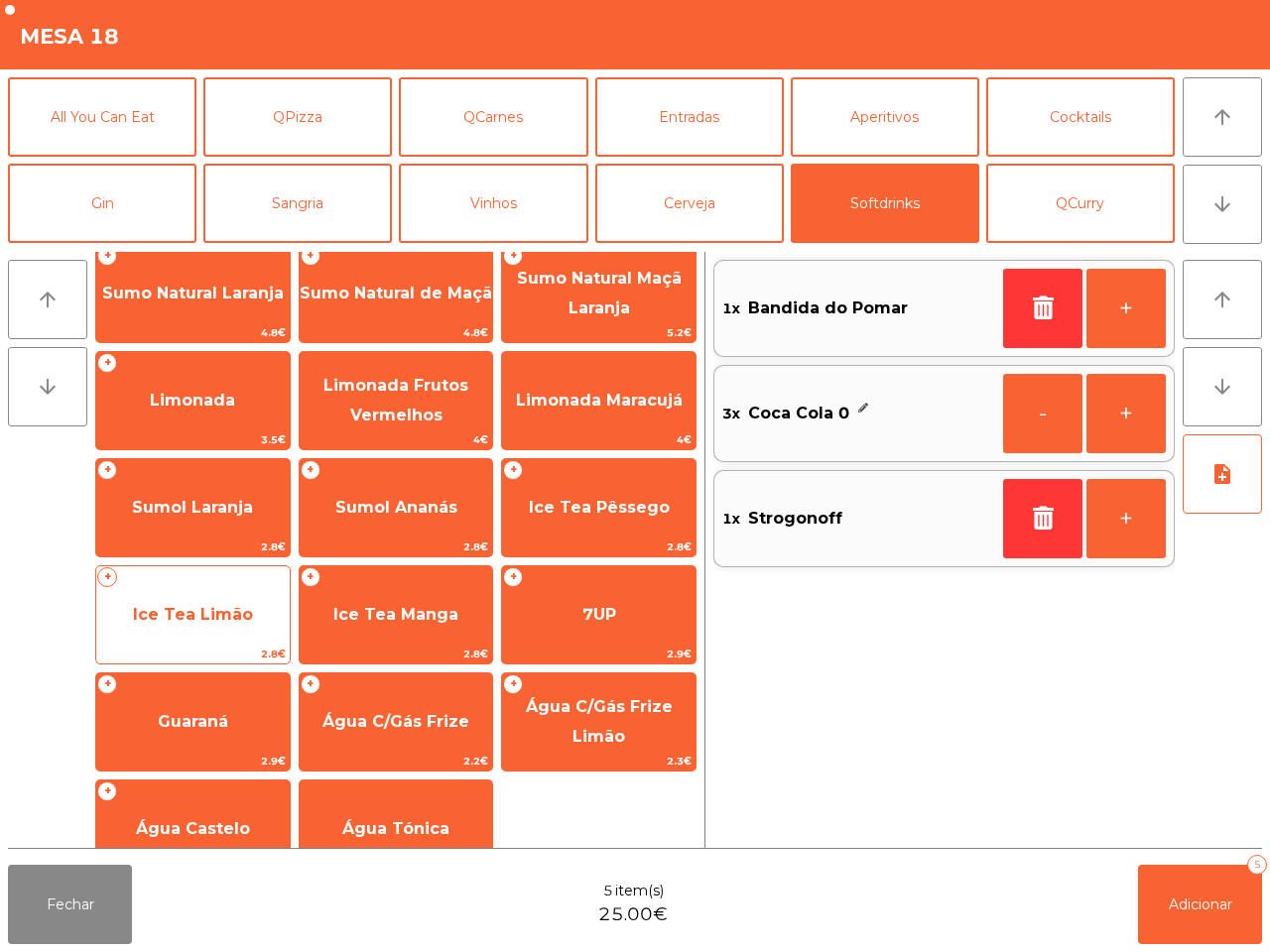 click on "Ice Tea Limão" 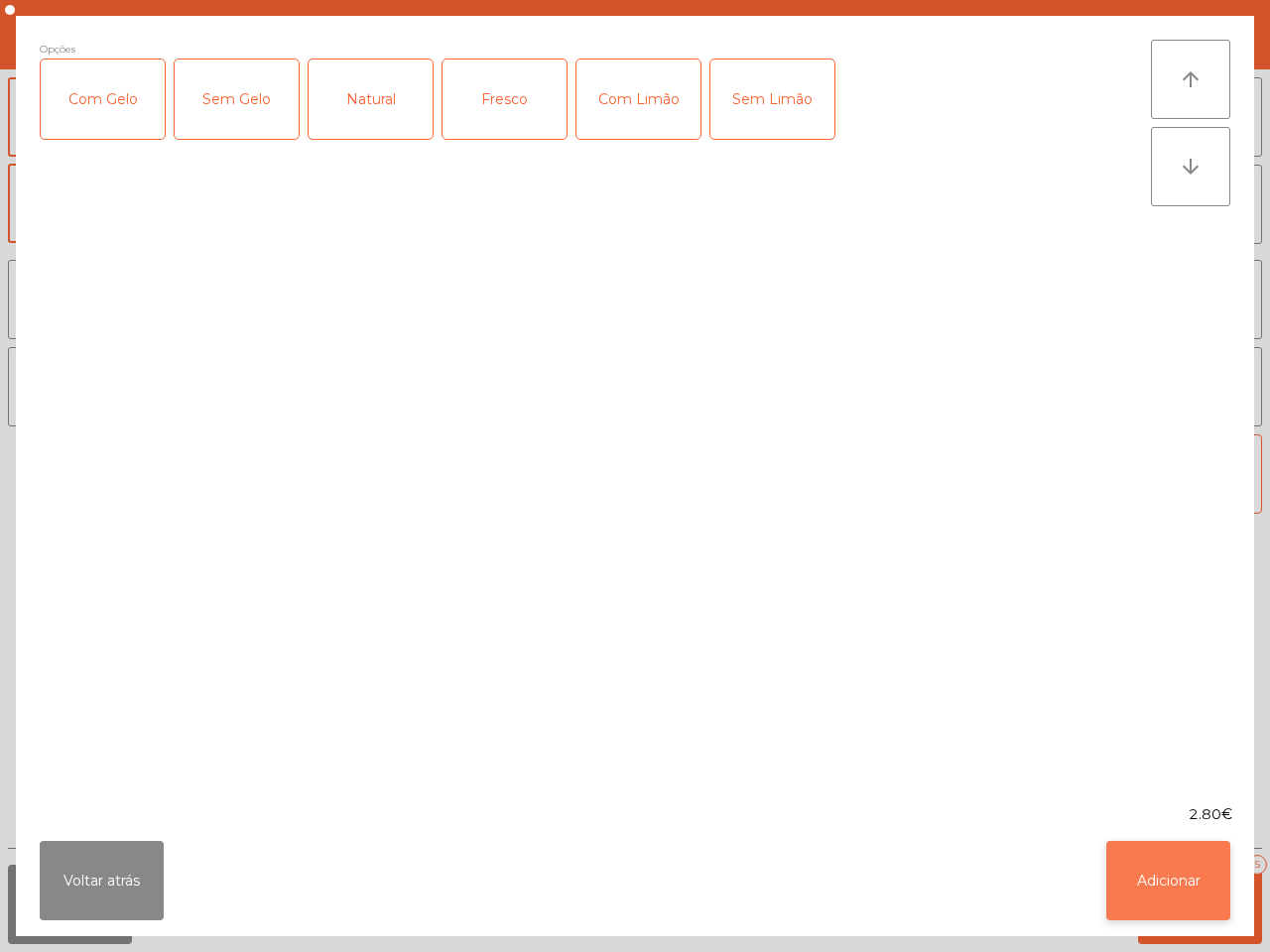 click on "Adicionar" 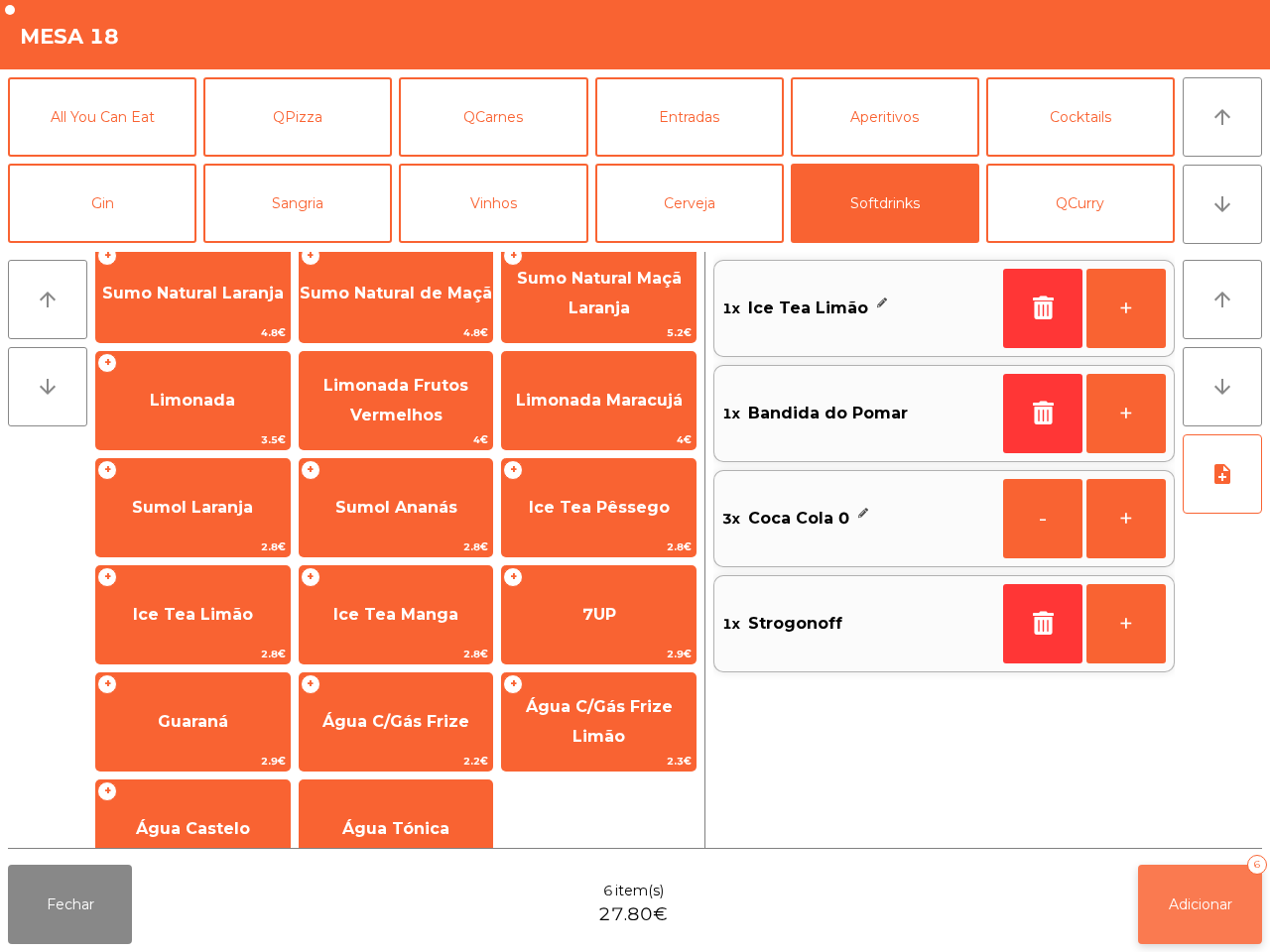 click on "Adicionar" 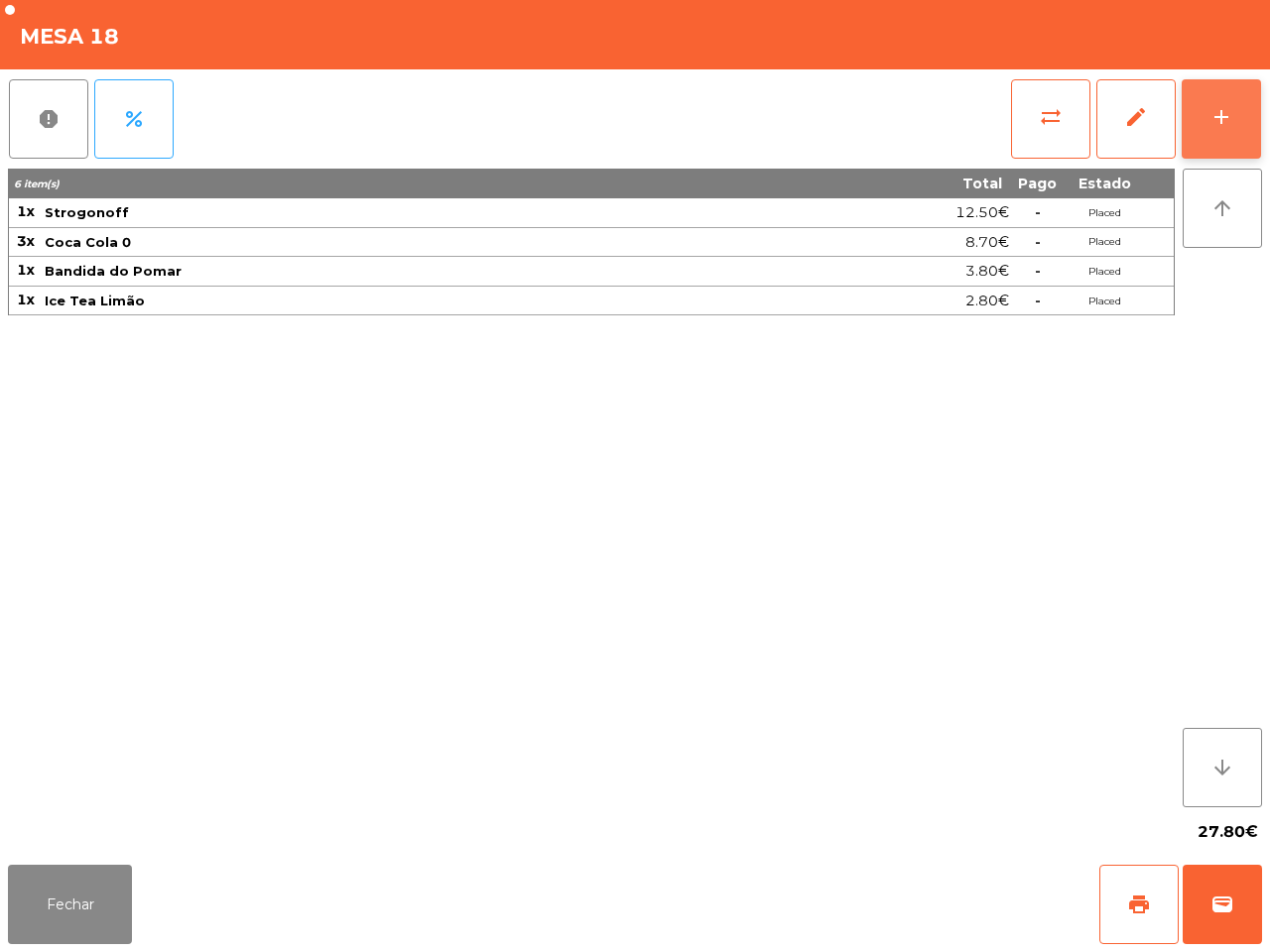 click on "add" 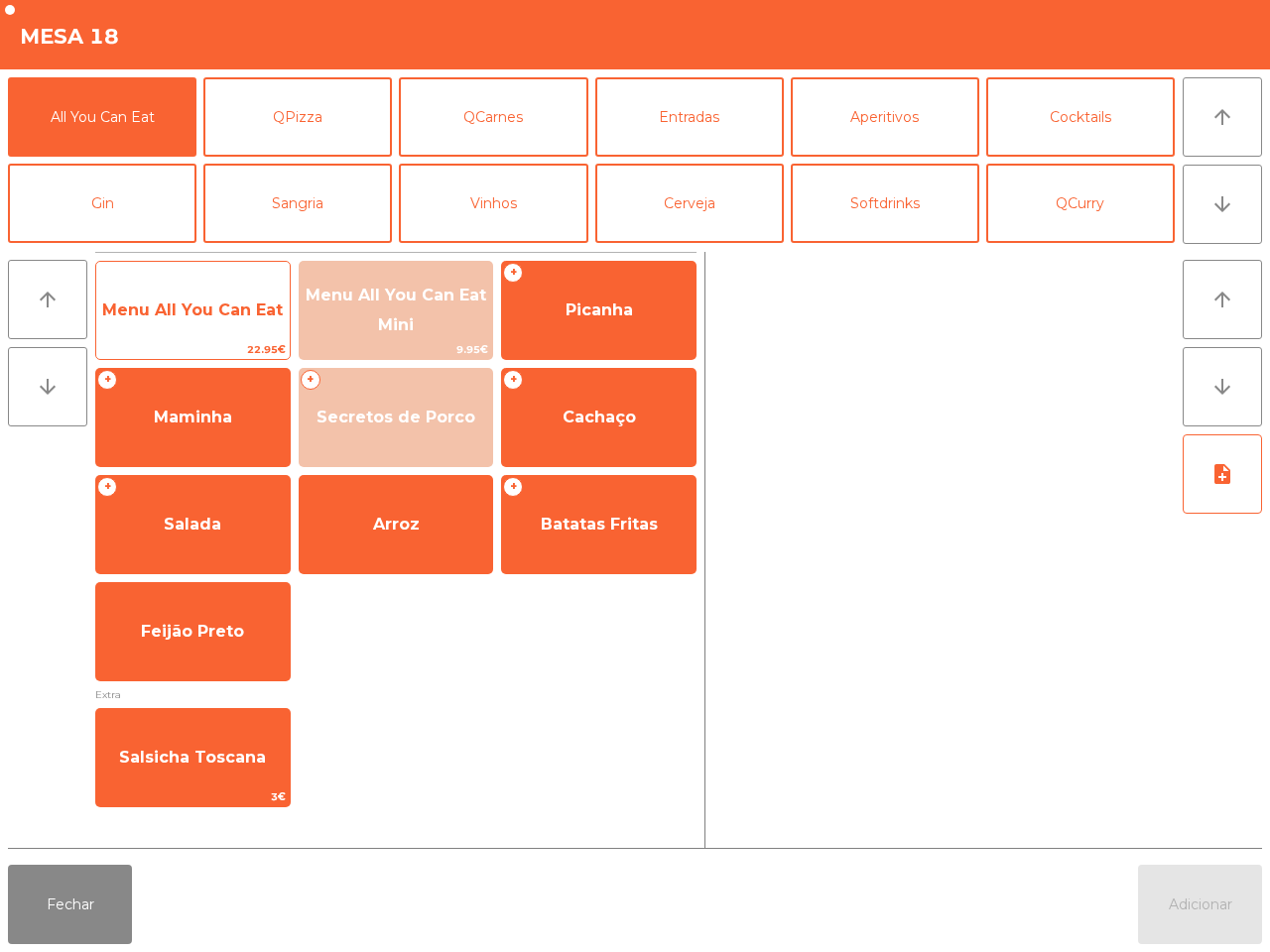 click on "Menu All You Can Eat" 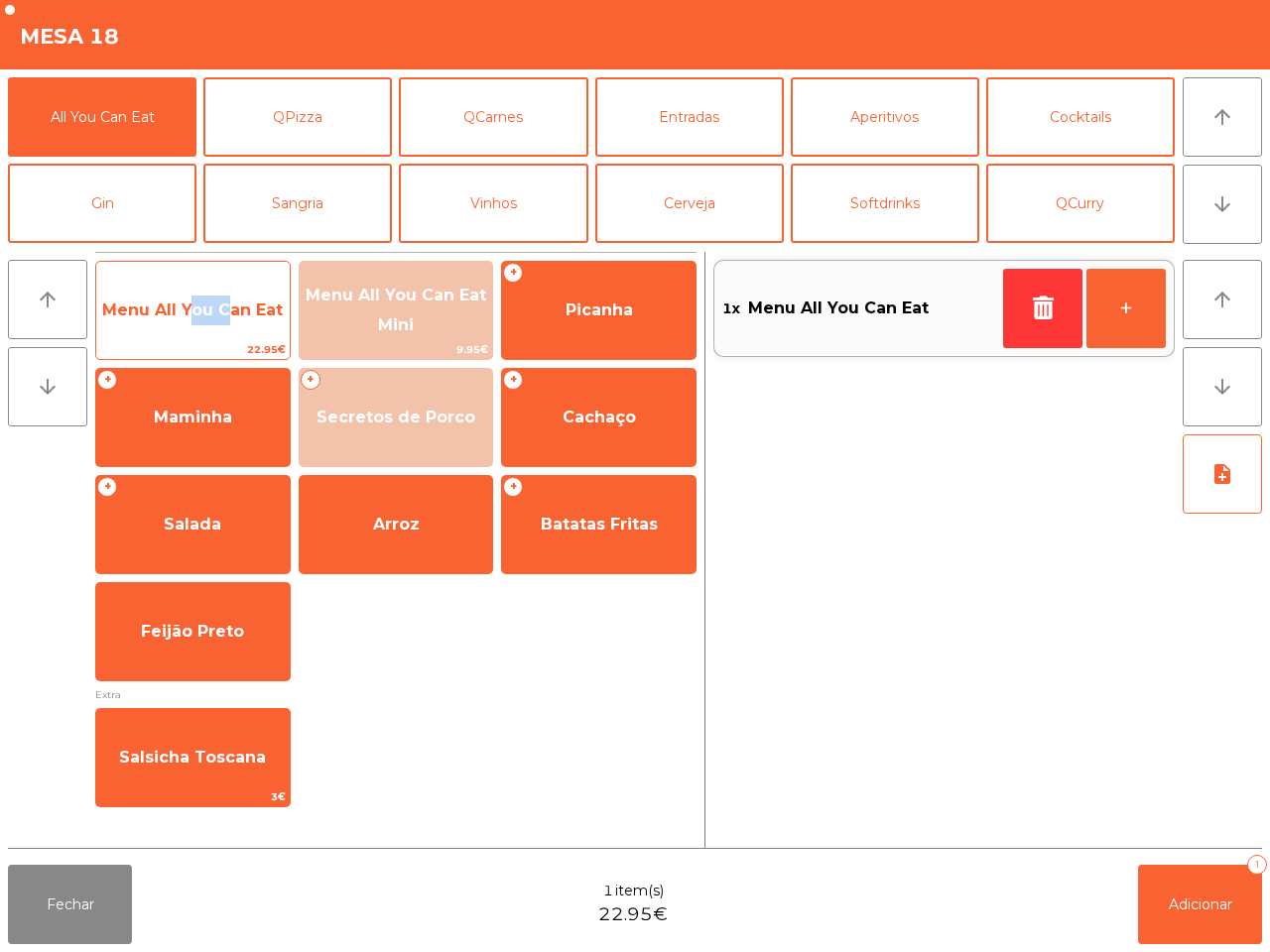click on "Menu All You Can Eat" 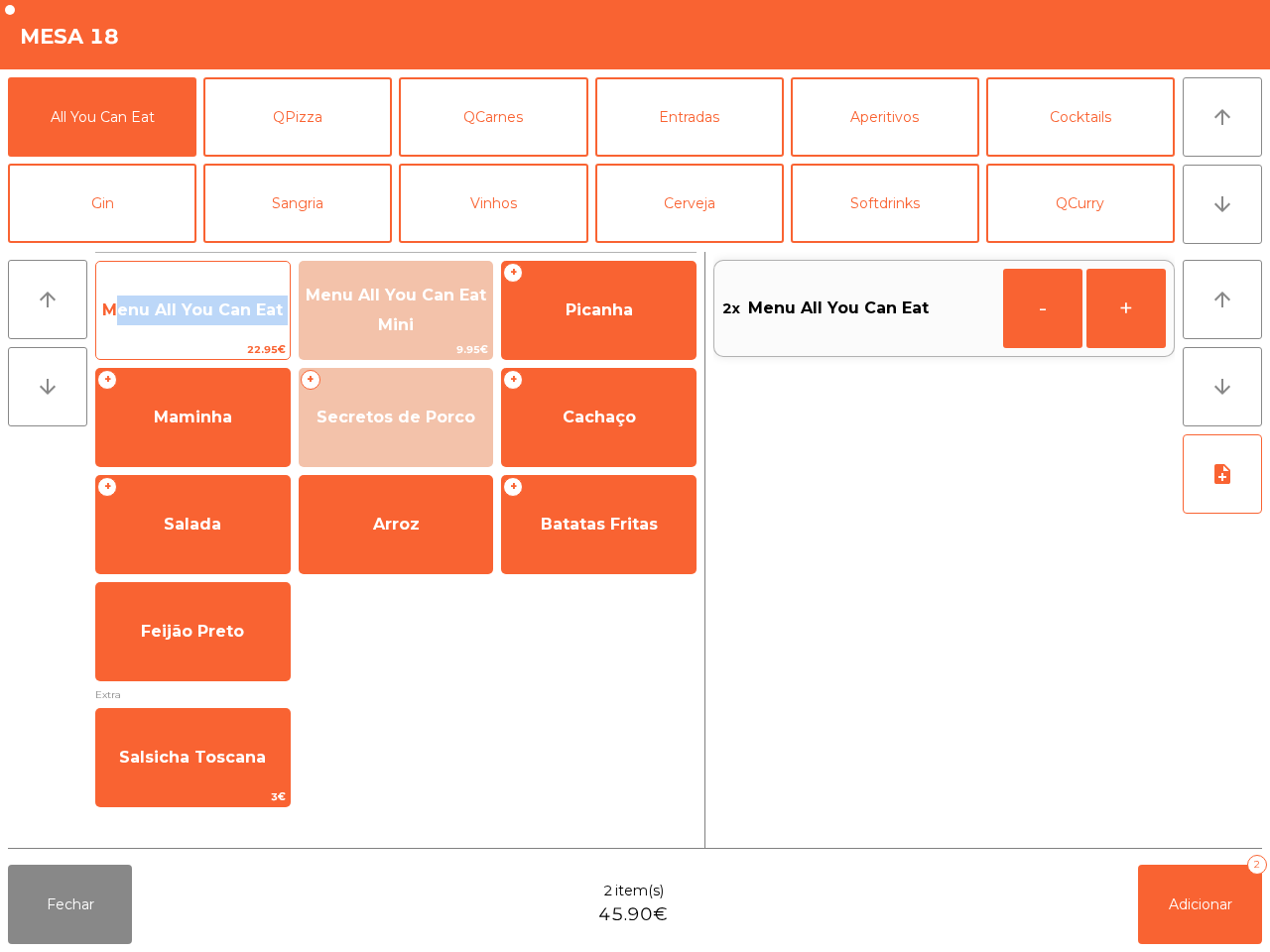 click on "Menu All You Can Eat" 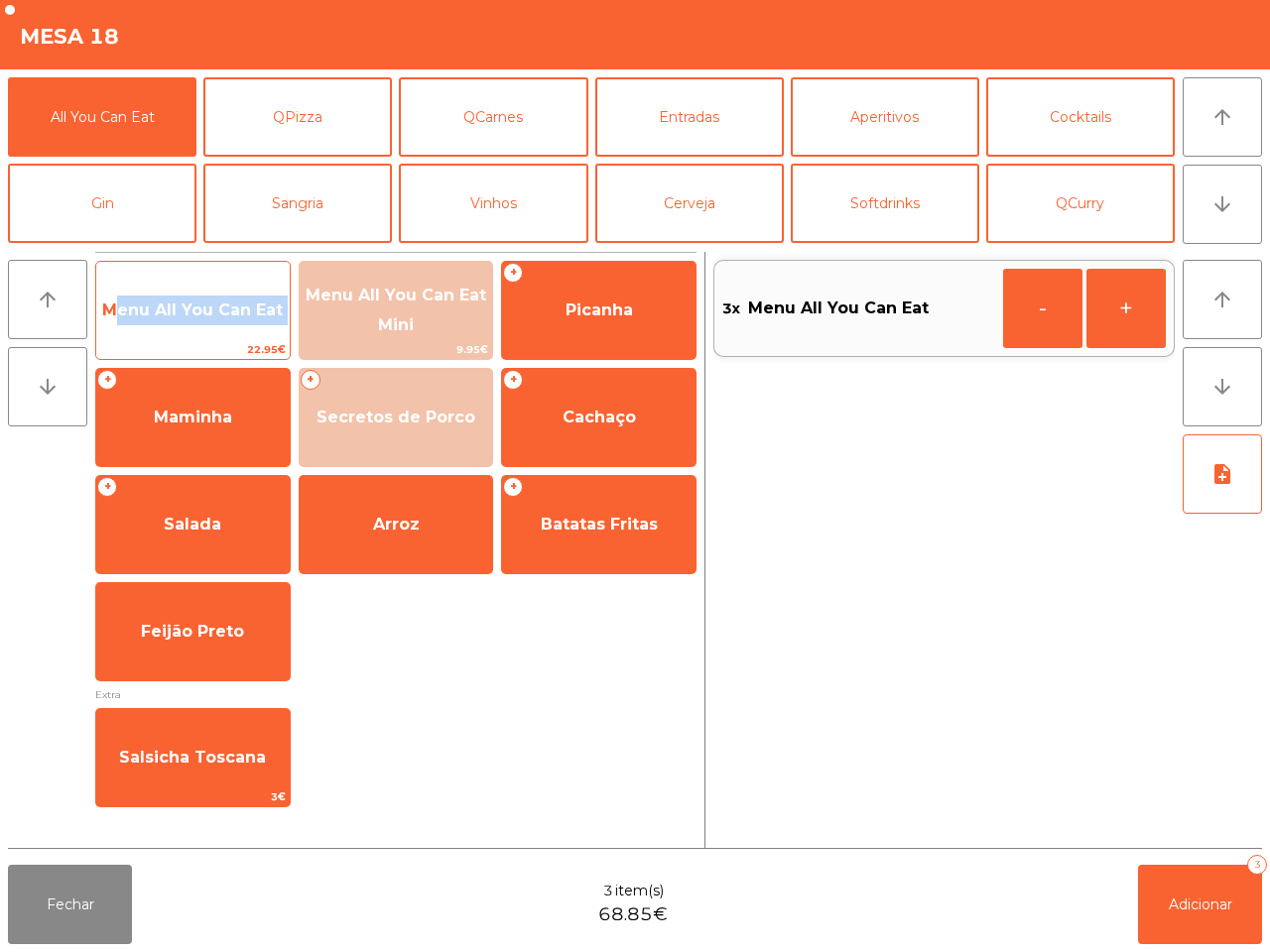 click on "Menu All You Can Eat" 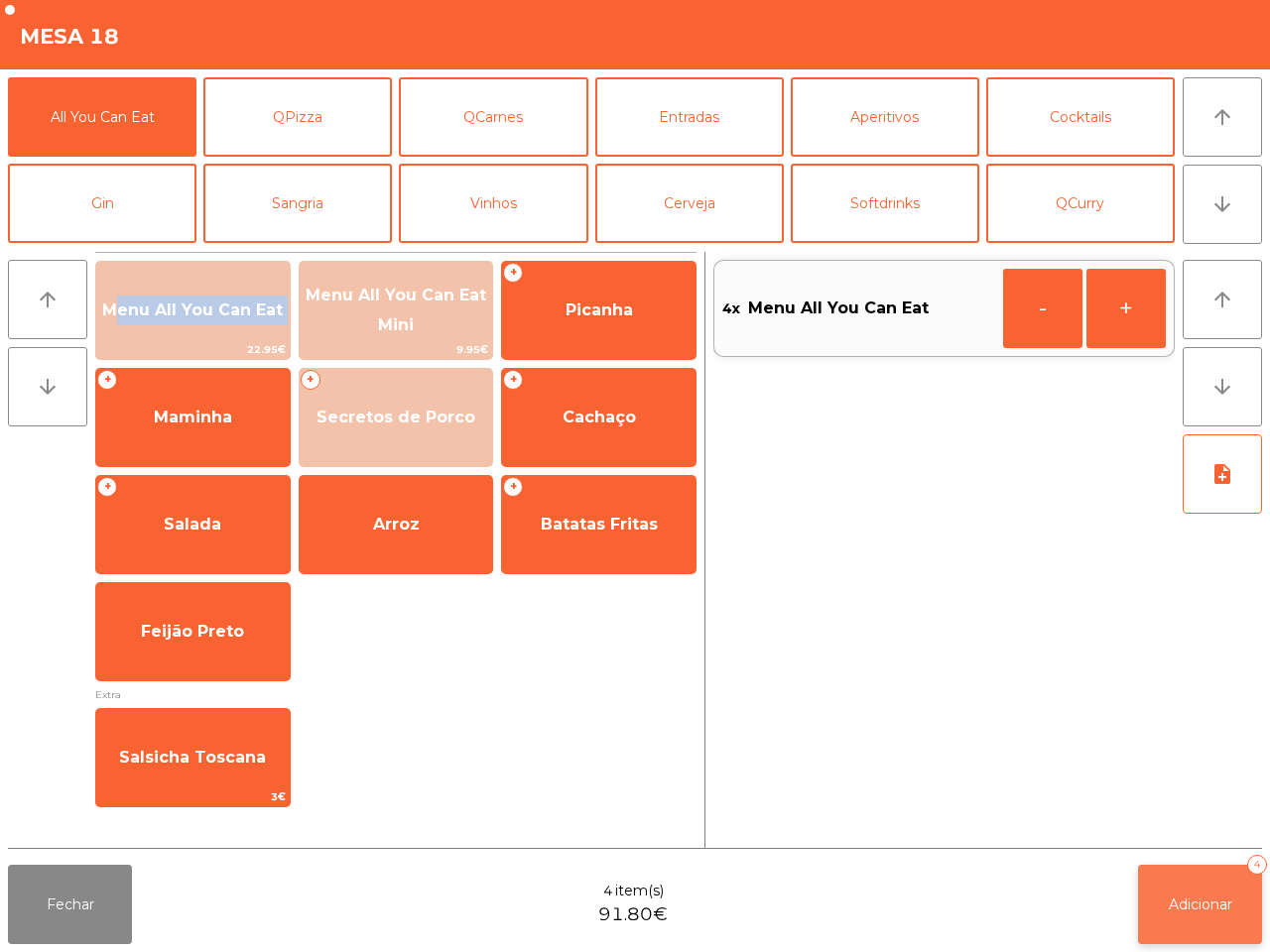 click on "Adicionar" 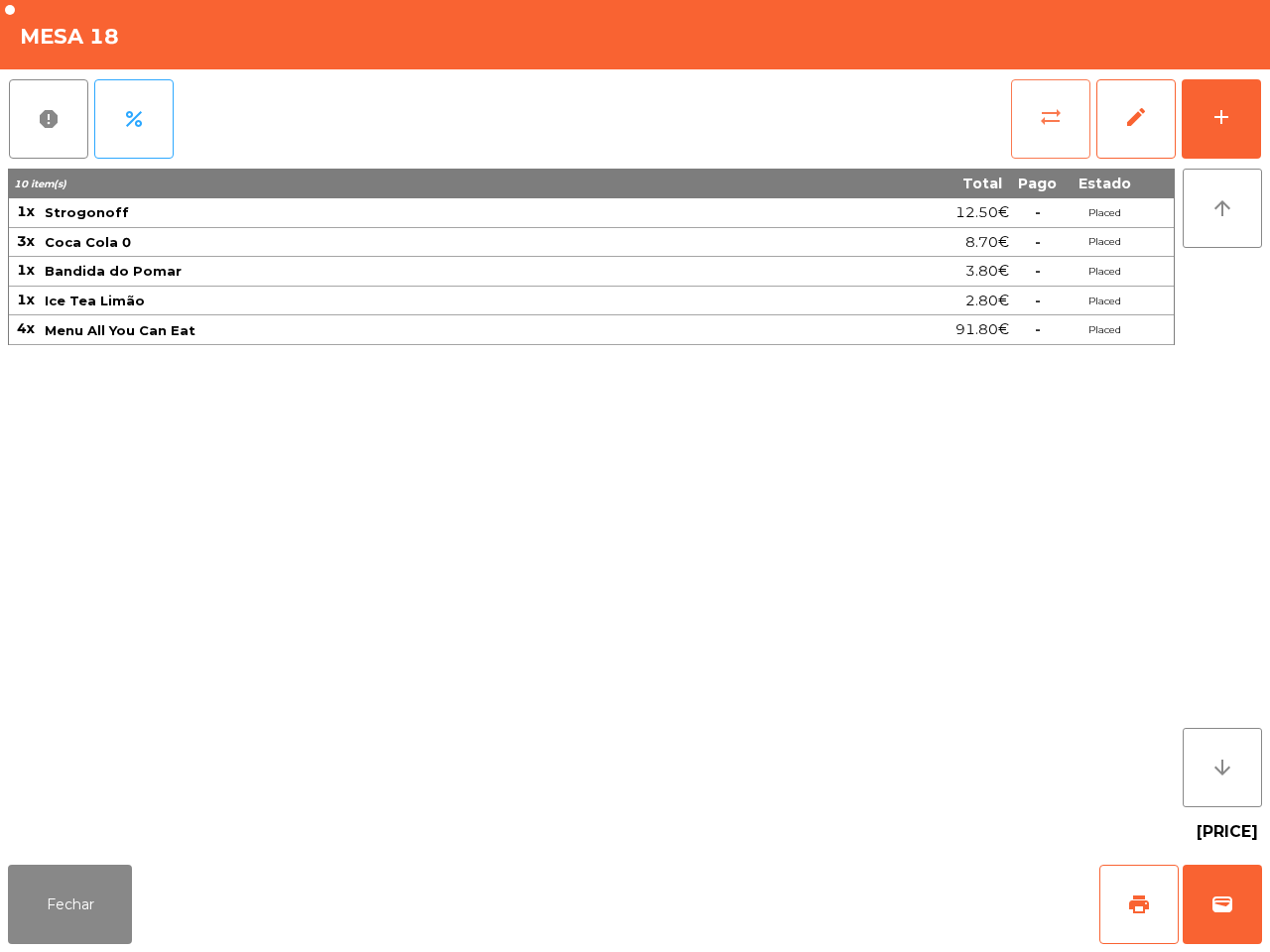 click on "sync_alt" 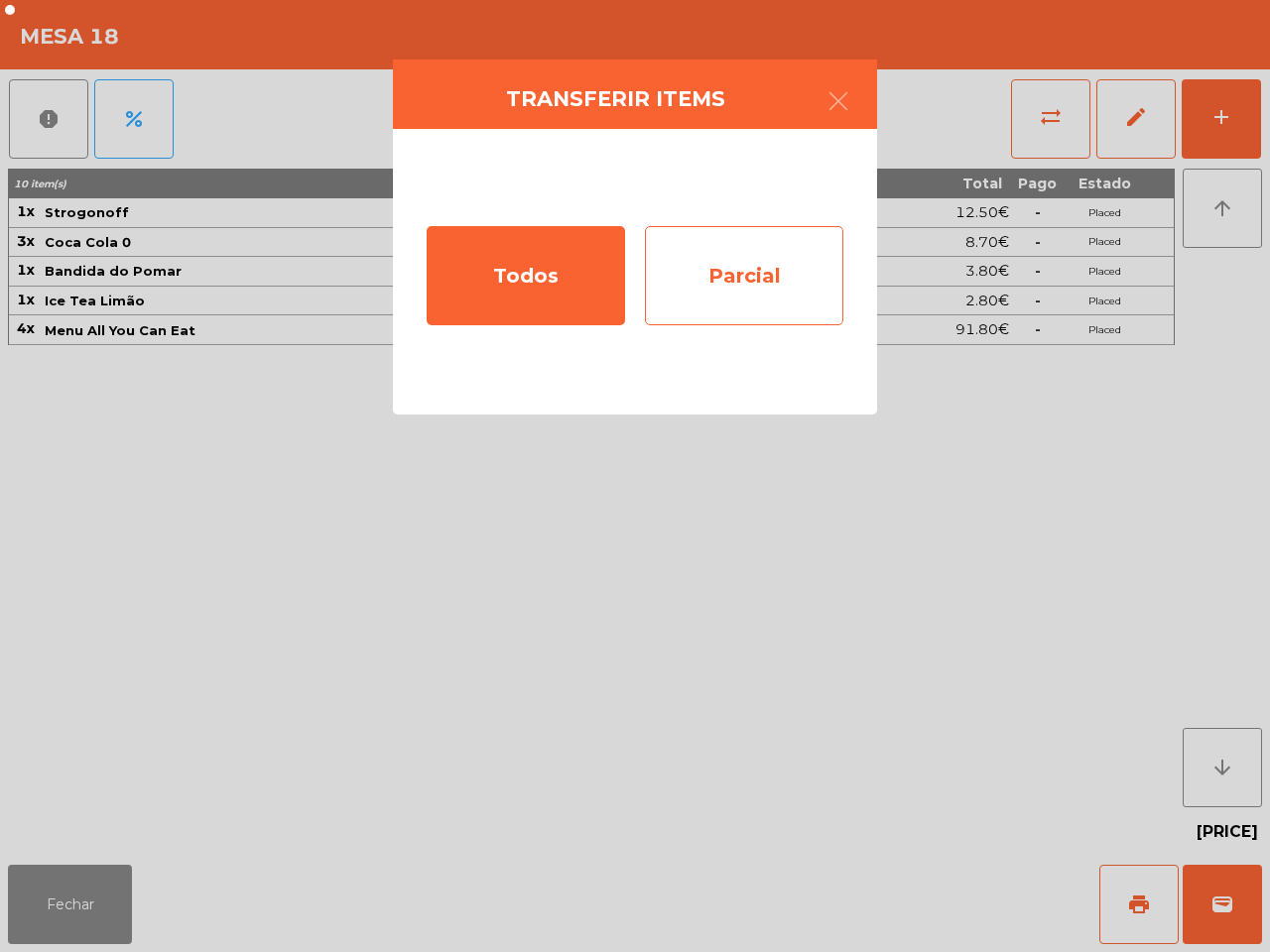 click on "Parcial" 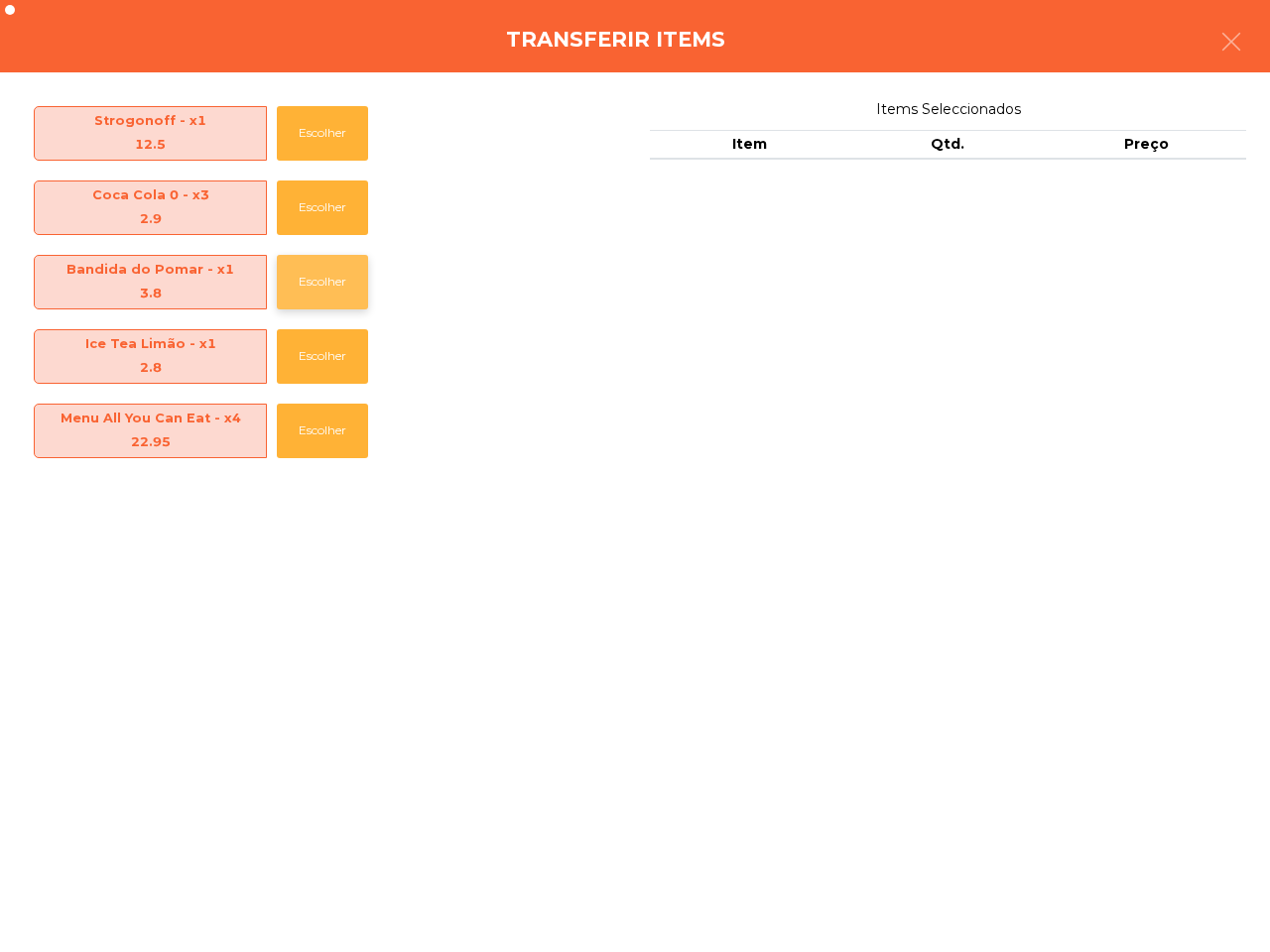 click on "Escolher" 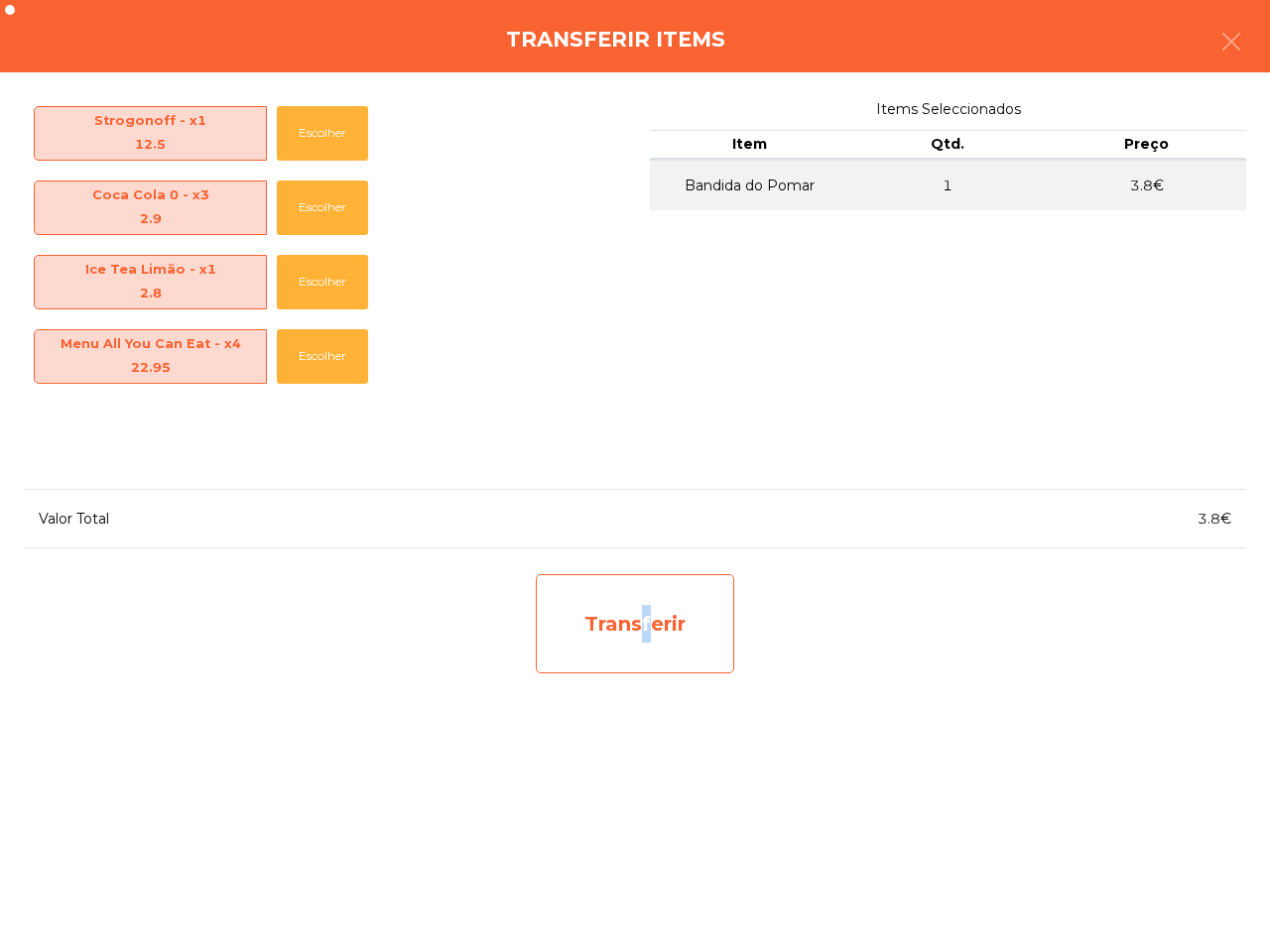 click on "Transferir" 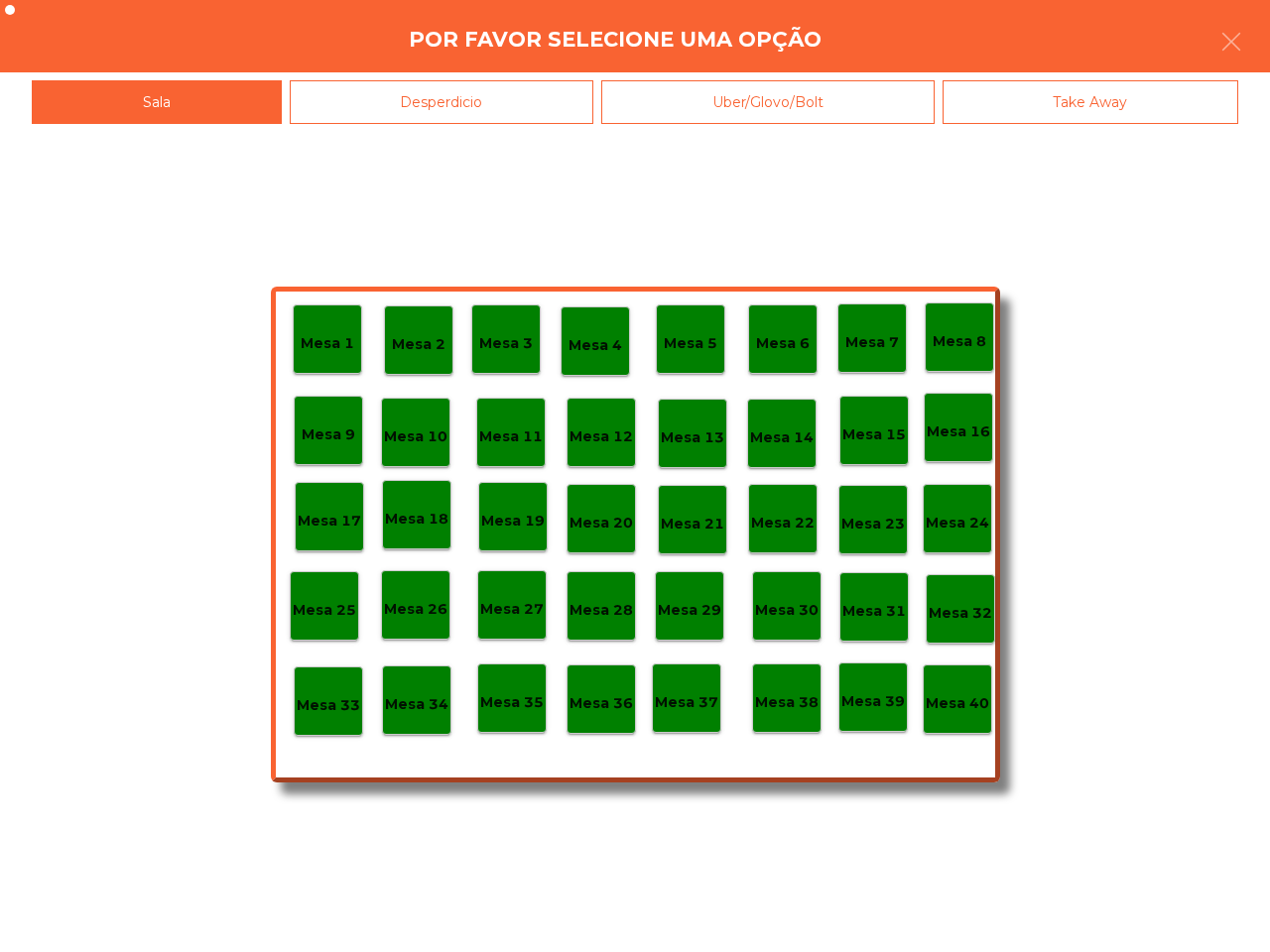 click on "Desperdicio" 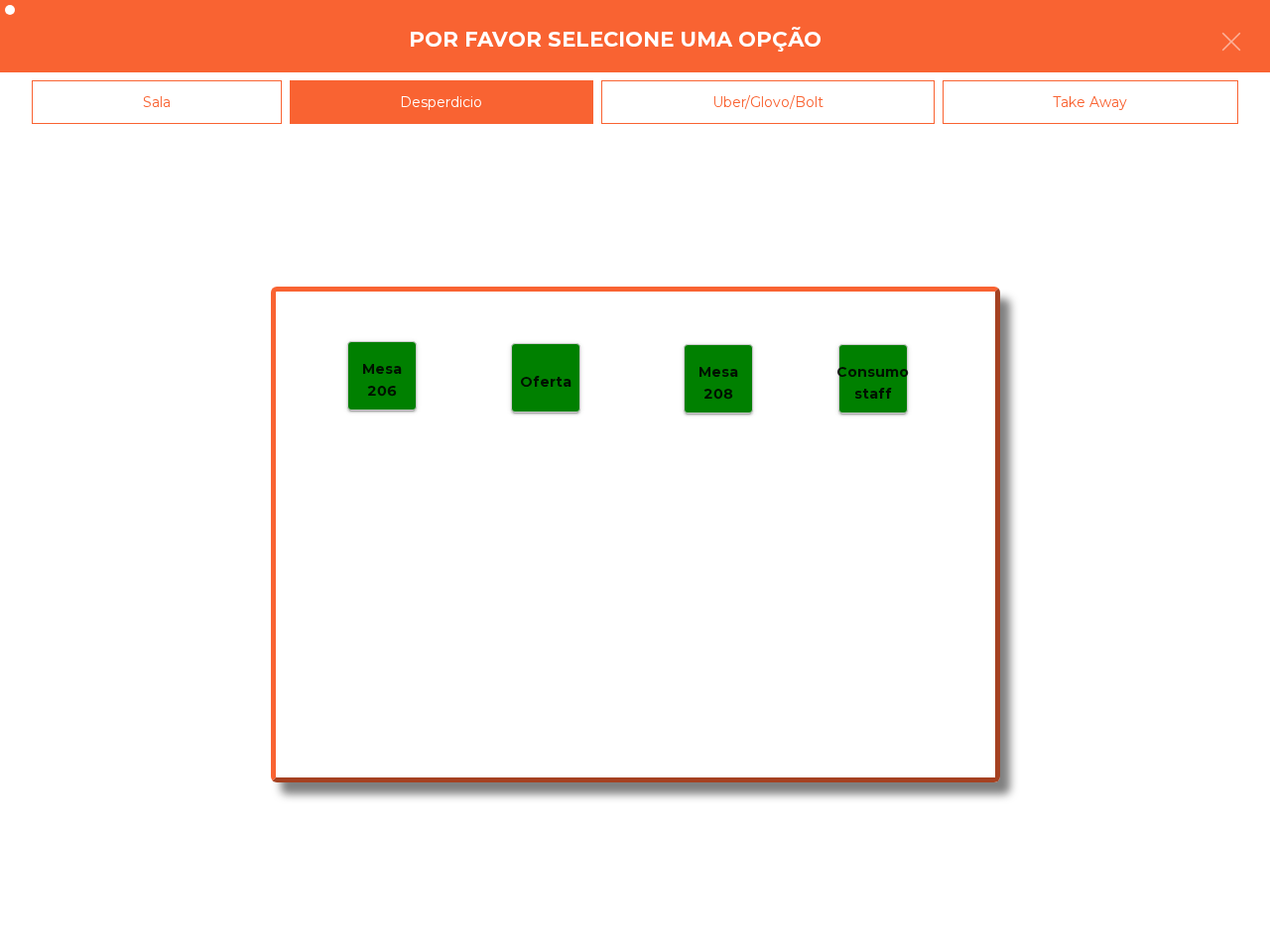 click on "Mesa 206" 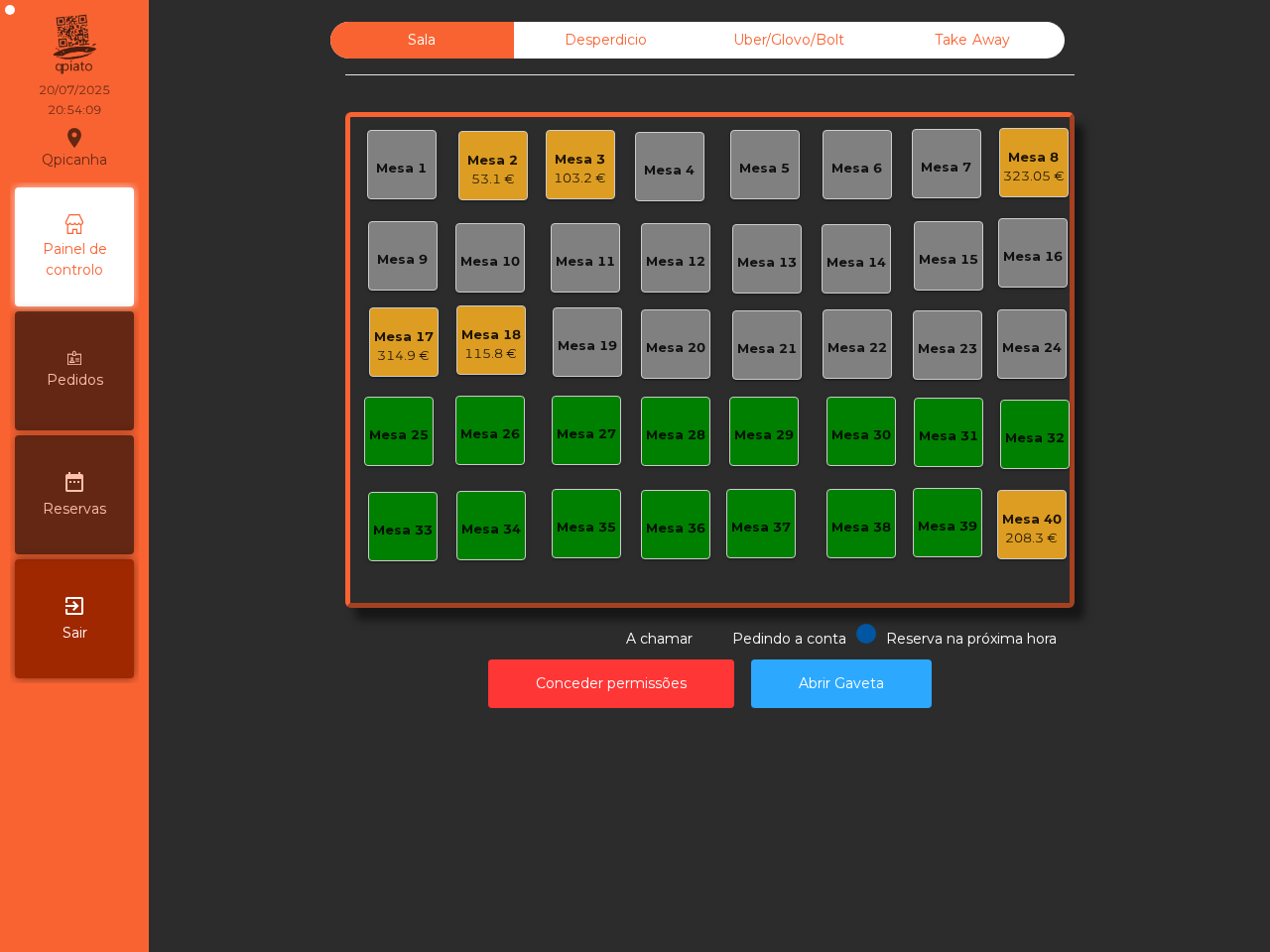 click on "Mesa 18" 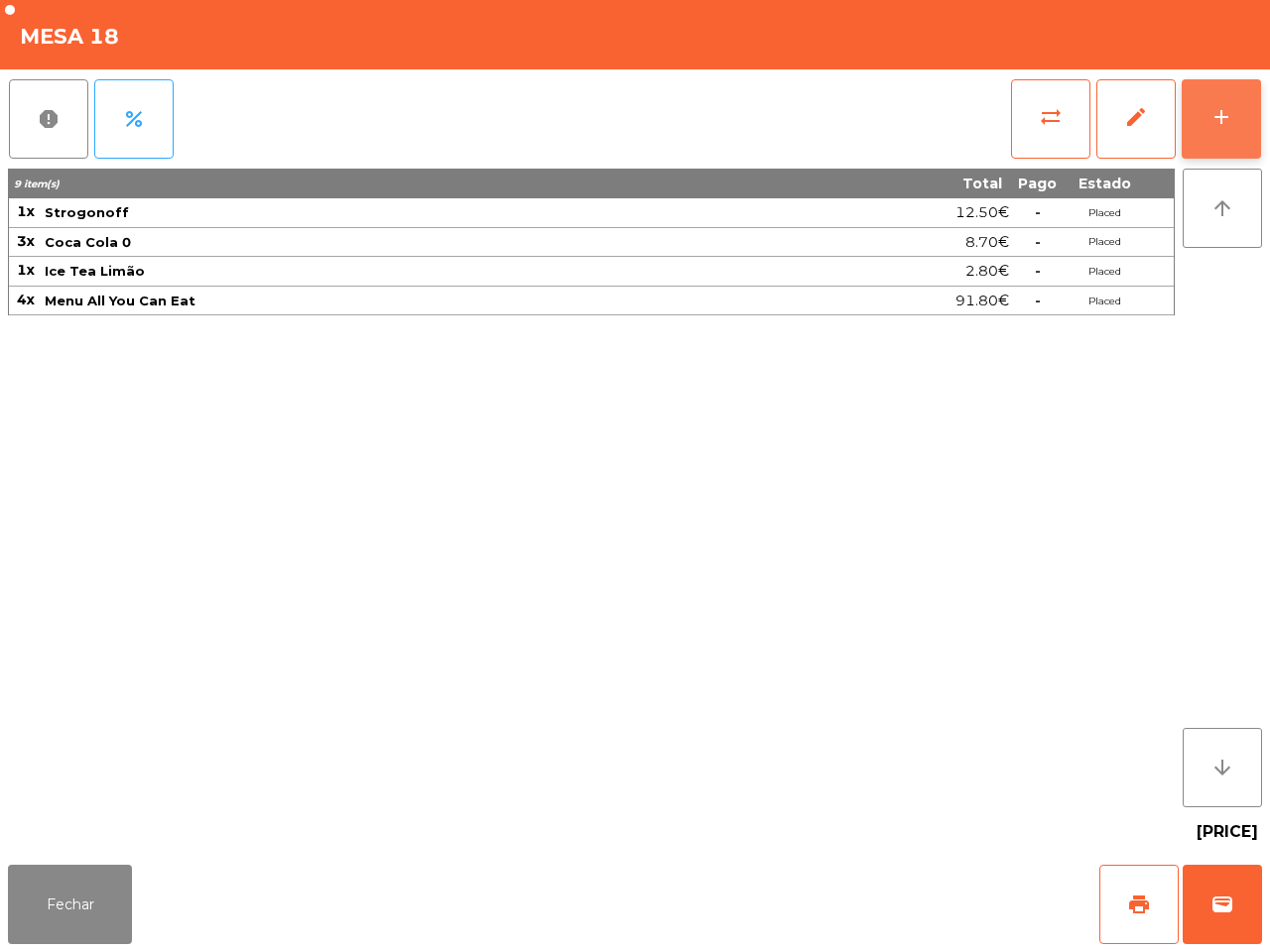 click on "add" 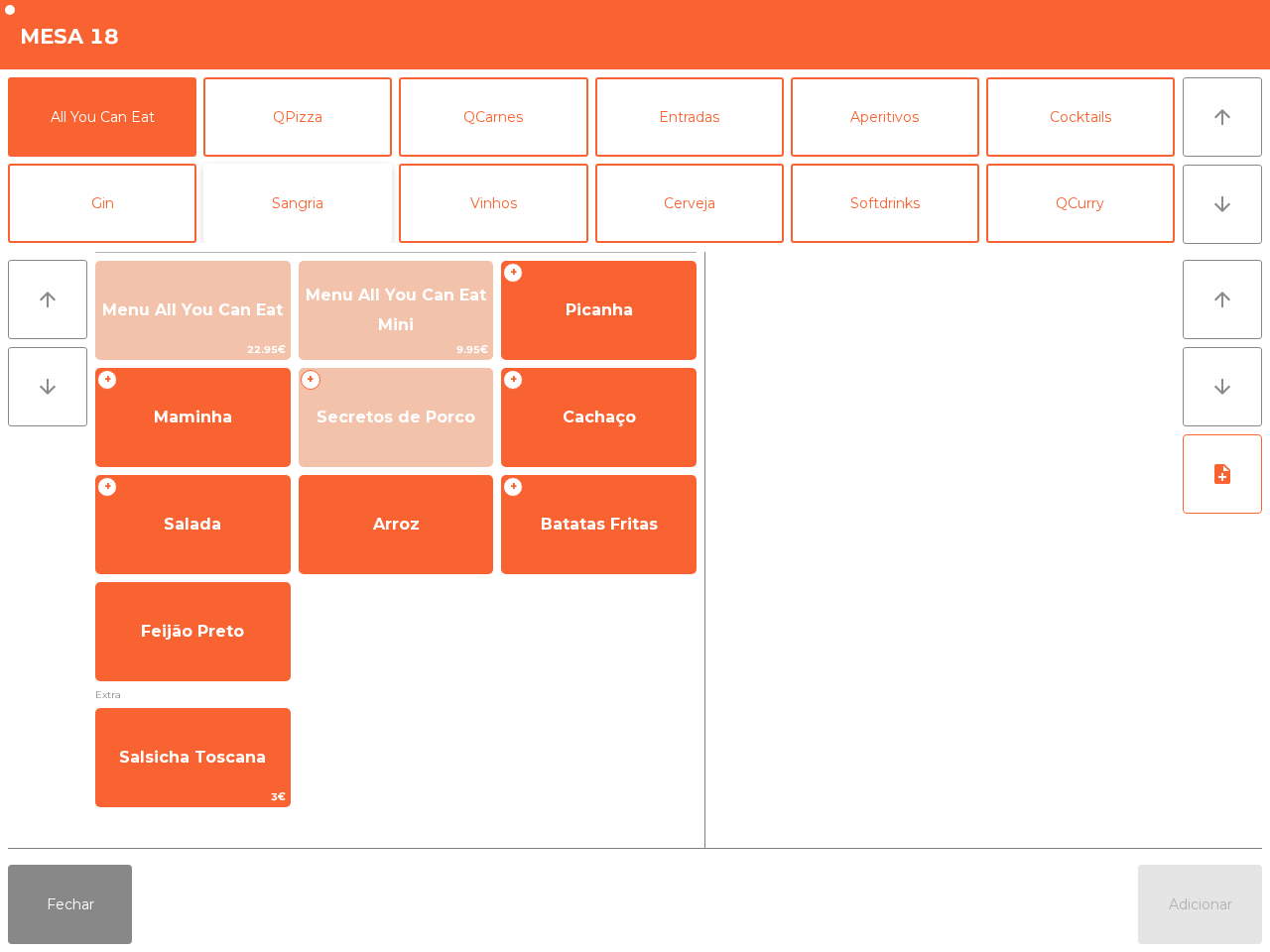 click on "All You Can Eat   QPizza   QCarnes   Entradas   Aperitivos   Cocktails   Gin   Sangria   Vinhos   Cerveja   Softdrinks   QCurry   Digestivos   Cafetaria   Champagne   Sobremesas   Prato do Dia   Acompanhamentos    Take Away   Uber/Glovo   Bolt   Oleos   Menu Do Dia" 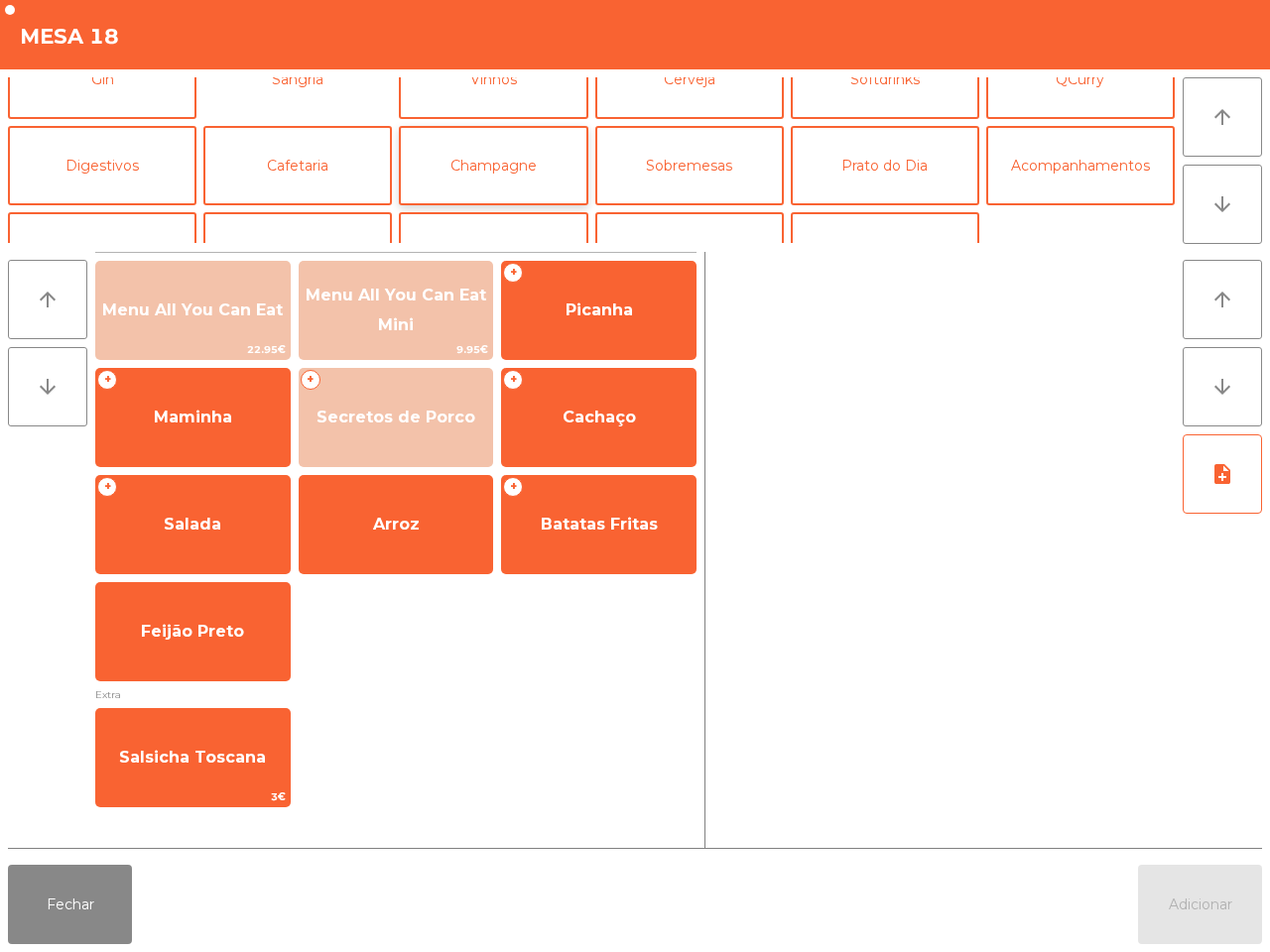 scroll, scrollTop: 0, scrollLeft: 0, axis: both 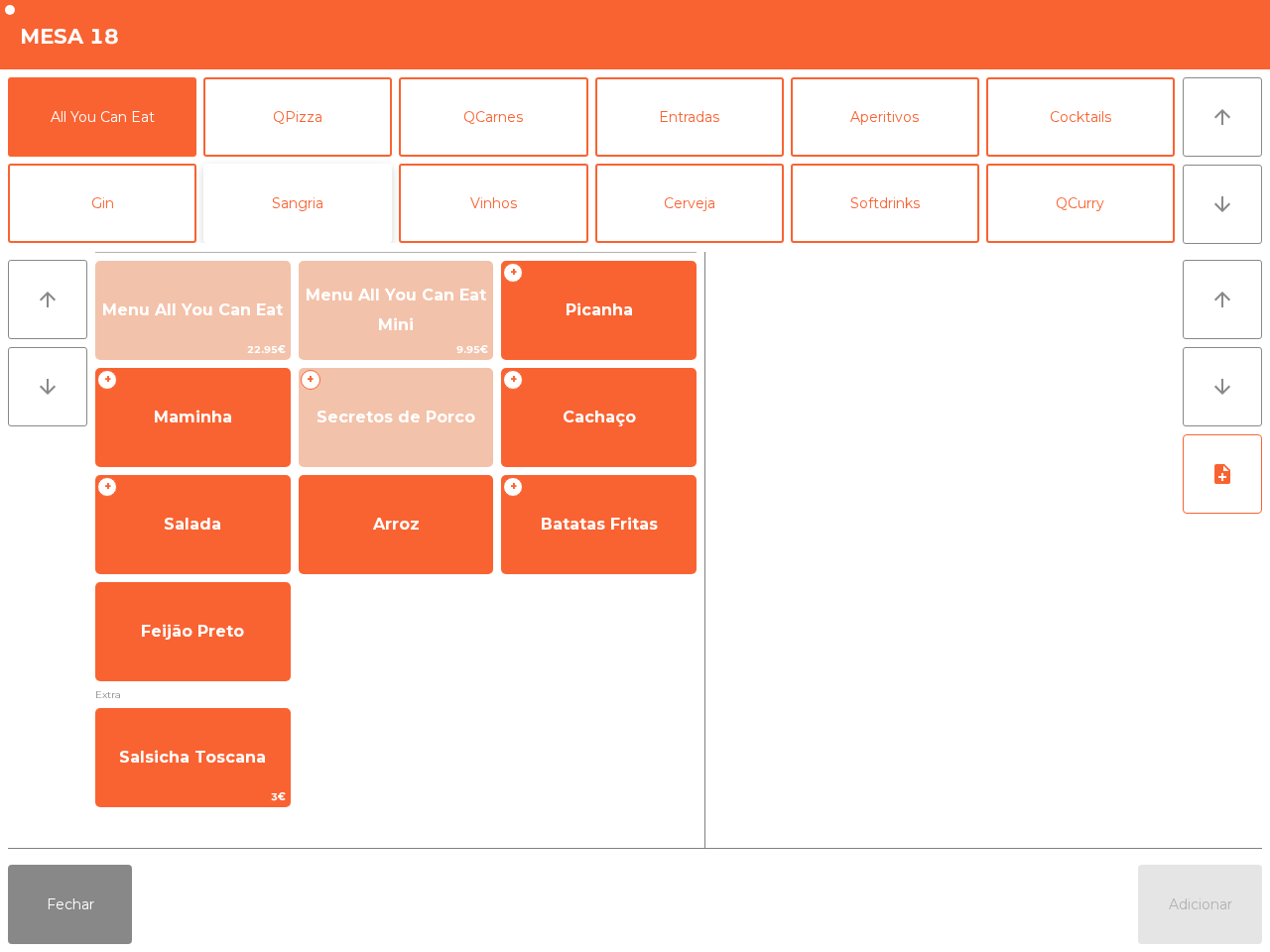 click on "Sangria" 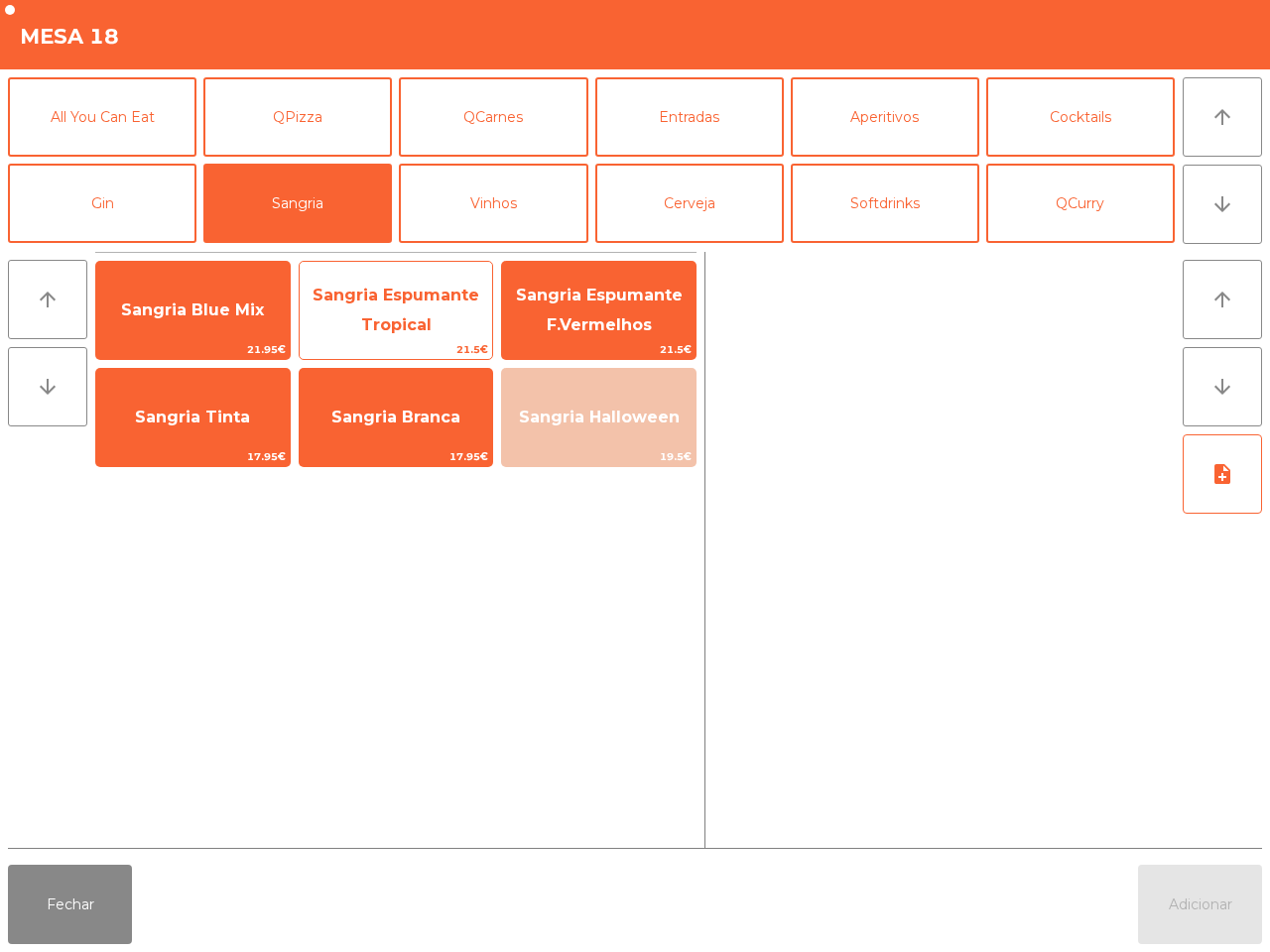 click on "Sangria Espumante Tropical" 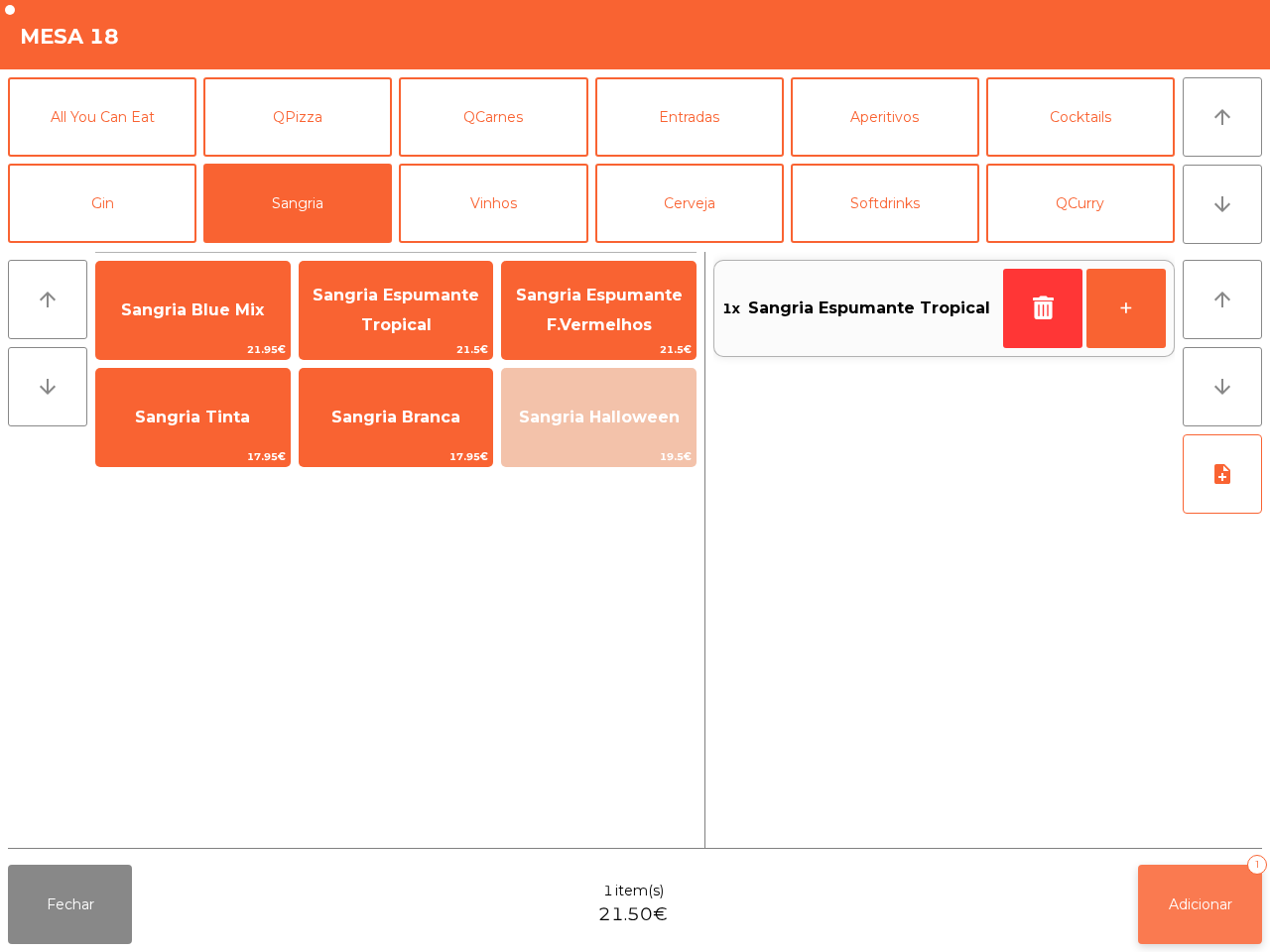 click on "Adicionar   1" 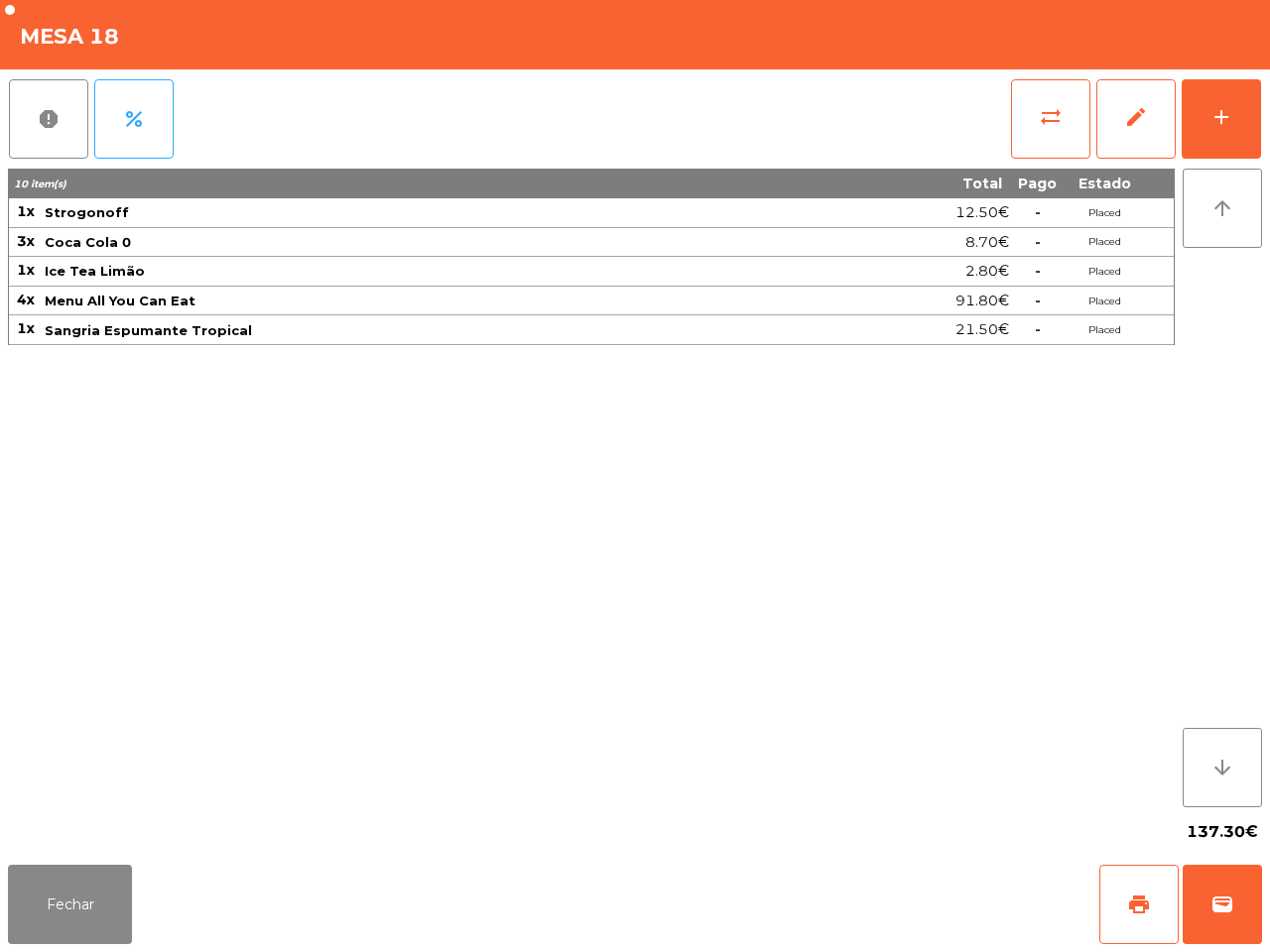 click on "Fechar   print   wallet" 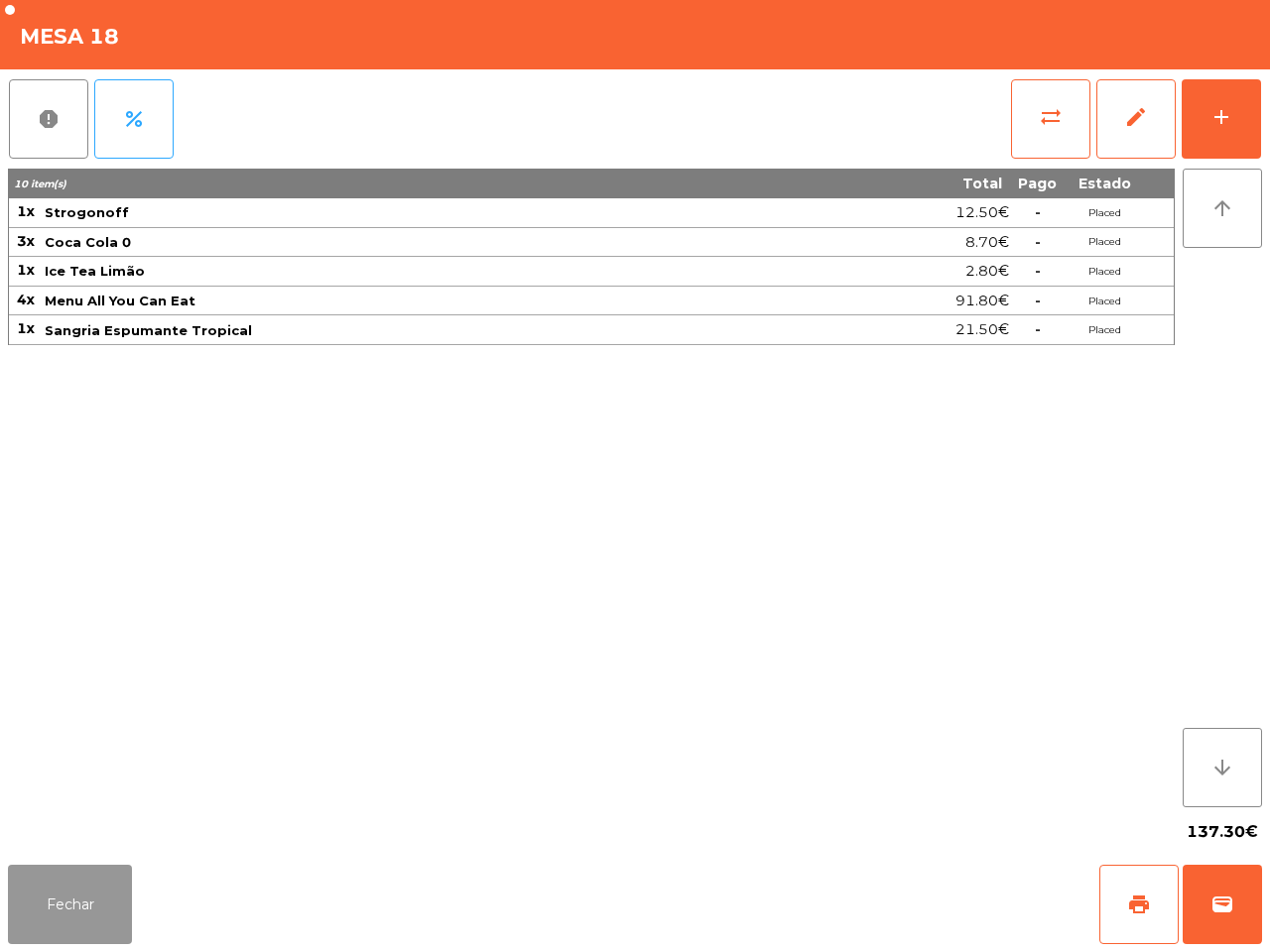 click on "Fechar" 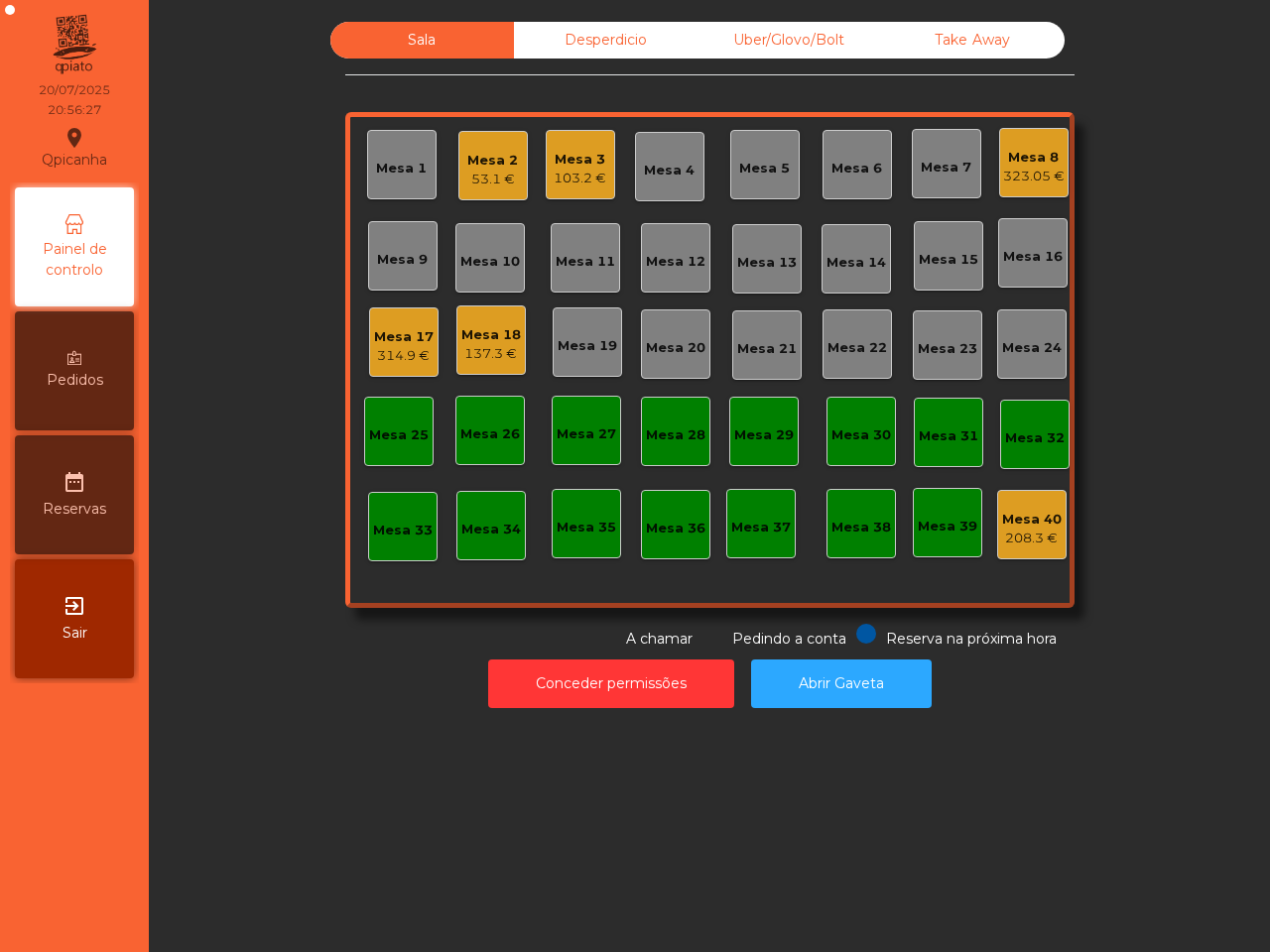 click on "Mesa 3   103.2 €" 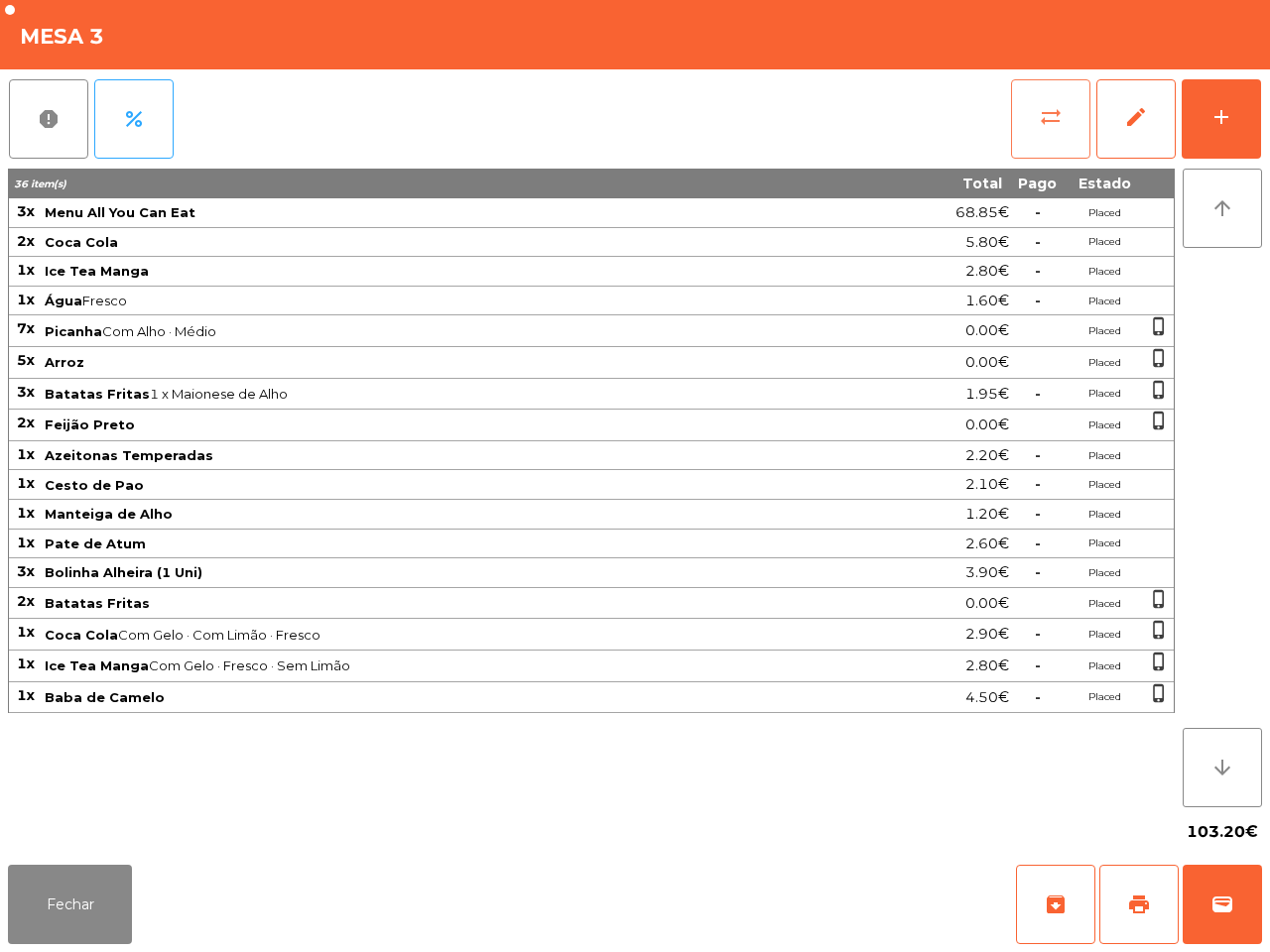 click on "sync_alt" 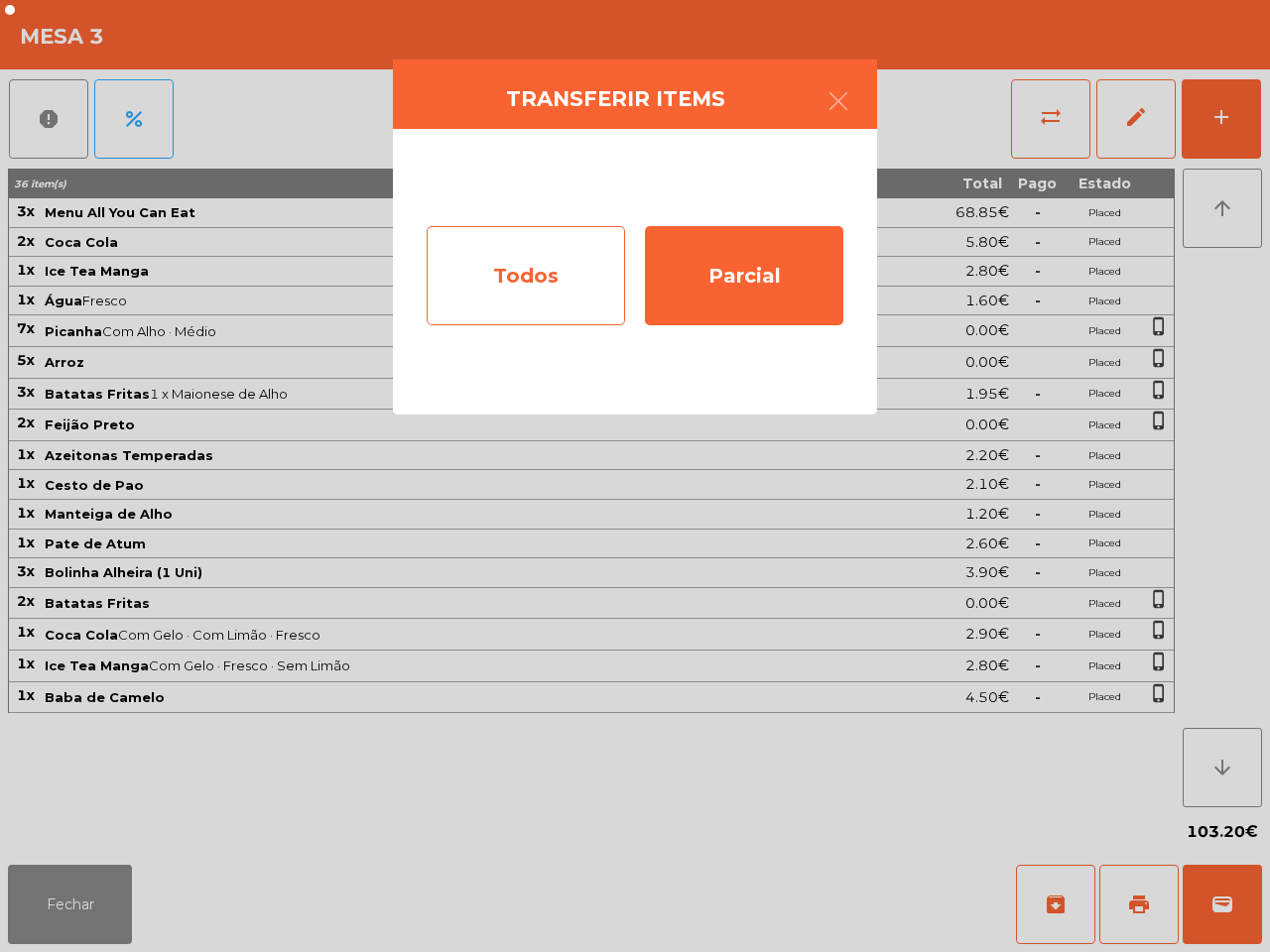 click on "Todos" 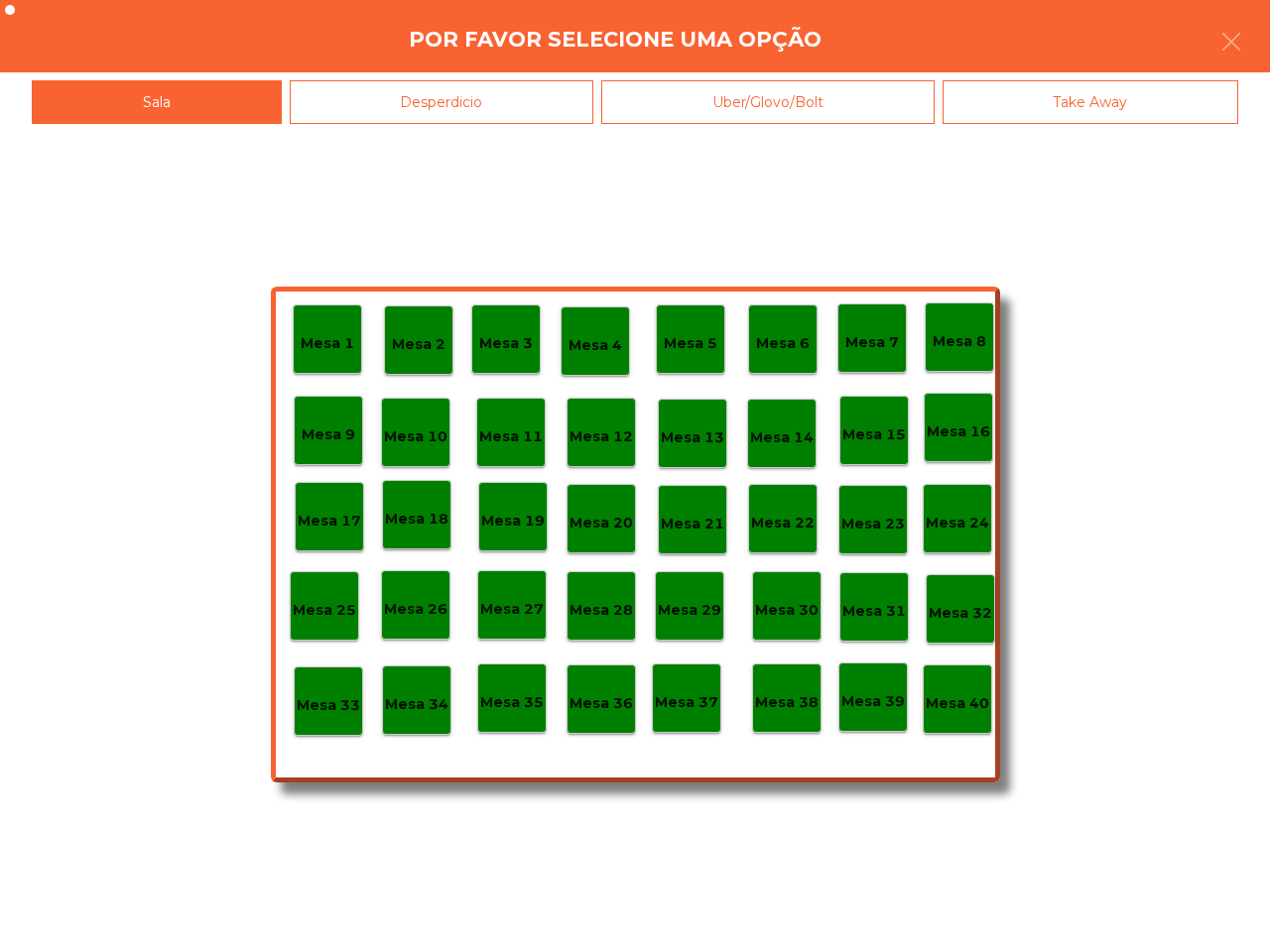 click on "Mesa 40" 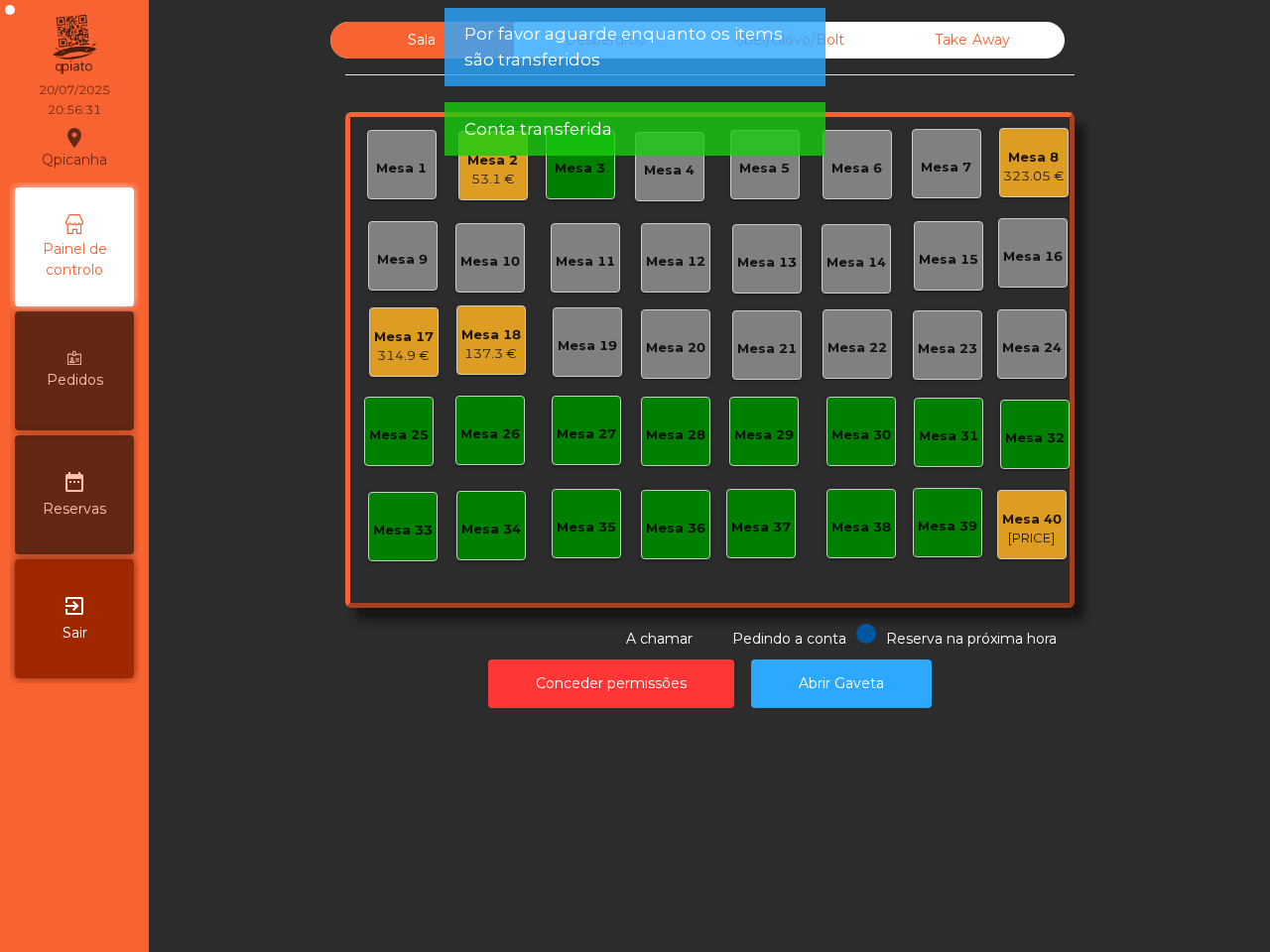 click on "Mesa 3" 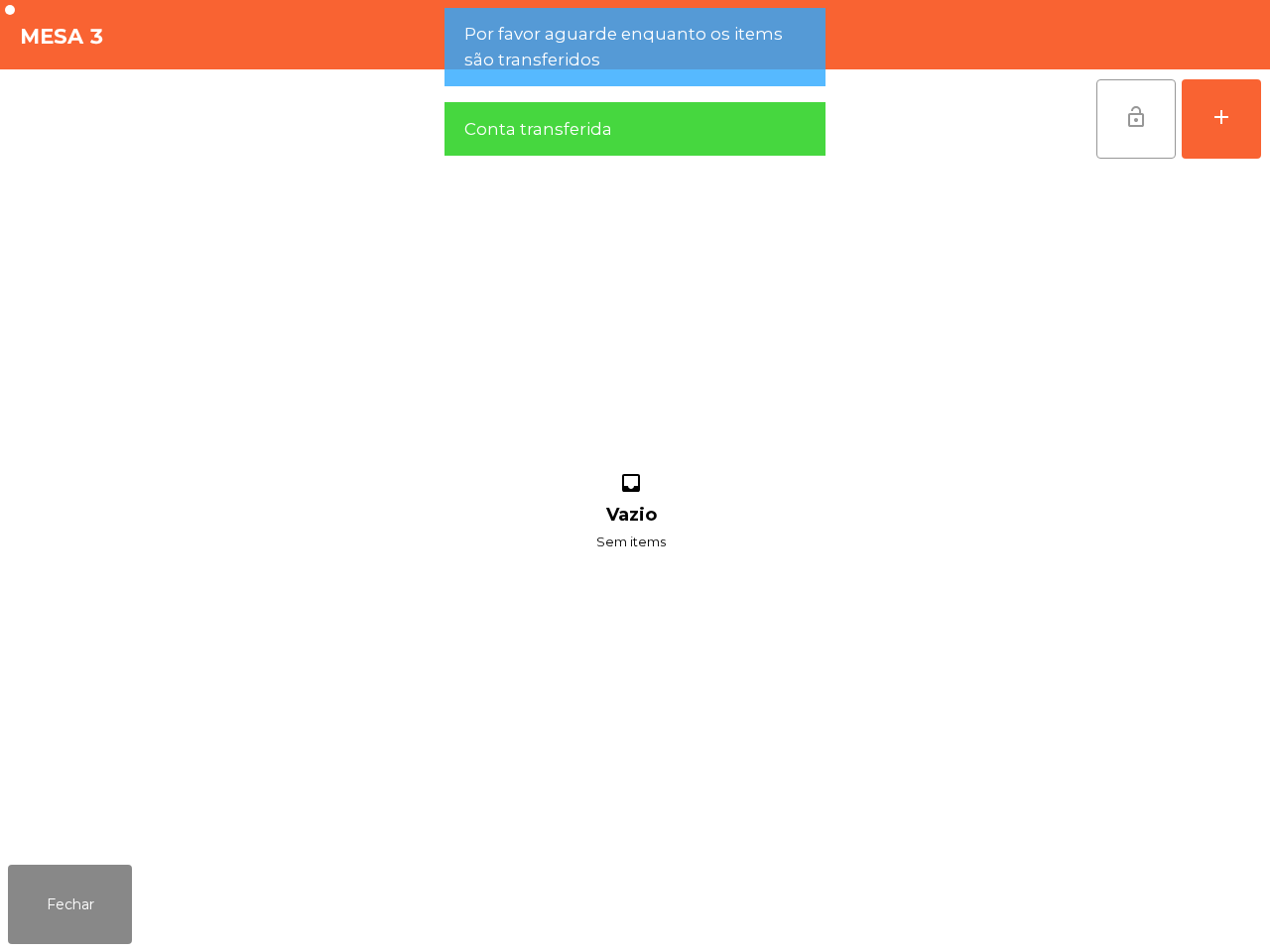 click on "lock_open" 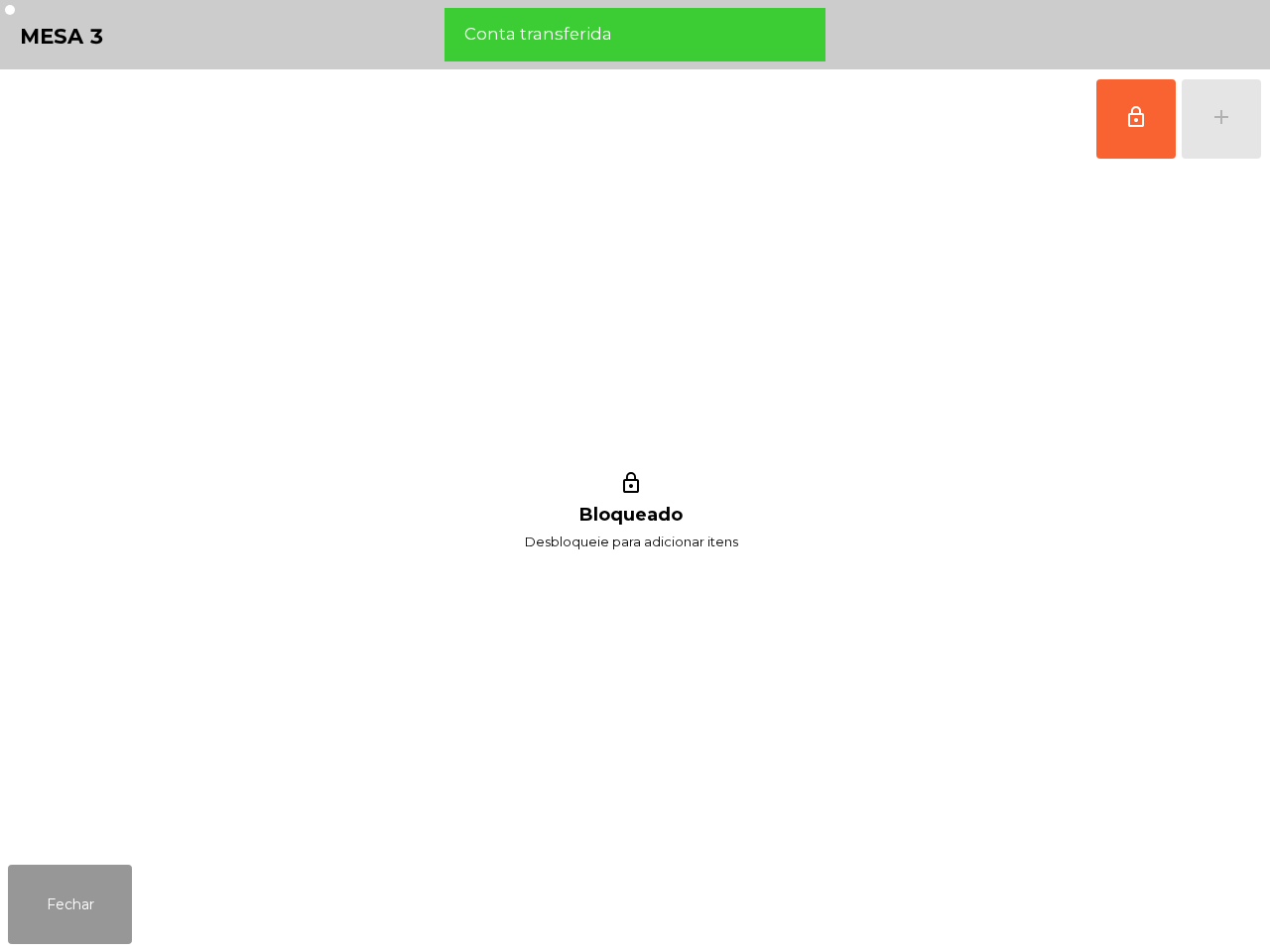 click on "Fechar" 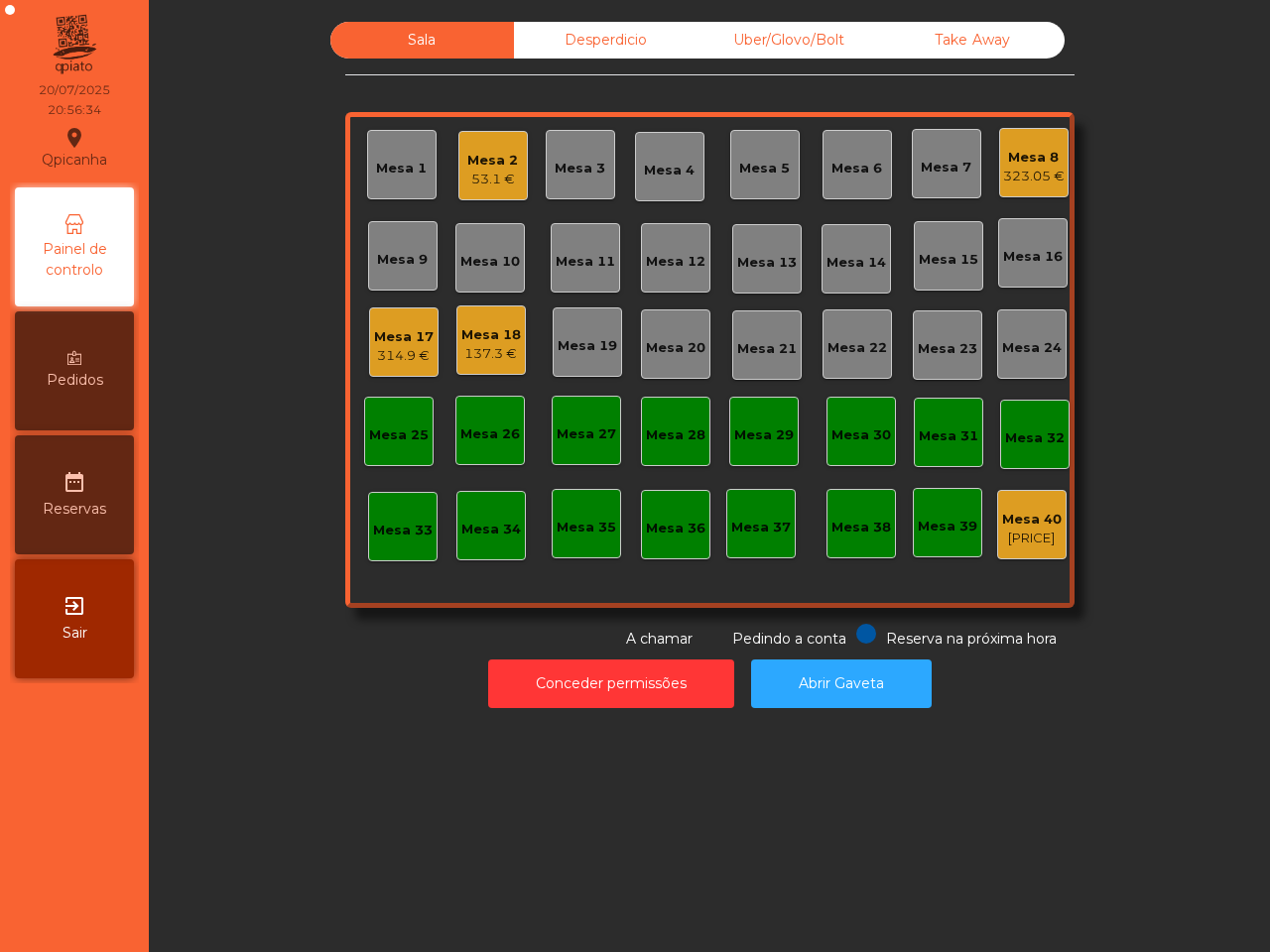 click on "53.1 €" 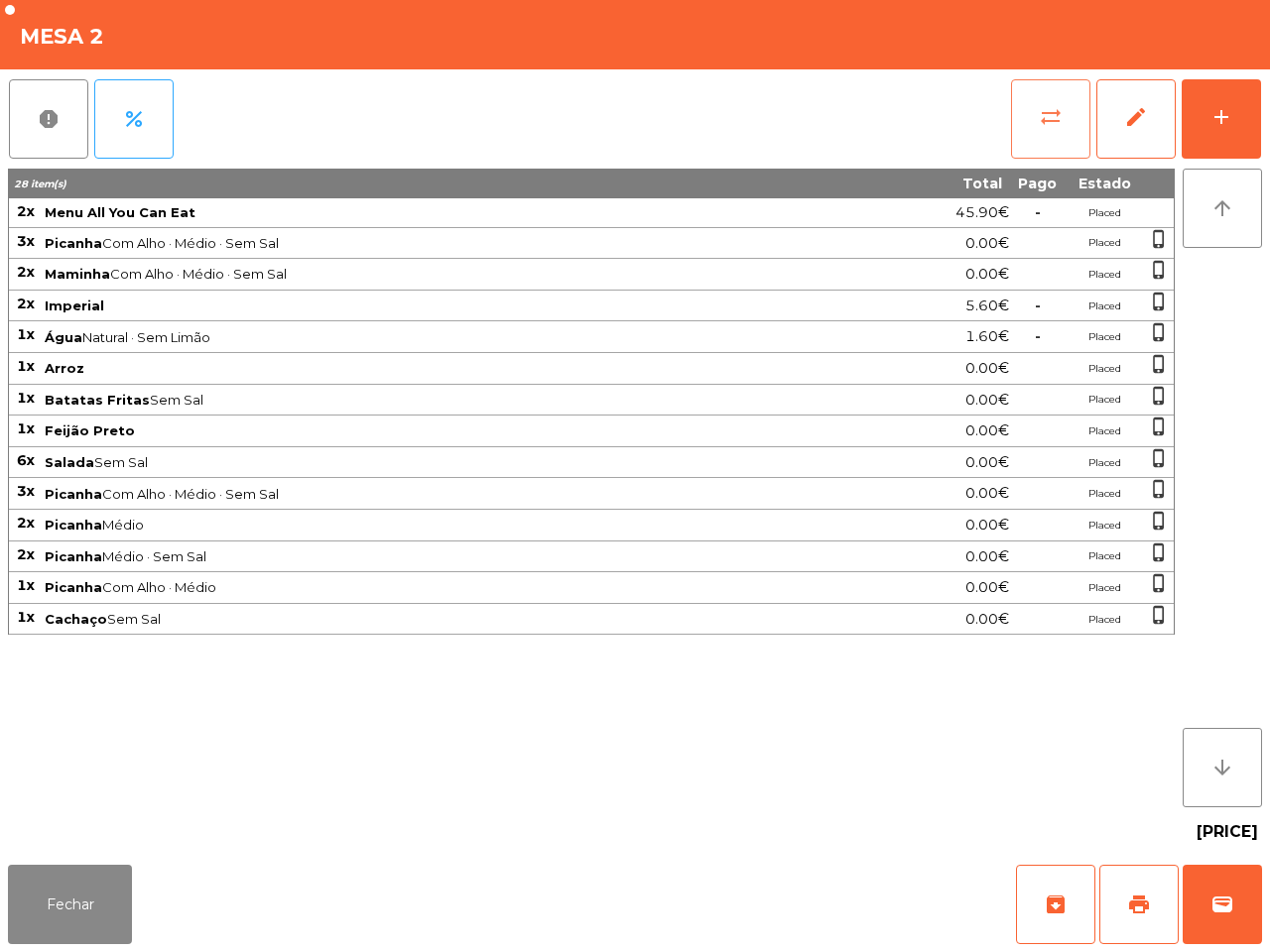 click on "sync_alt" 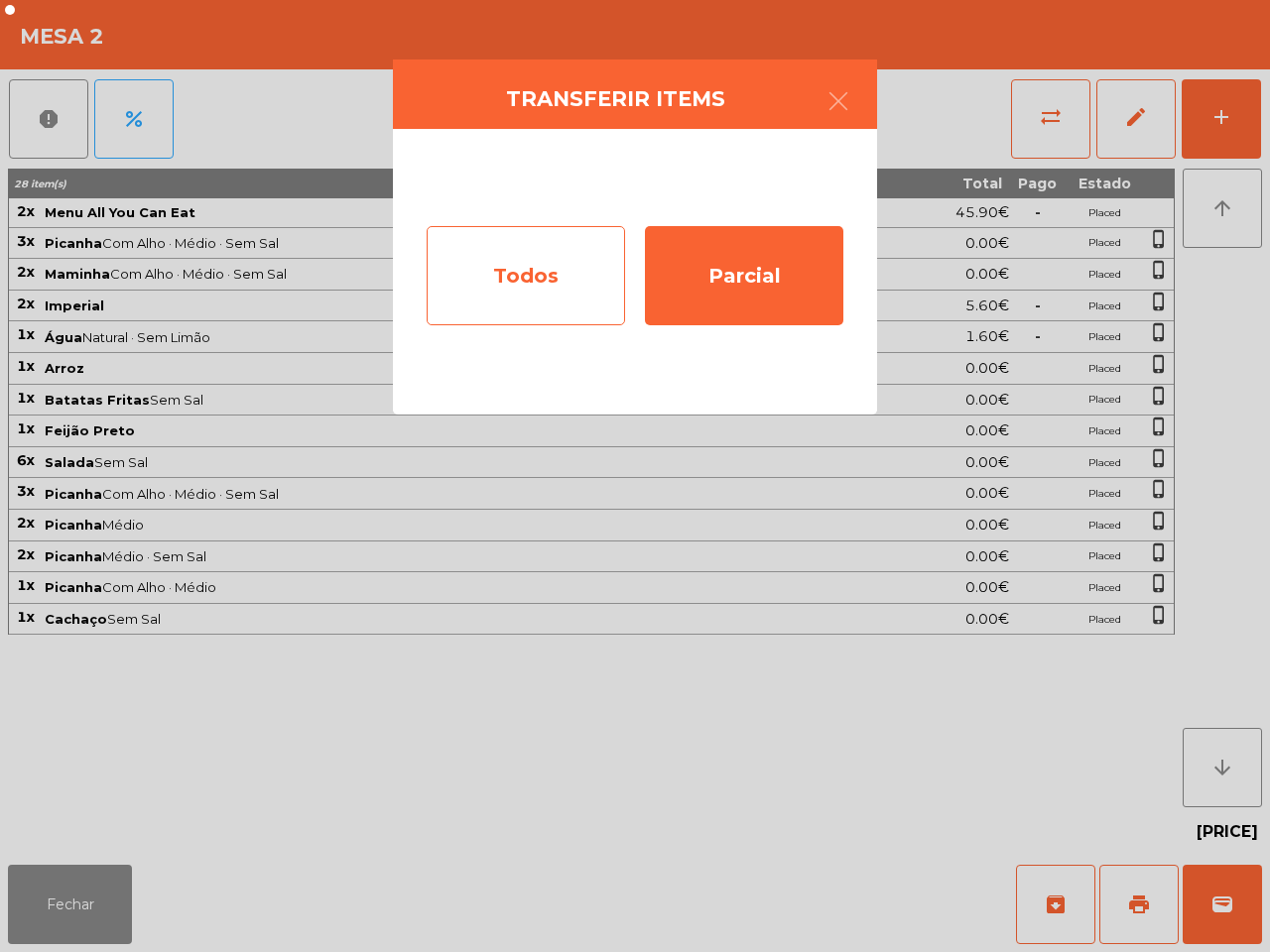click on "Todos" 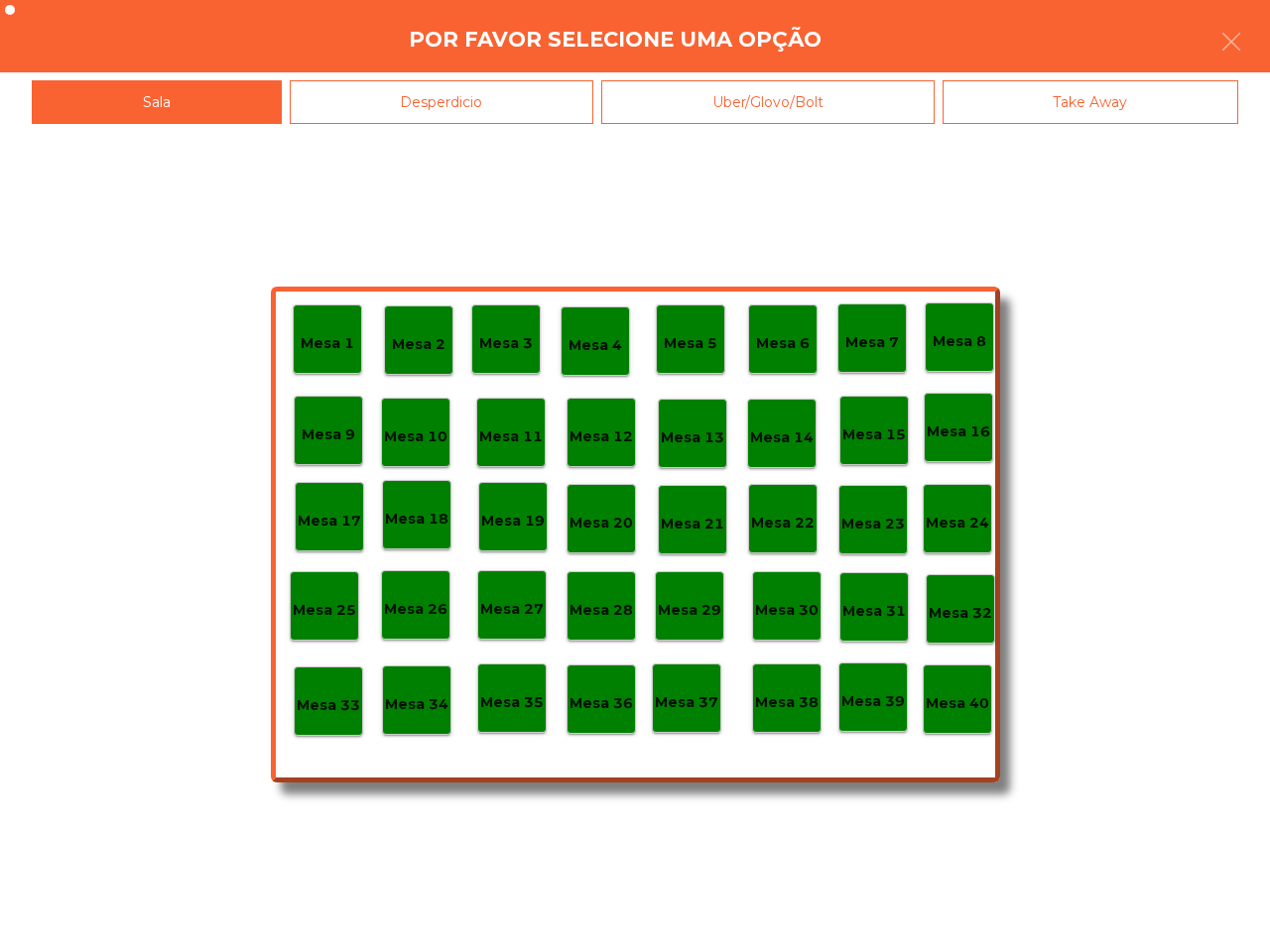 click on "Mesa 40" 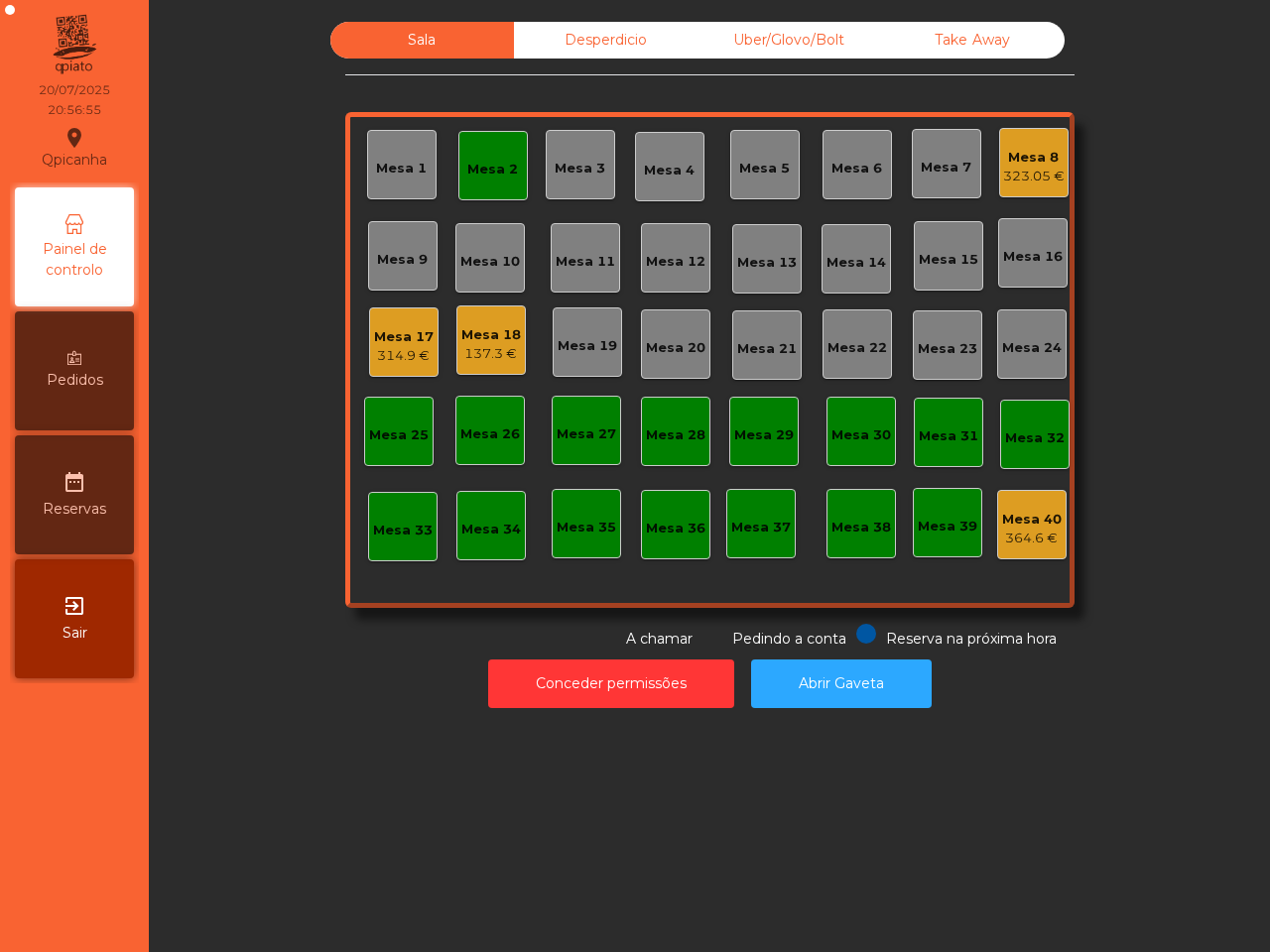 click on "314.9 €" 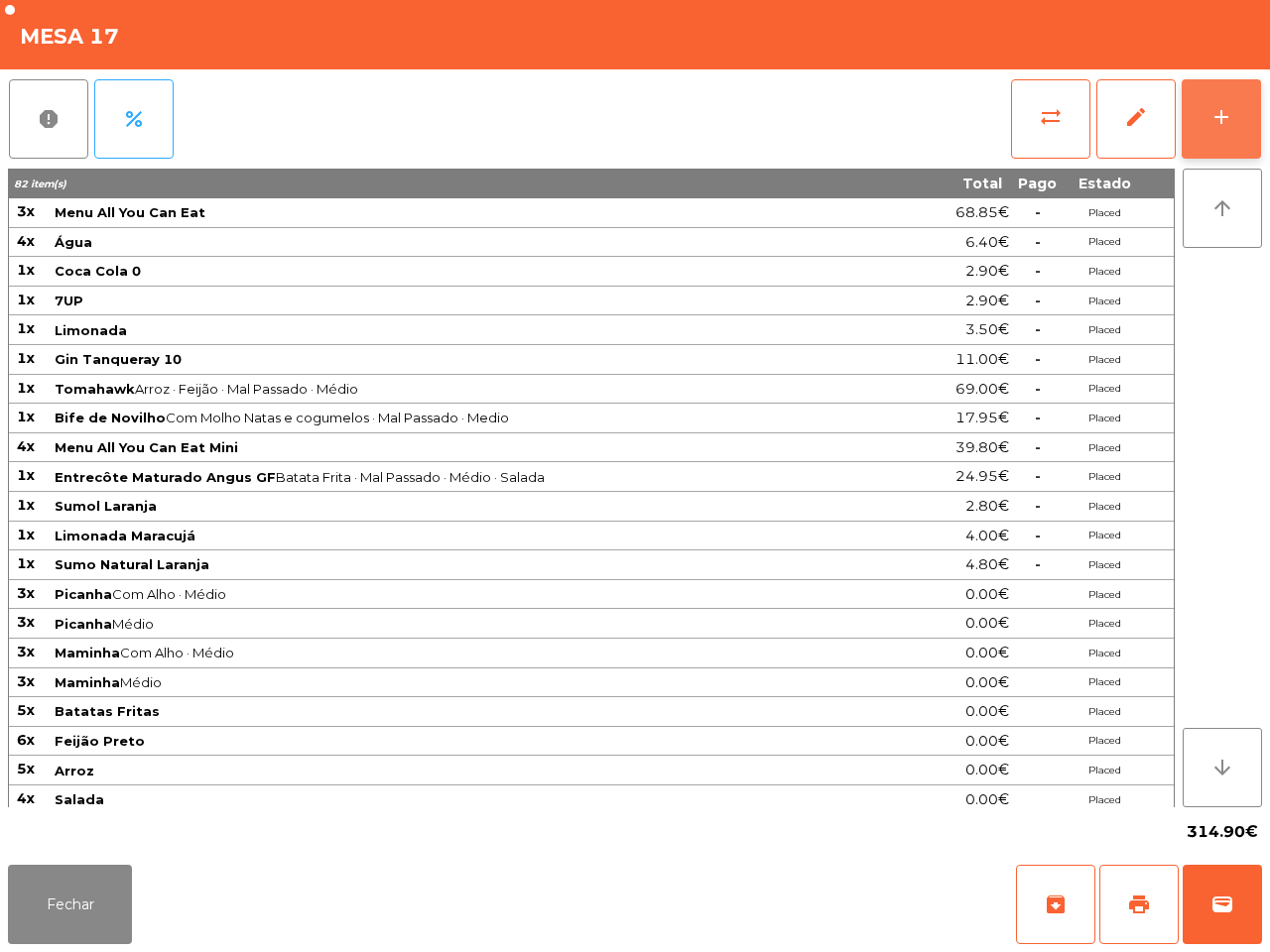 click on "add" 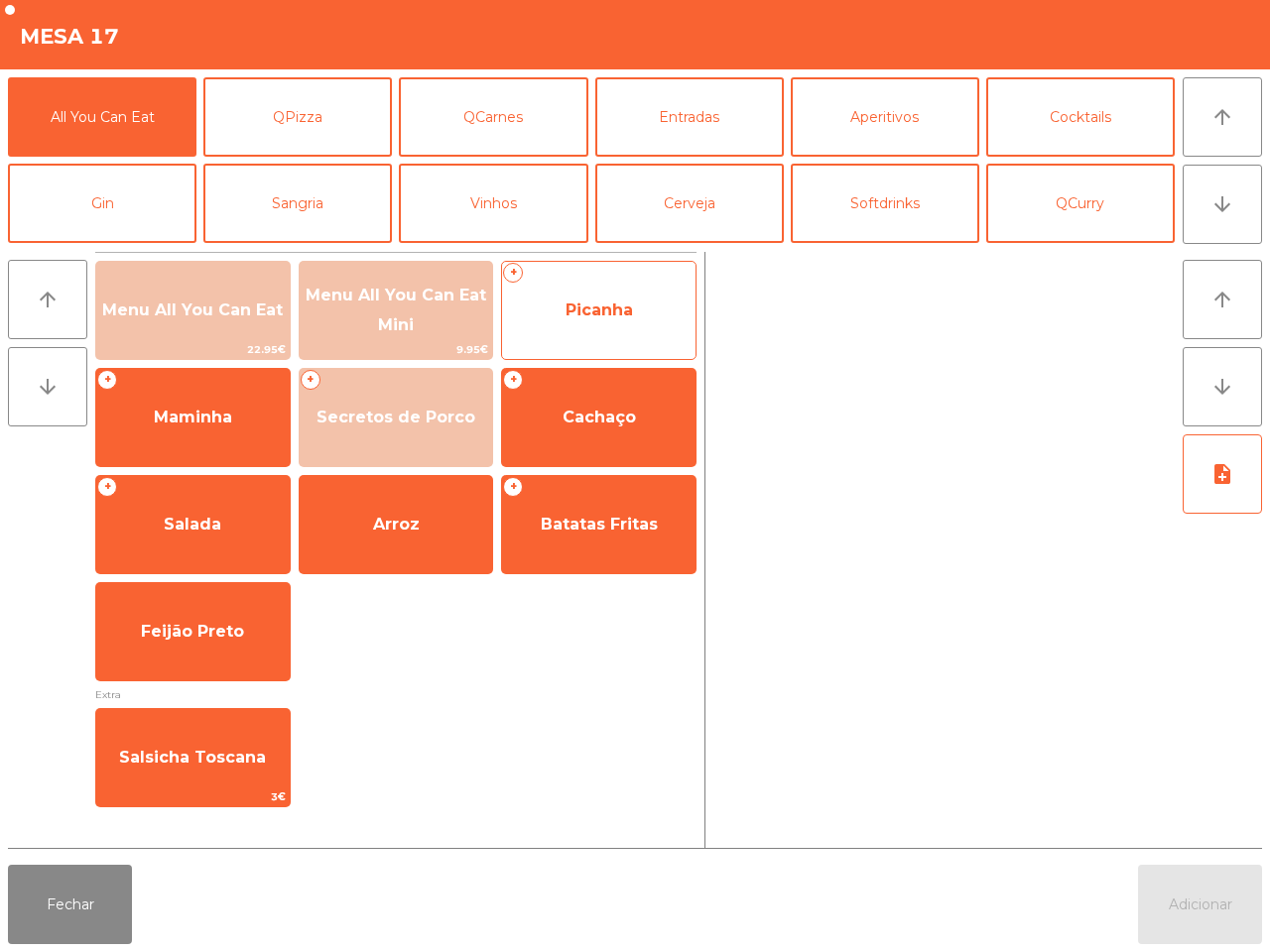 click on "Picanha" 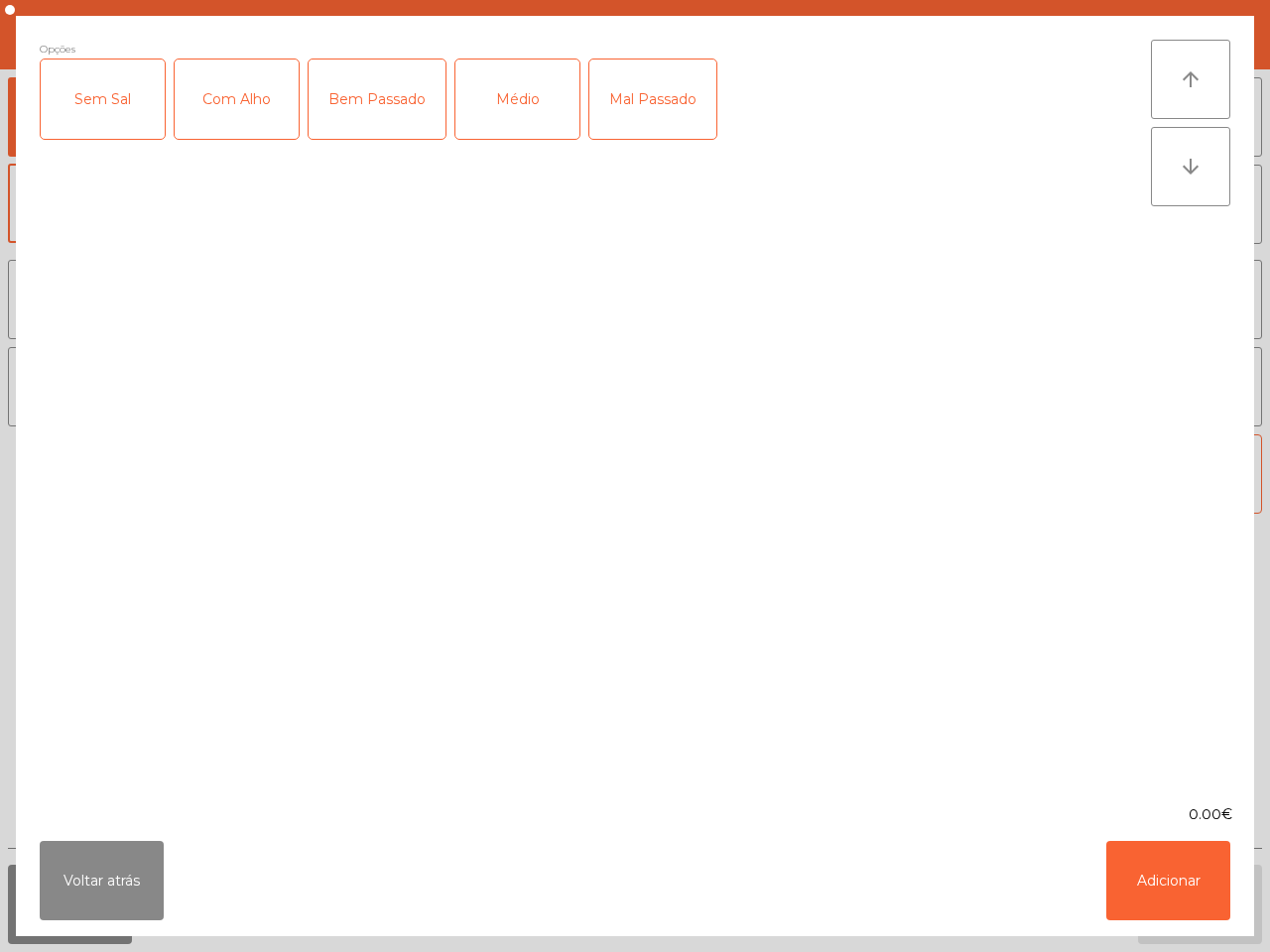 click on "Com Alho" 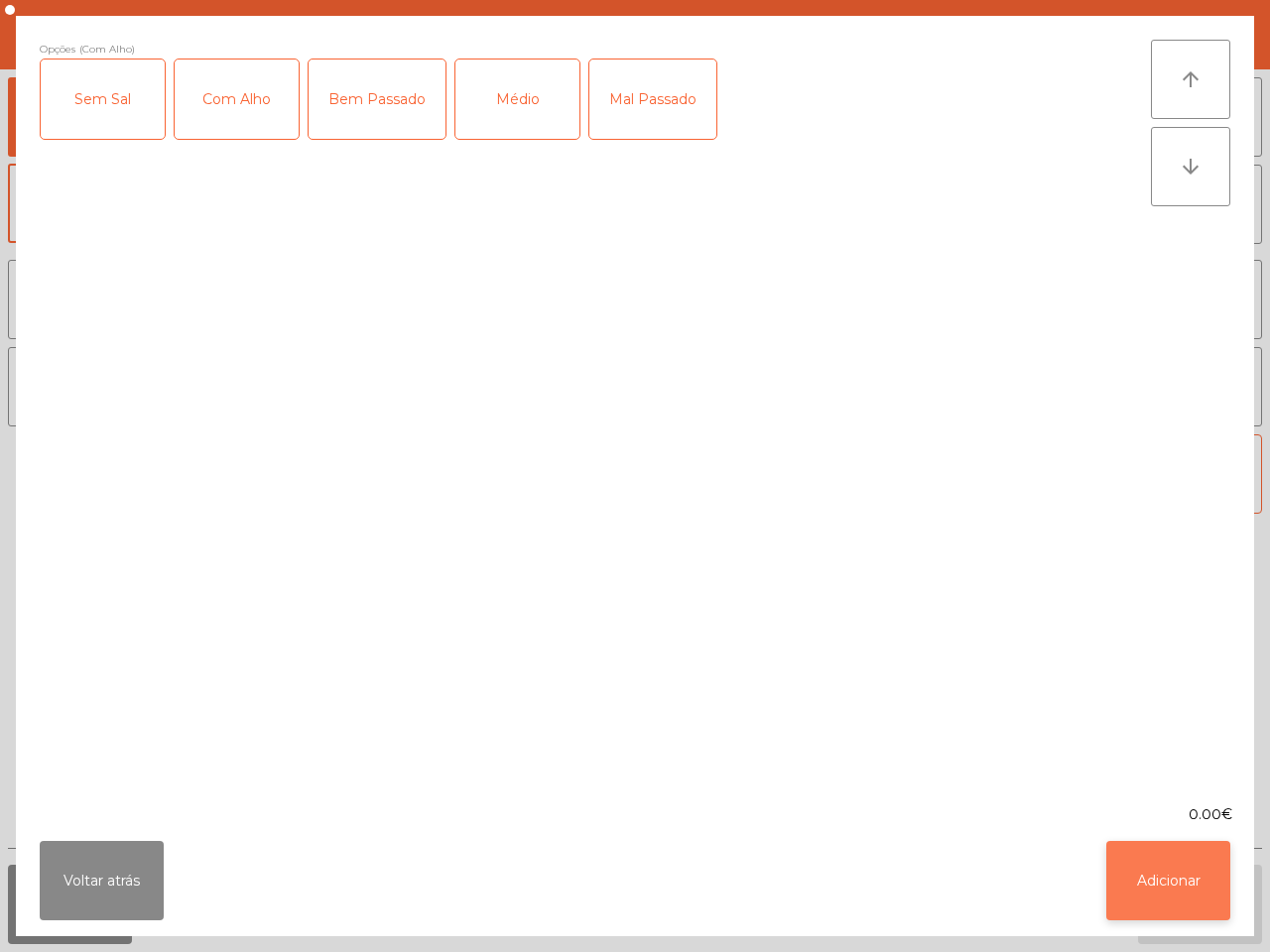 click on "Adicionar" 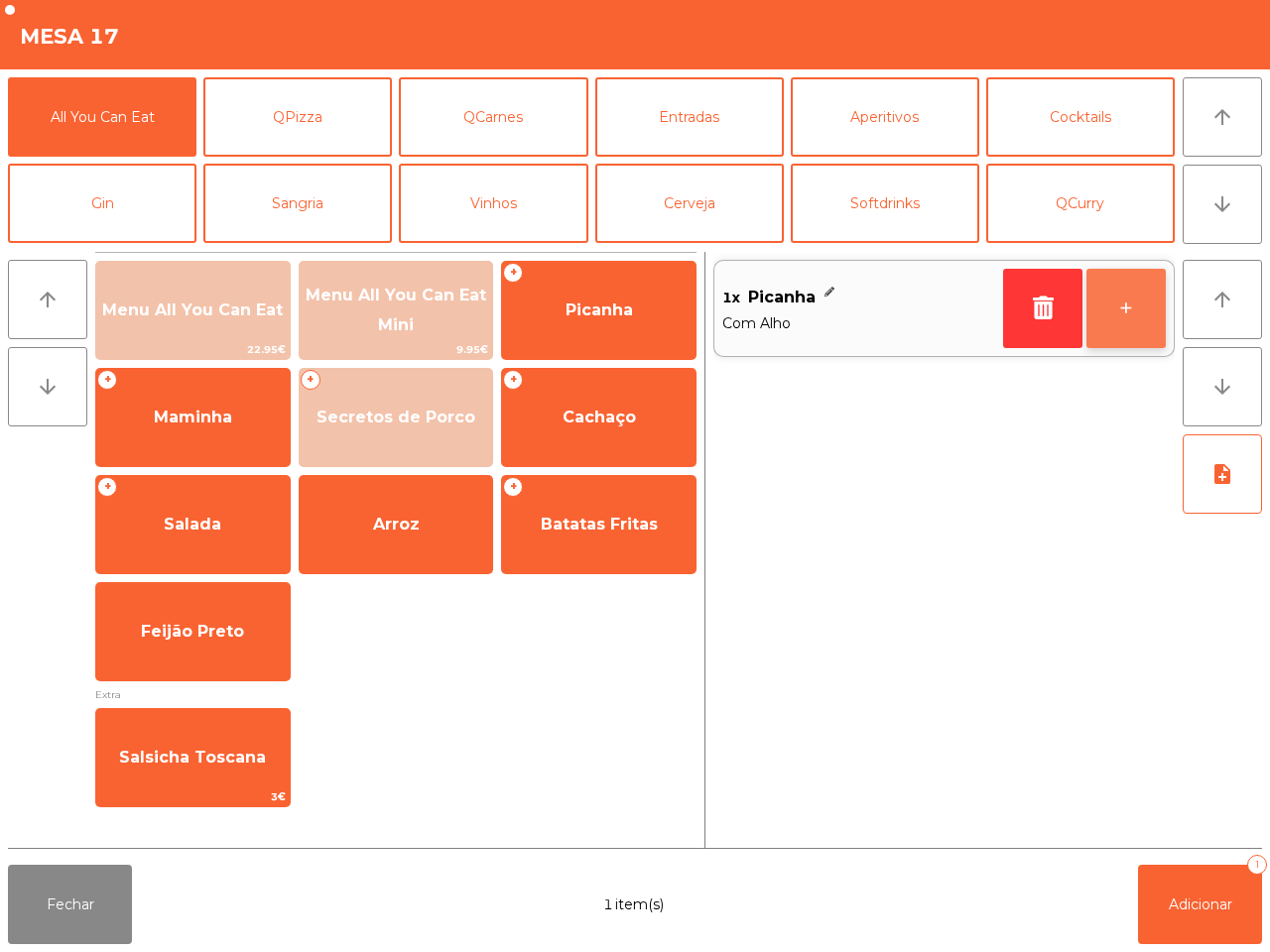 click on "+" 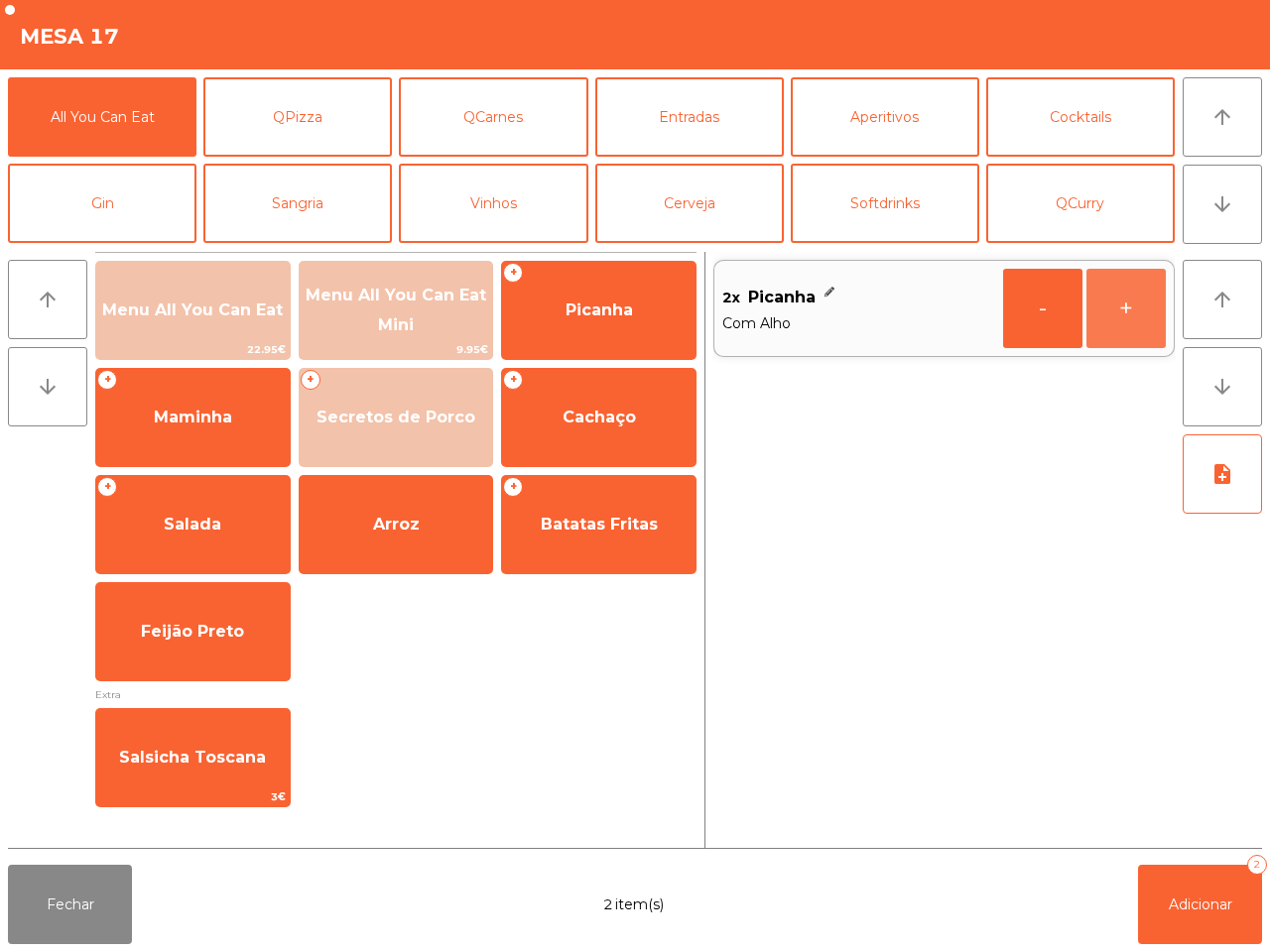 click on "+" 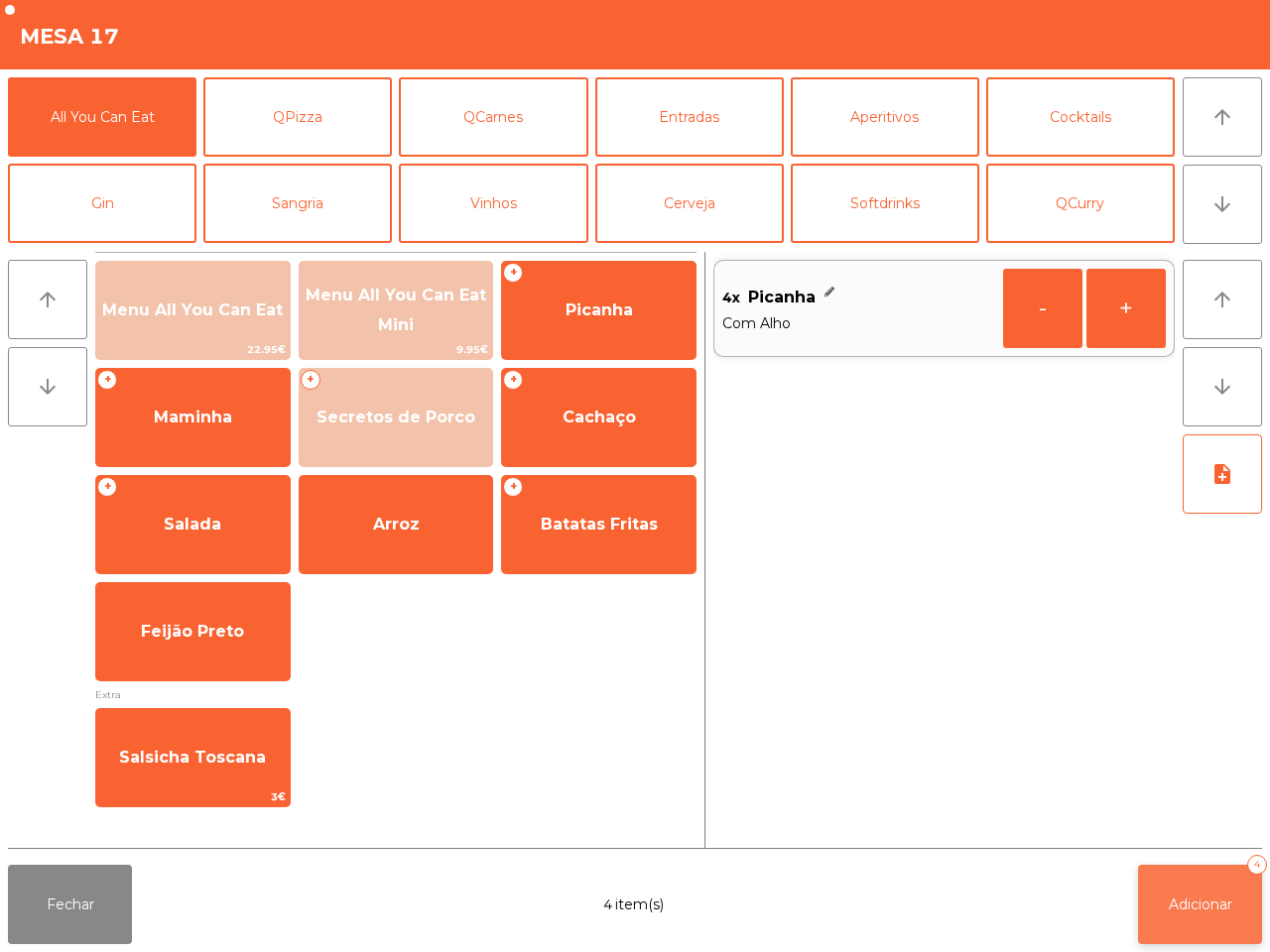 click on "Adicionar   4" 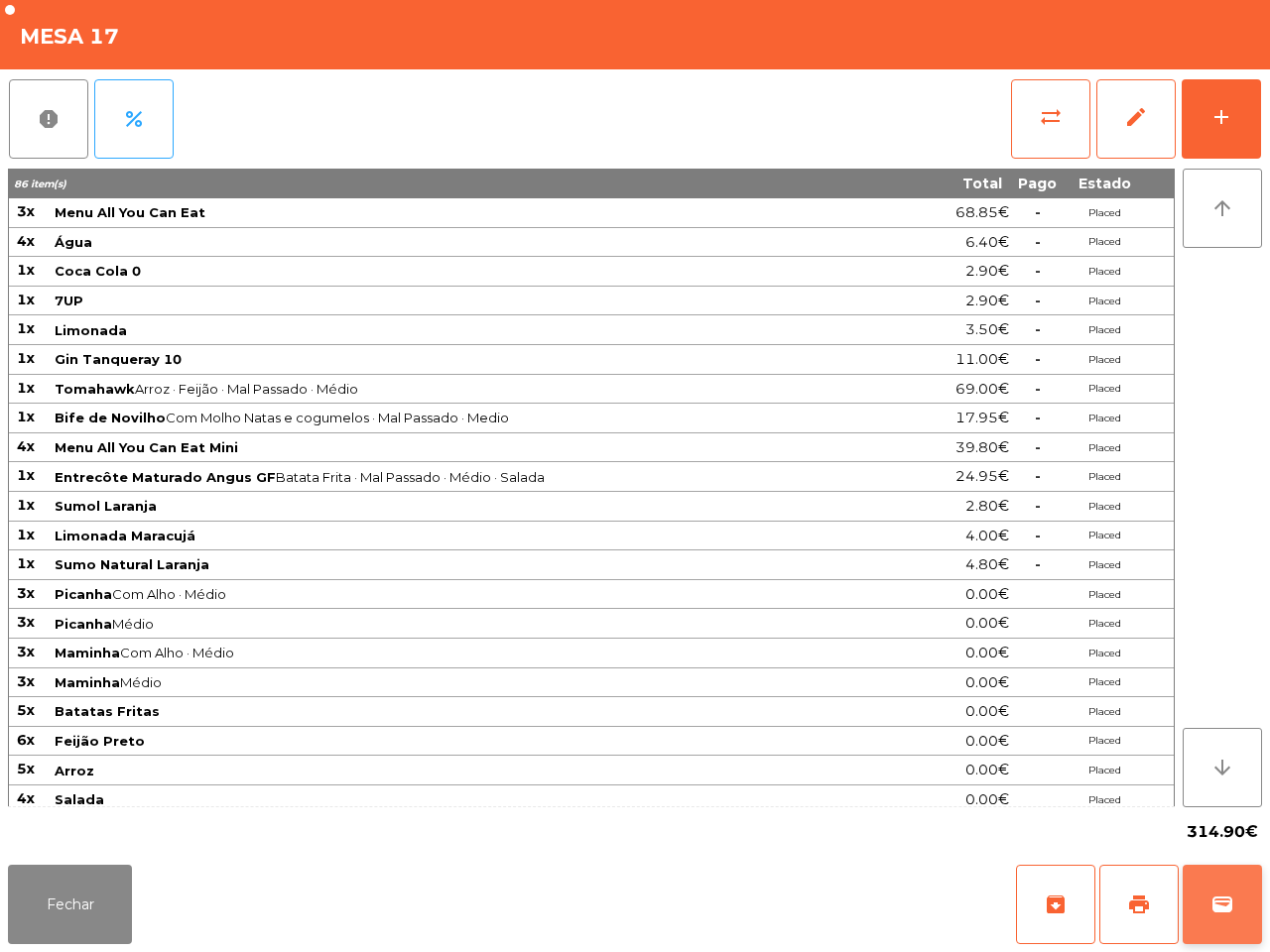 click on "Placed" 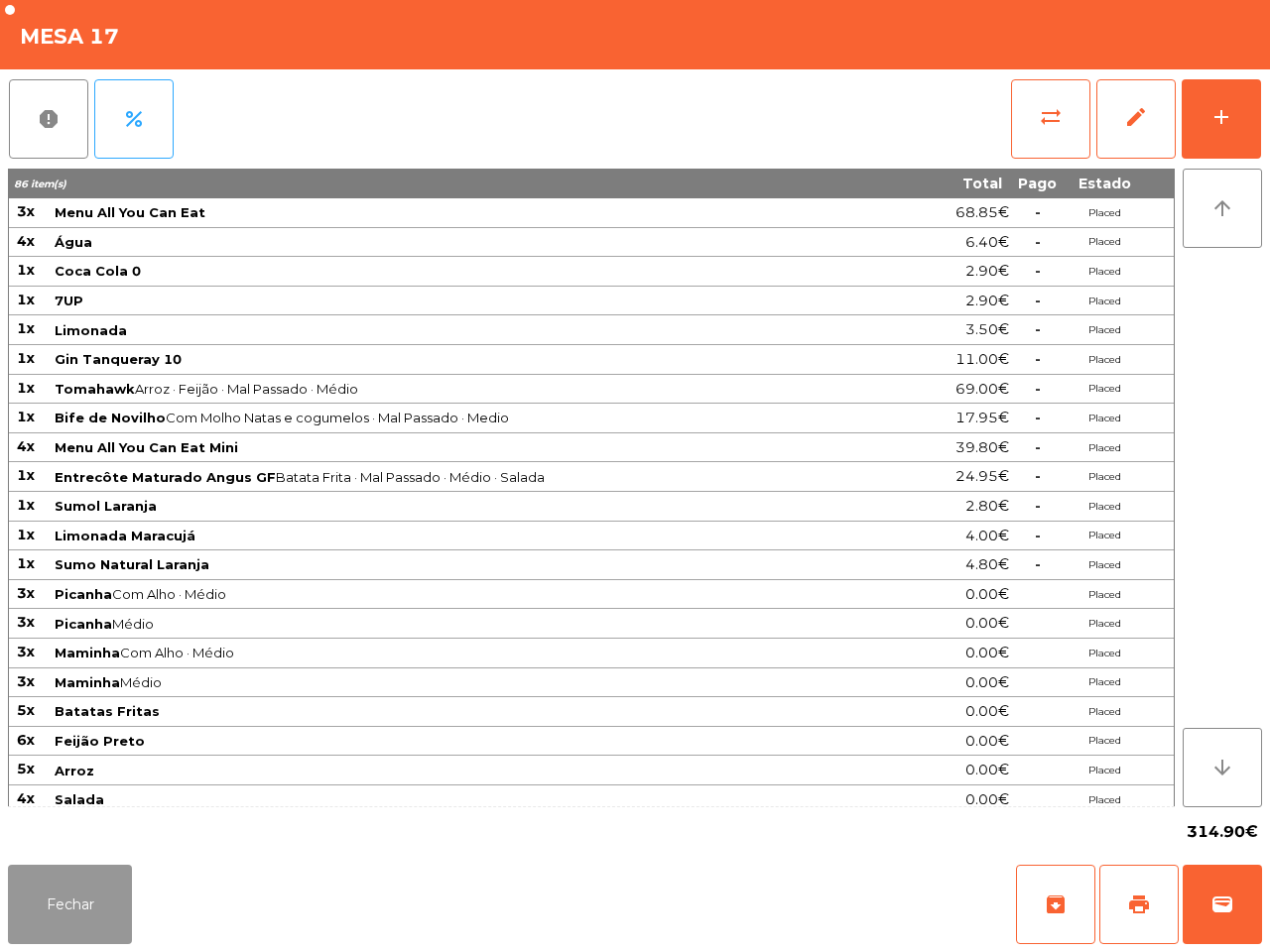 click on "Fechar" 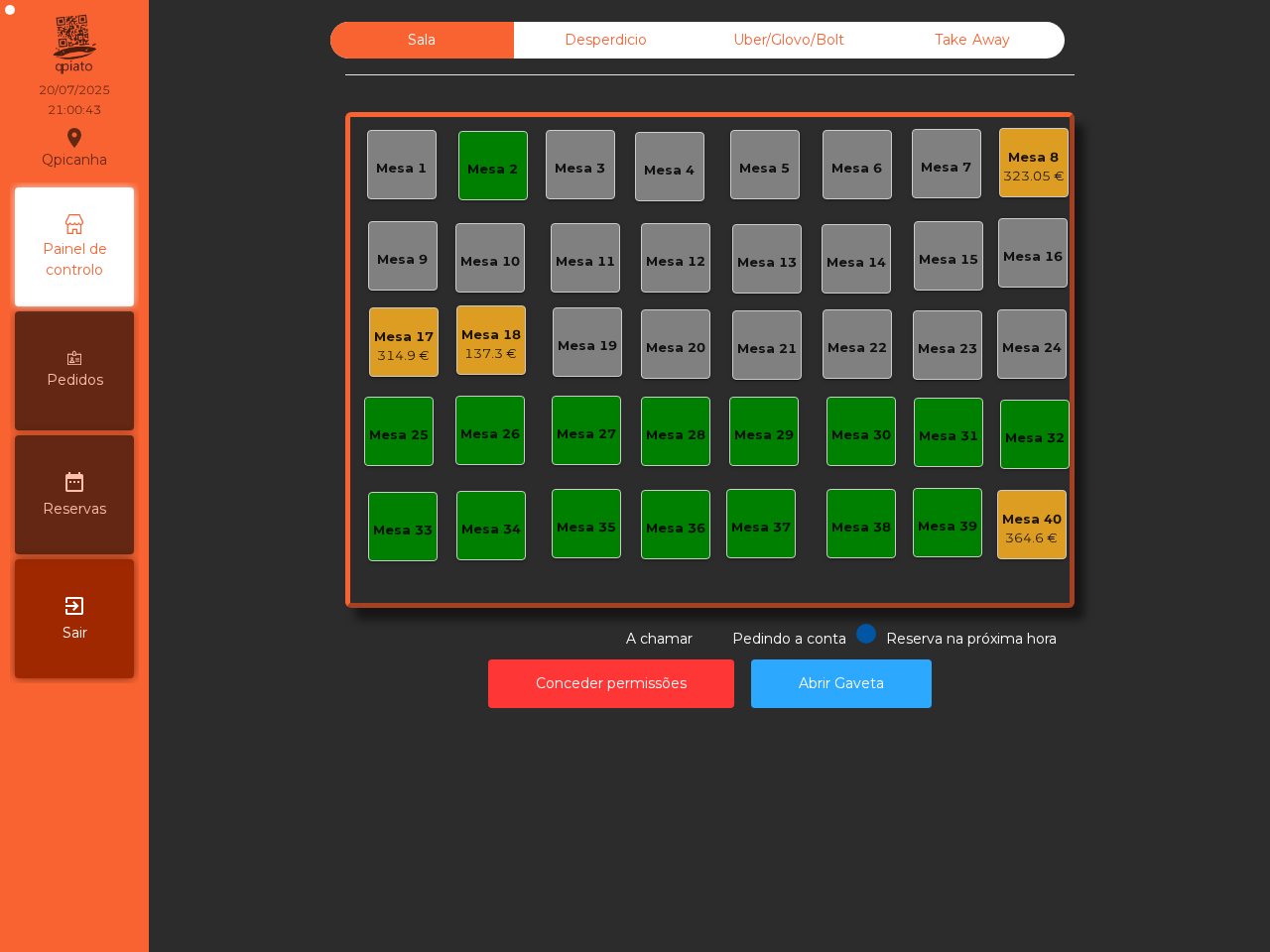 click on "323.05 €" 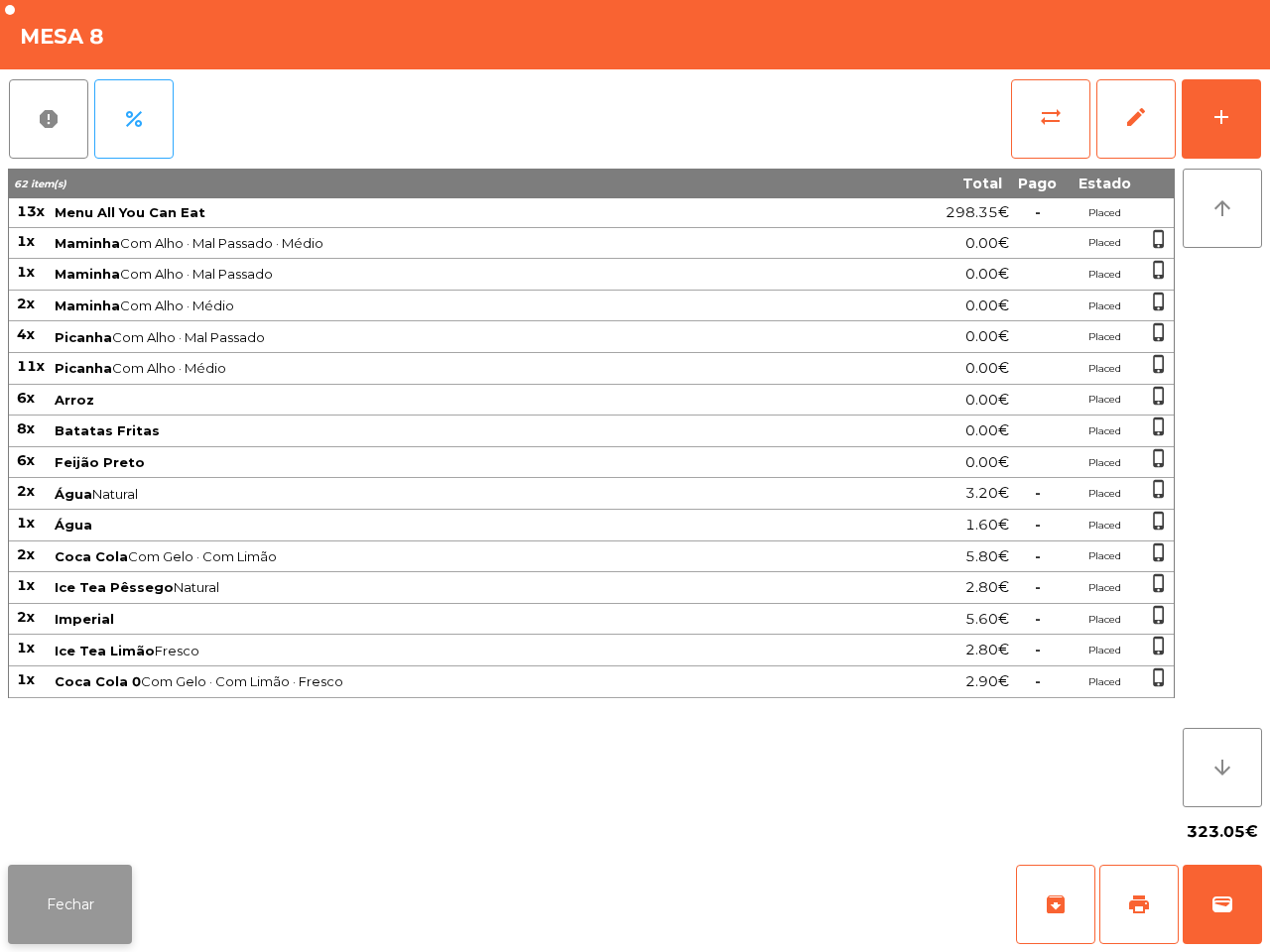 click on "Fechar" 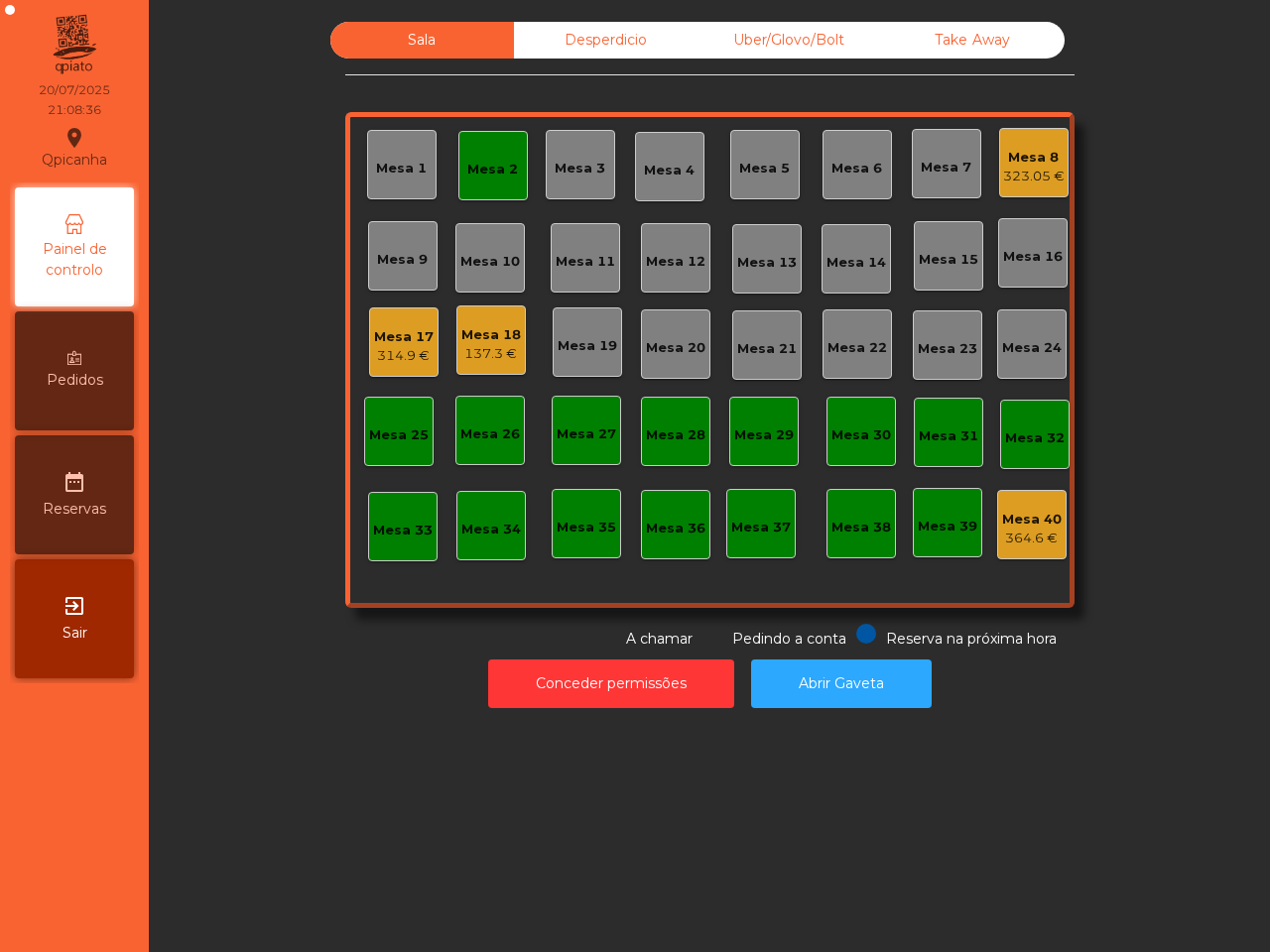 drag, startPoint x: 319, startPoint y: 811, endPoint x: 276, endPoint y: 859, distance: 64.44377 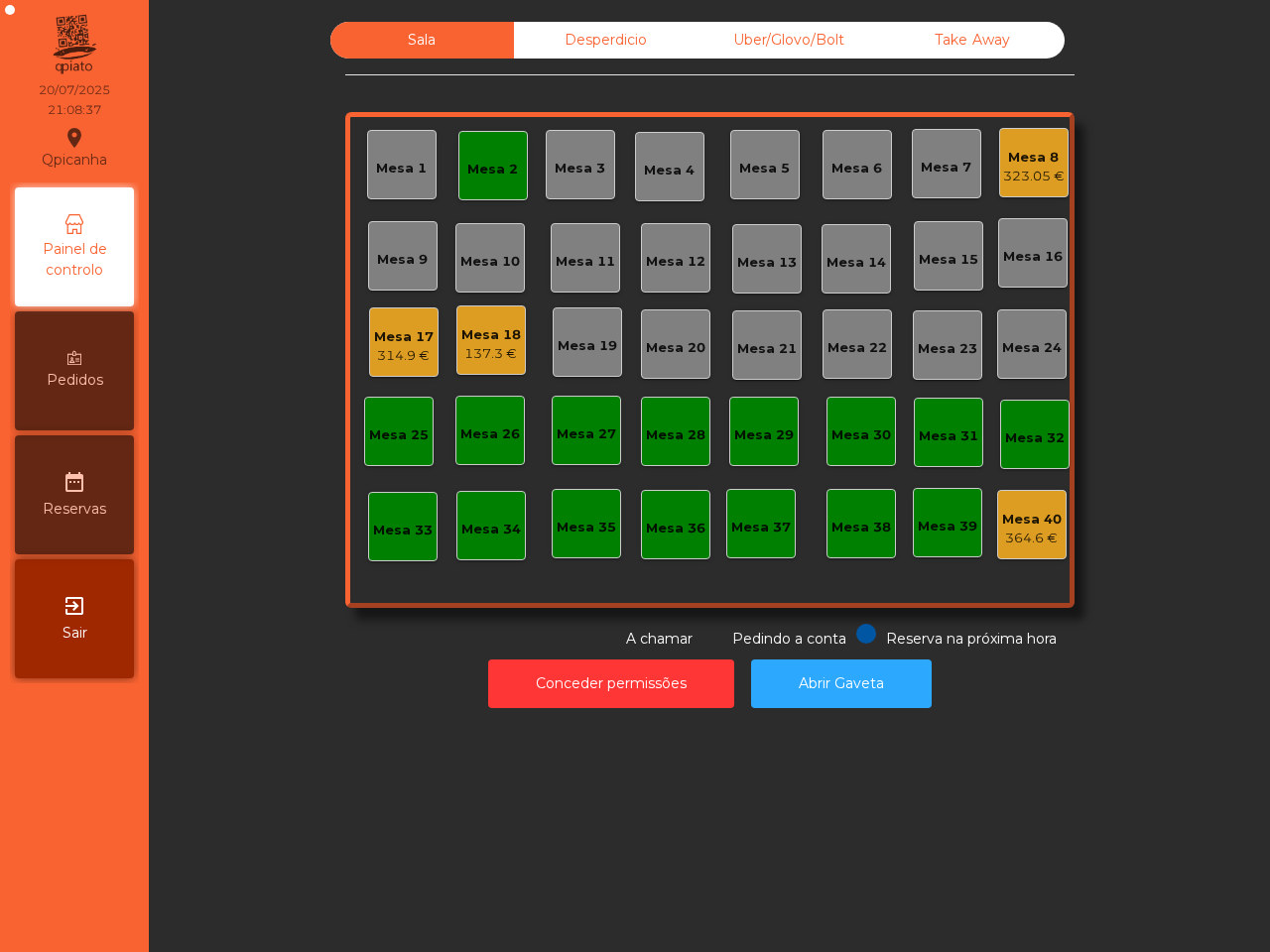 click on "Uber/Glovo/Bolt" 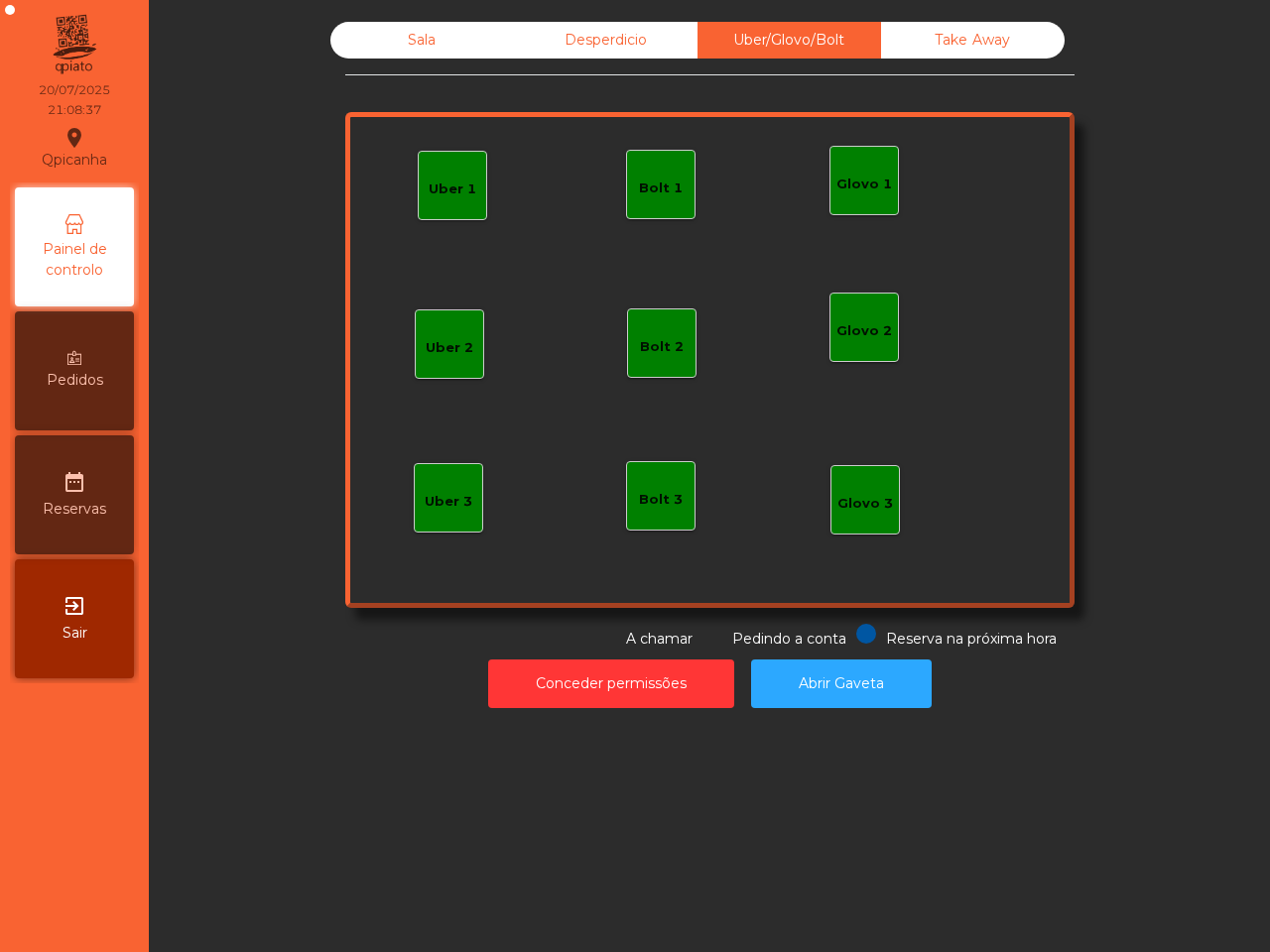 click on "Uber/Glovo/Bolt" 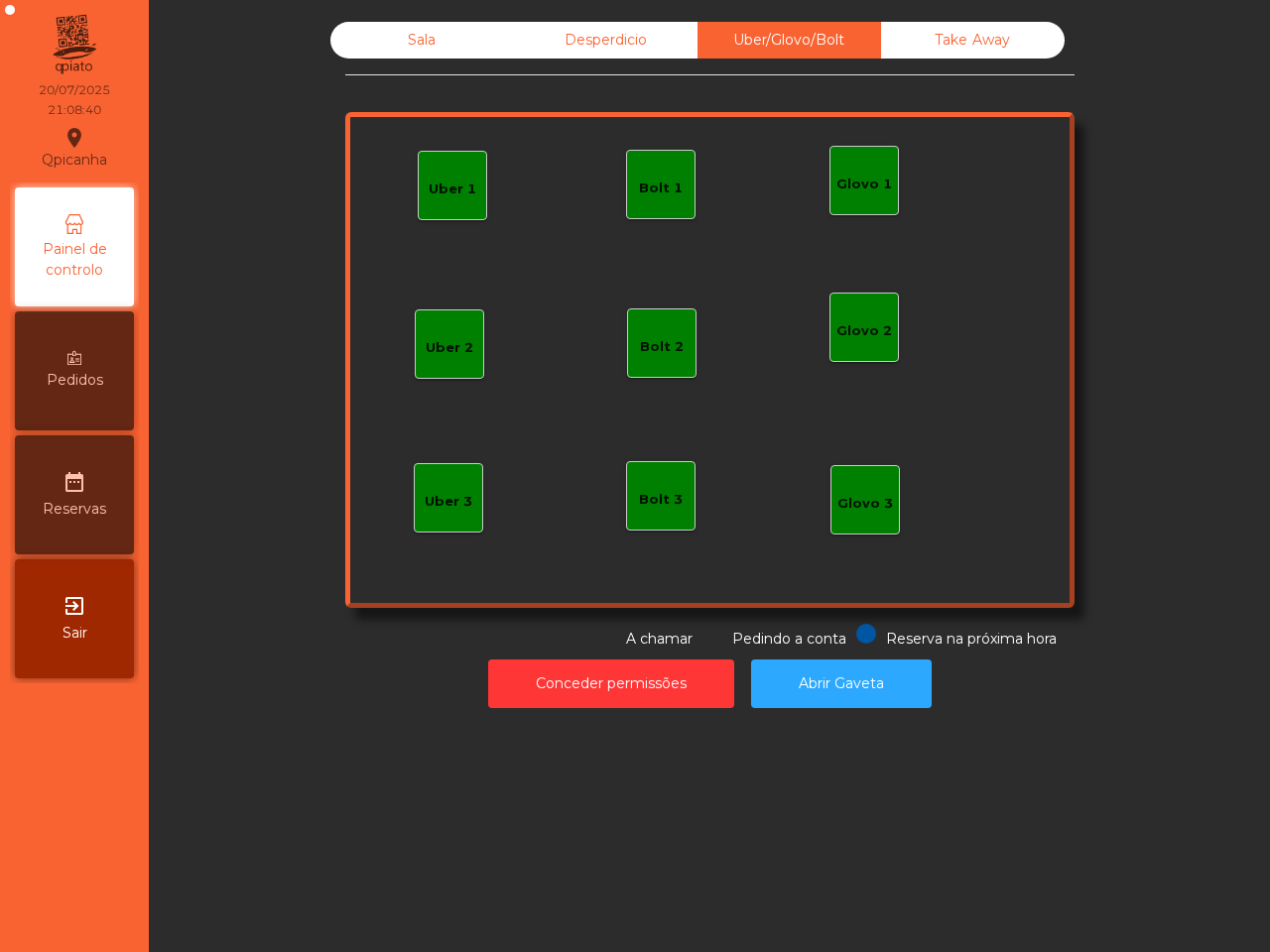 click on "Bolt 1" 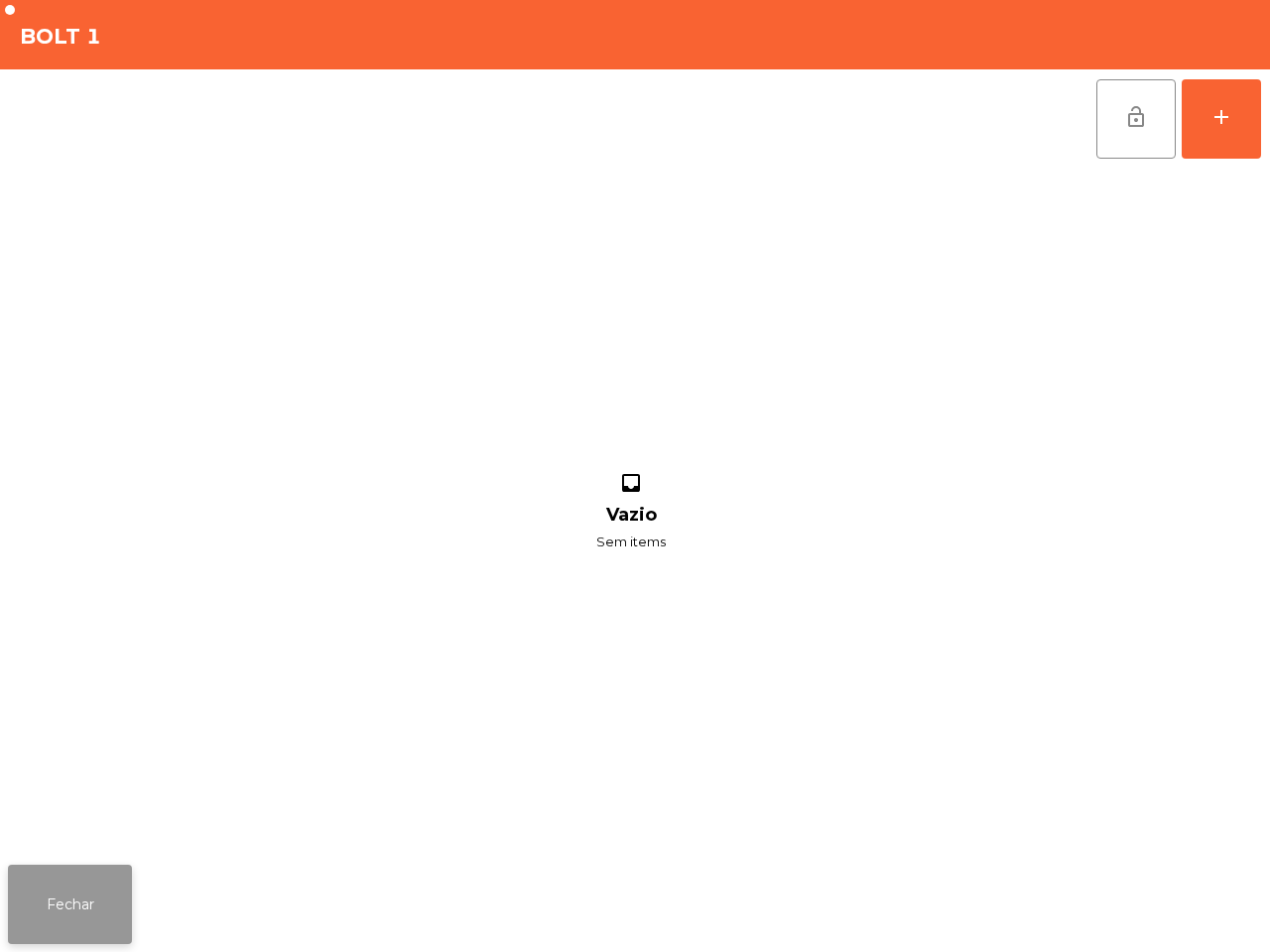 click on "Fechar" 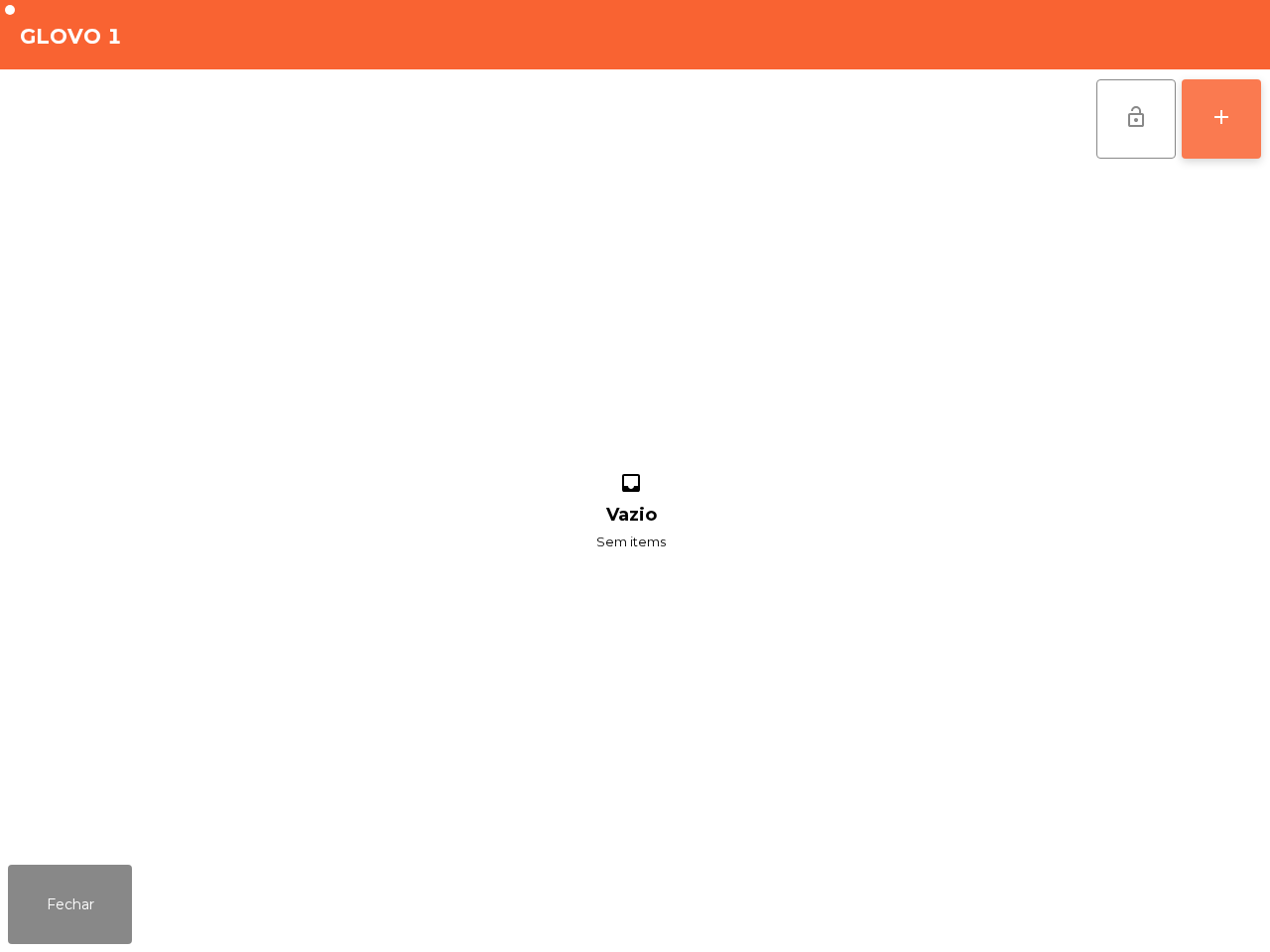 click on "add" 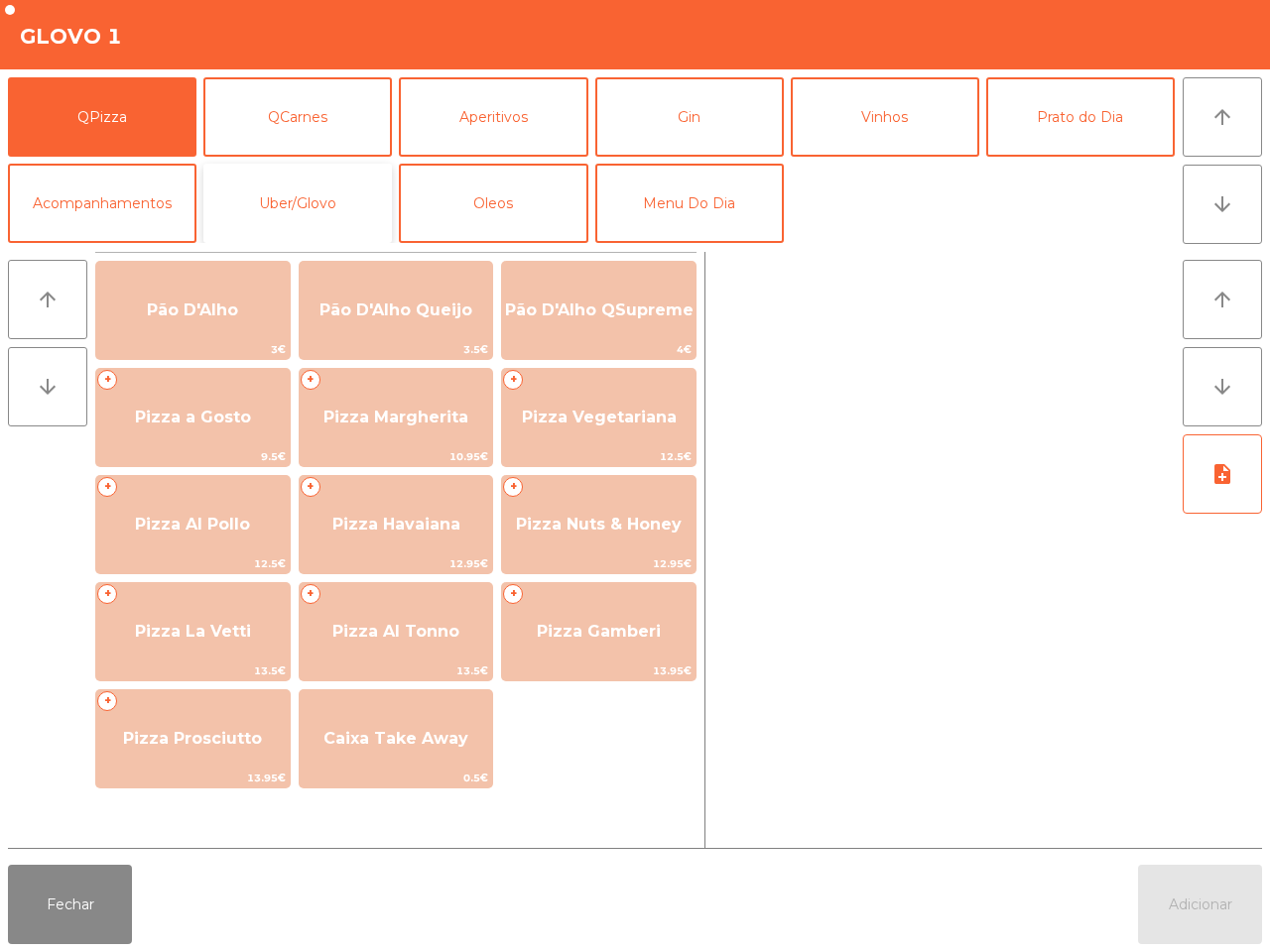 click on "Uber/Glovo" 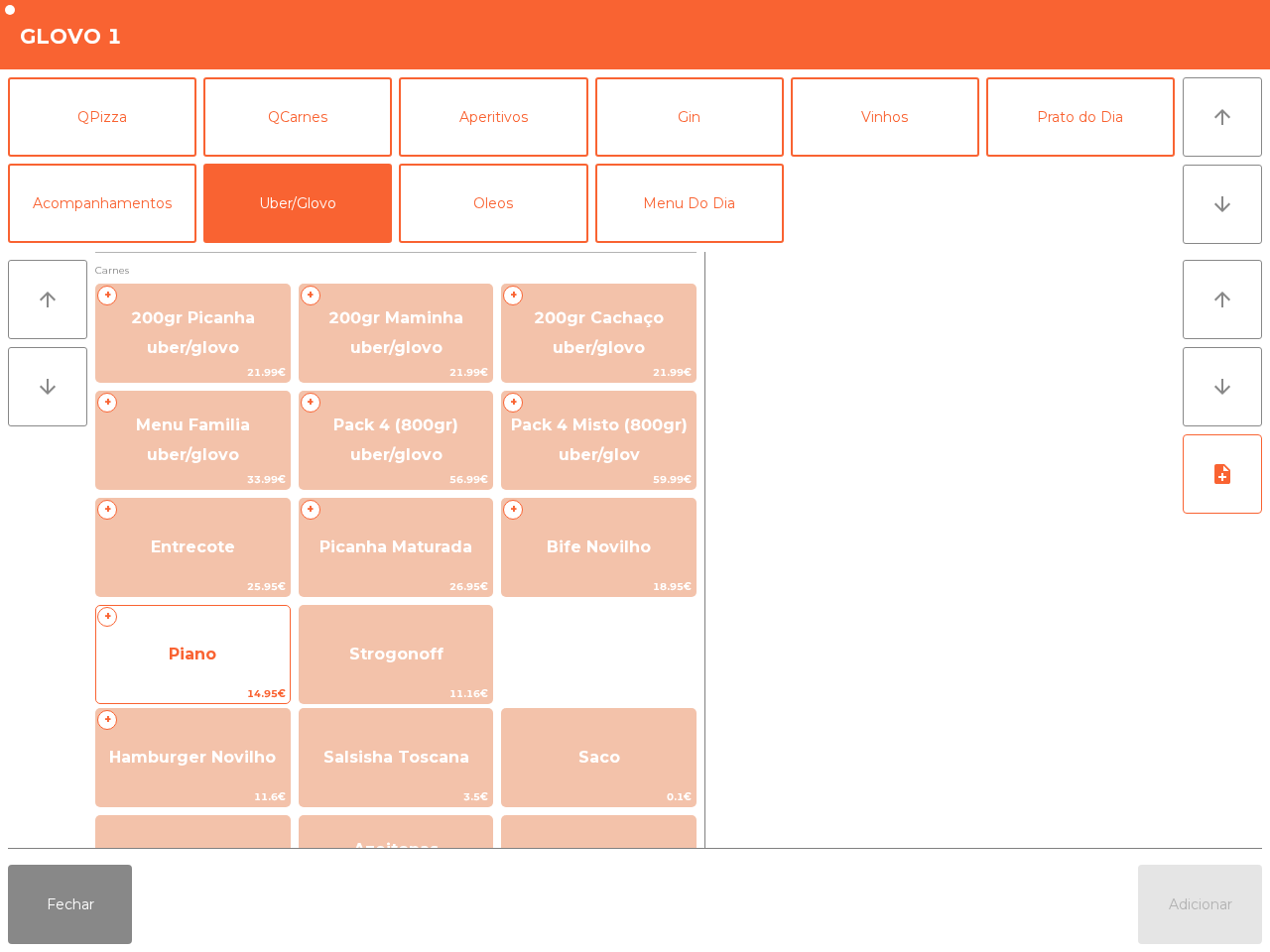 click on "Piano" 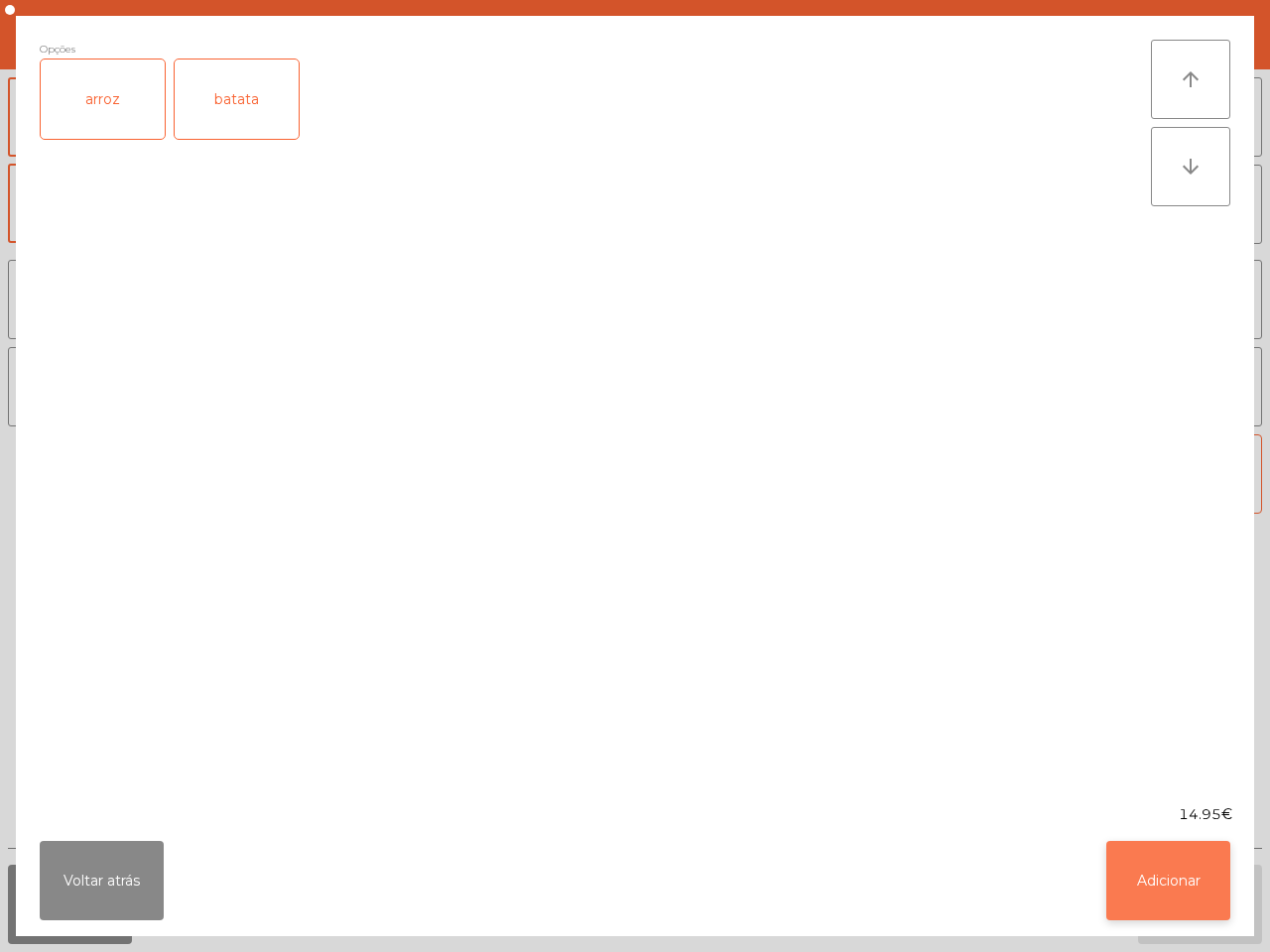 click on "Adicionar" 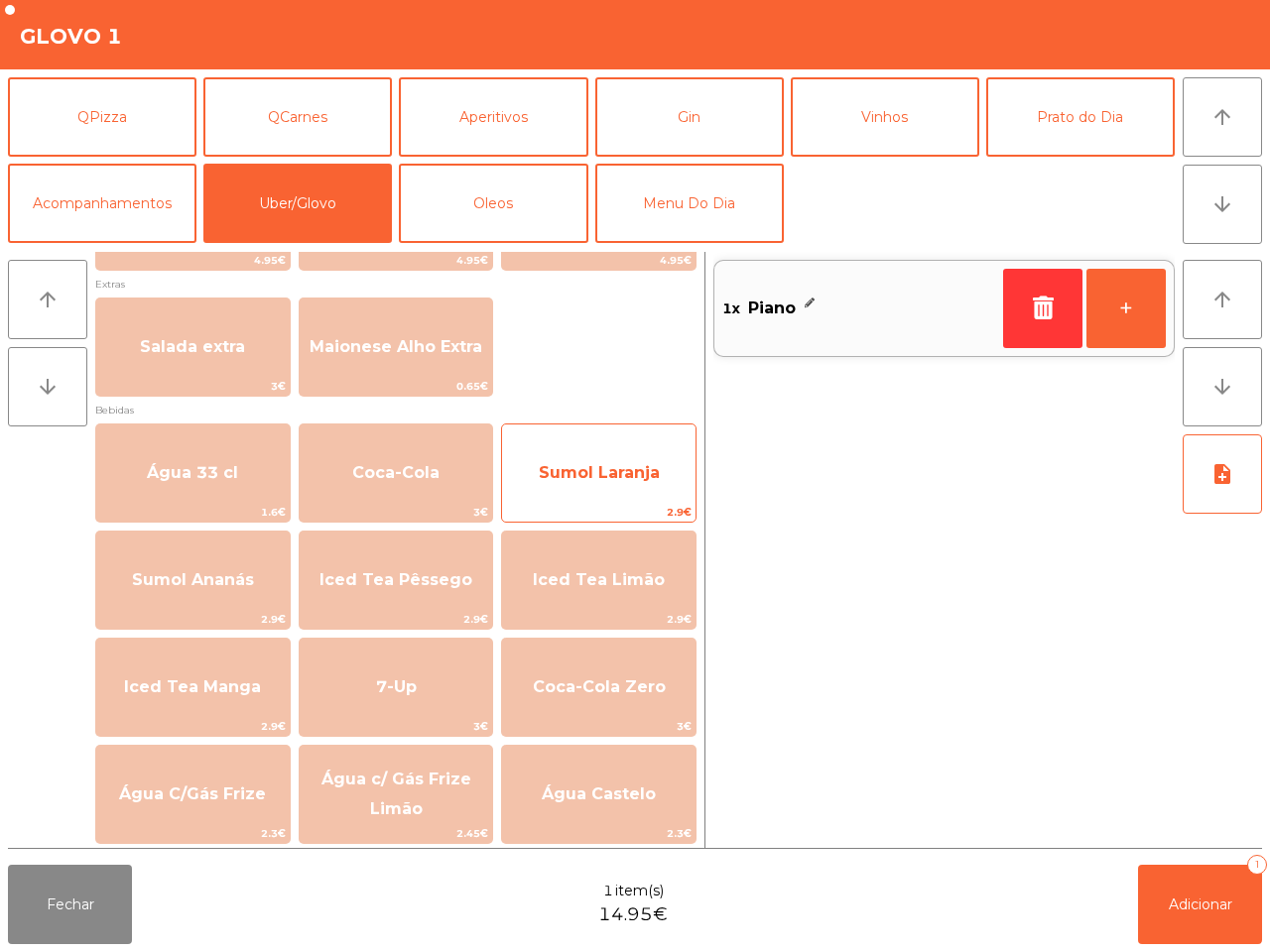 scroll, scrollTop: 1007, scrollLeft: 0, axis: vertical 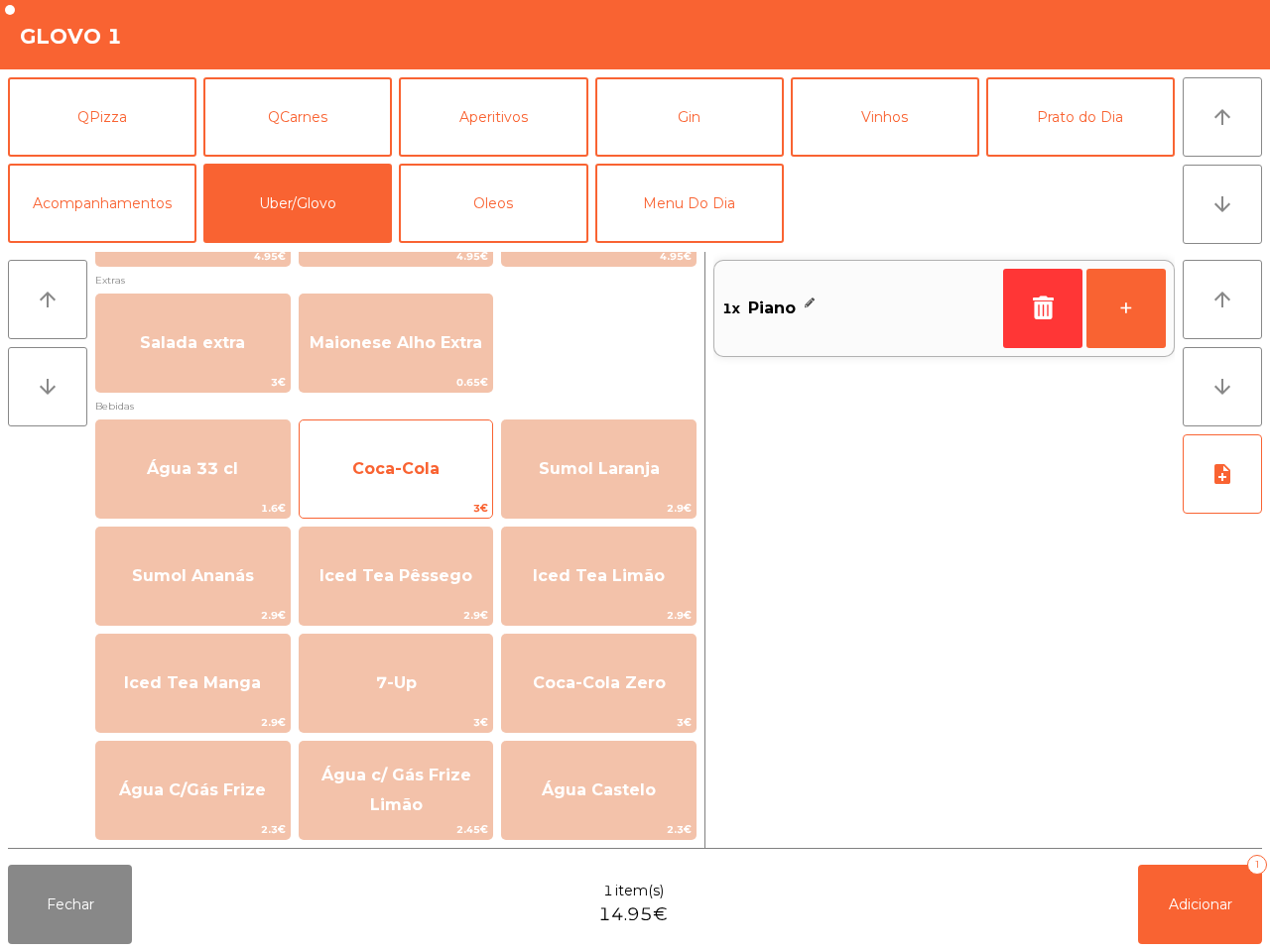 click on "Coca-Cola" 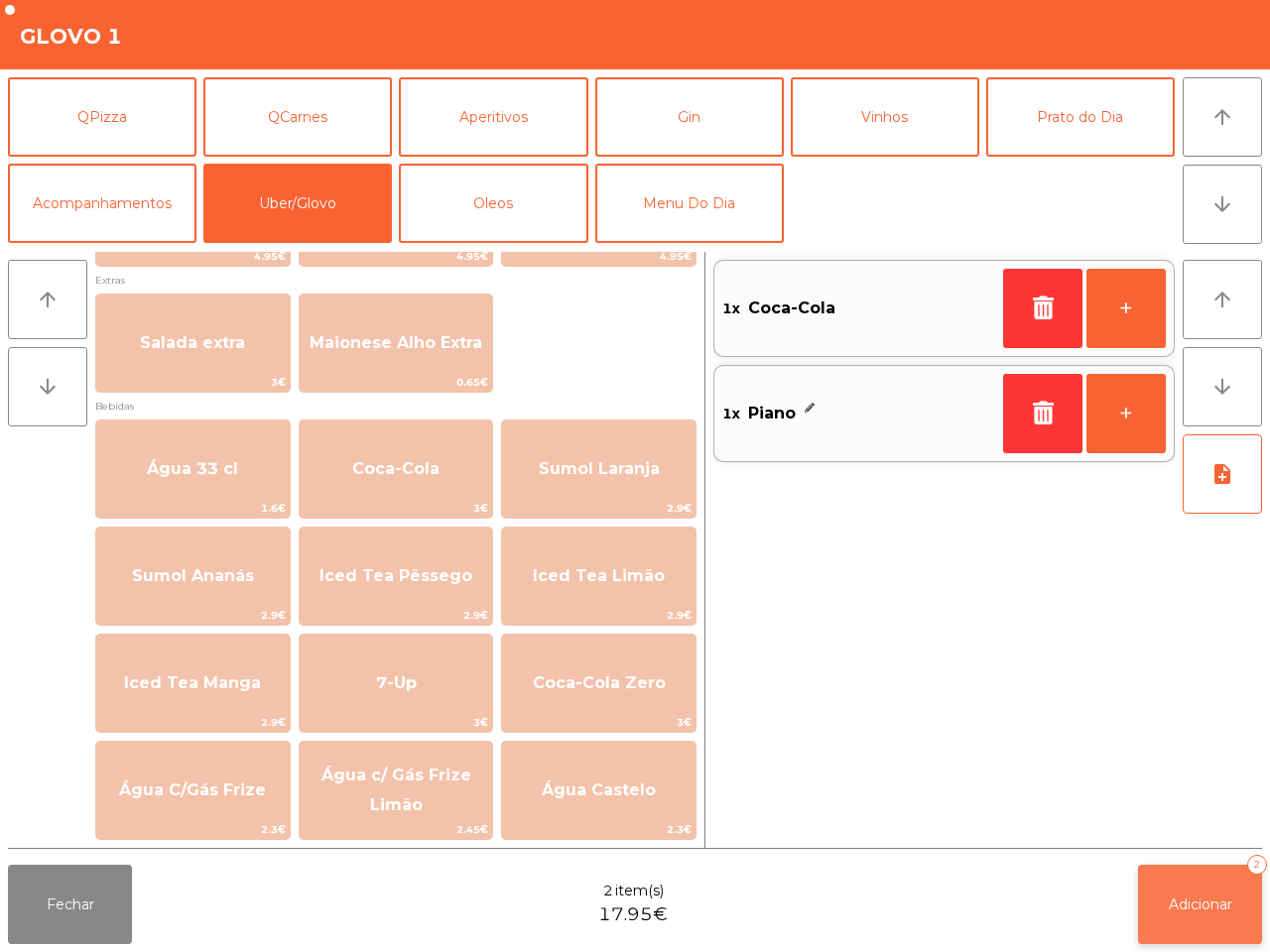 click on "Fechar  2 item(s)  [PRICE]   Adicionar   2" 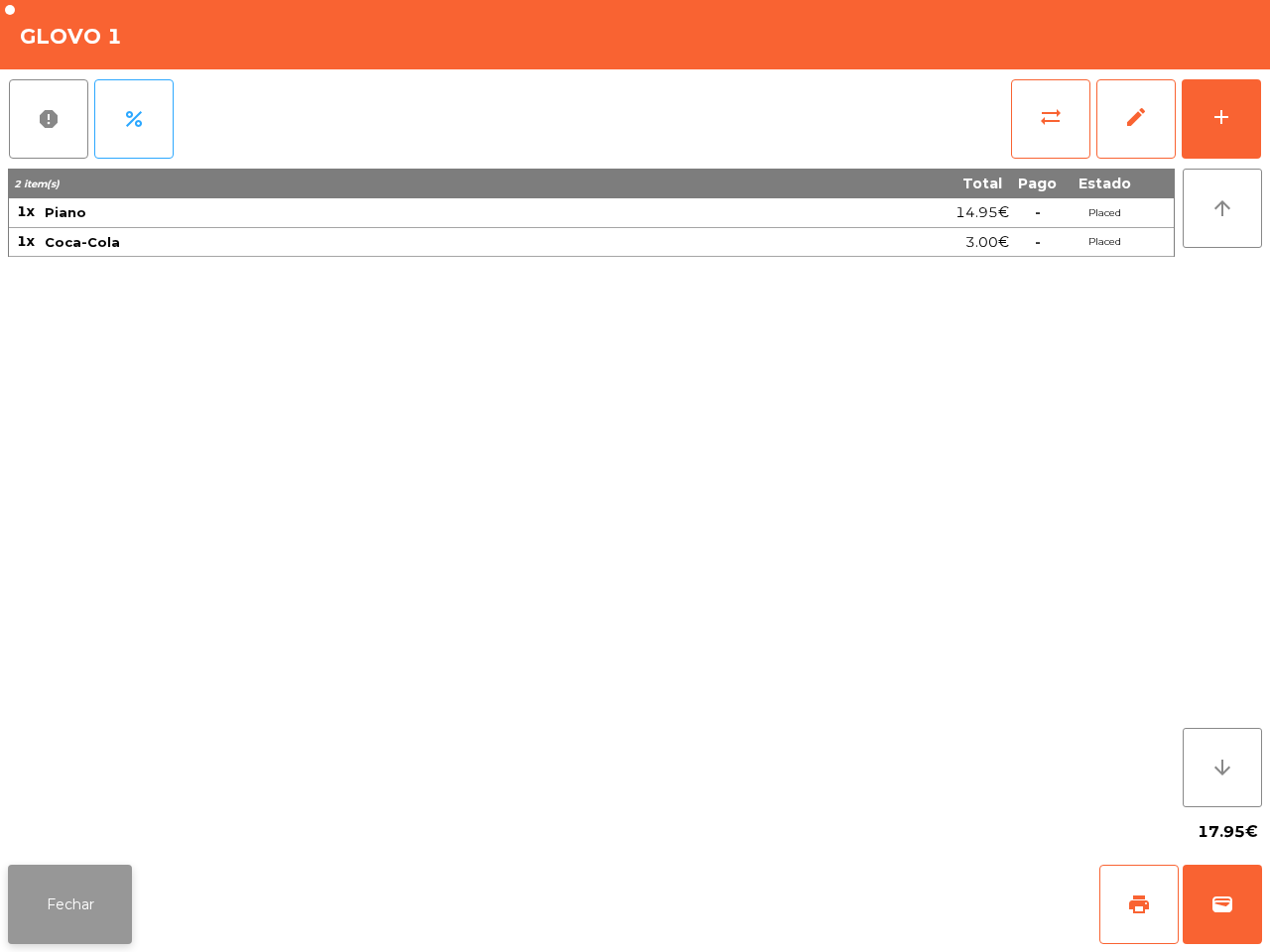 click on "Fechar" 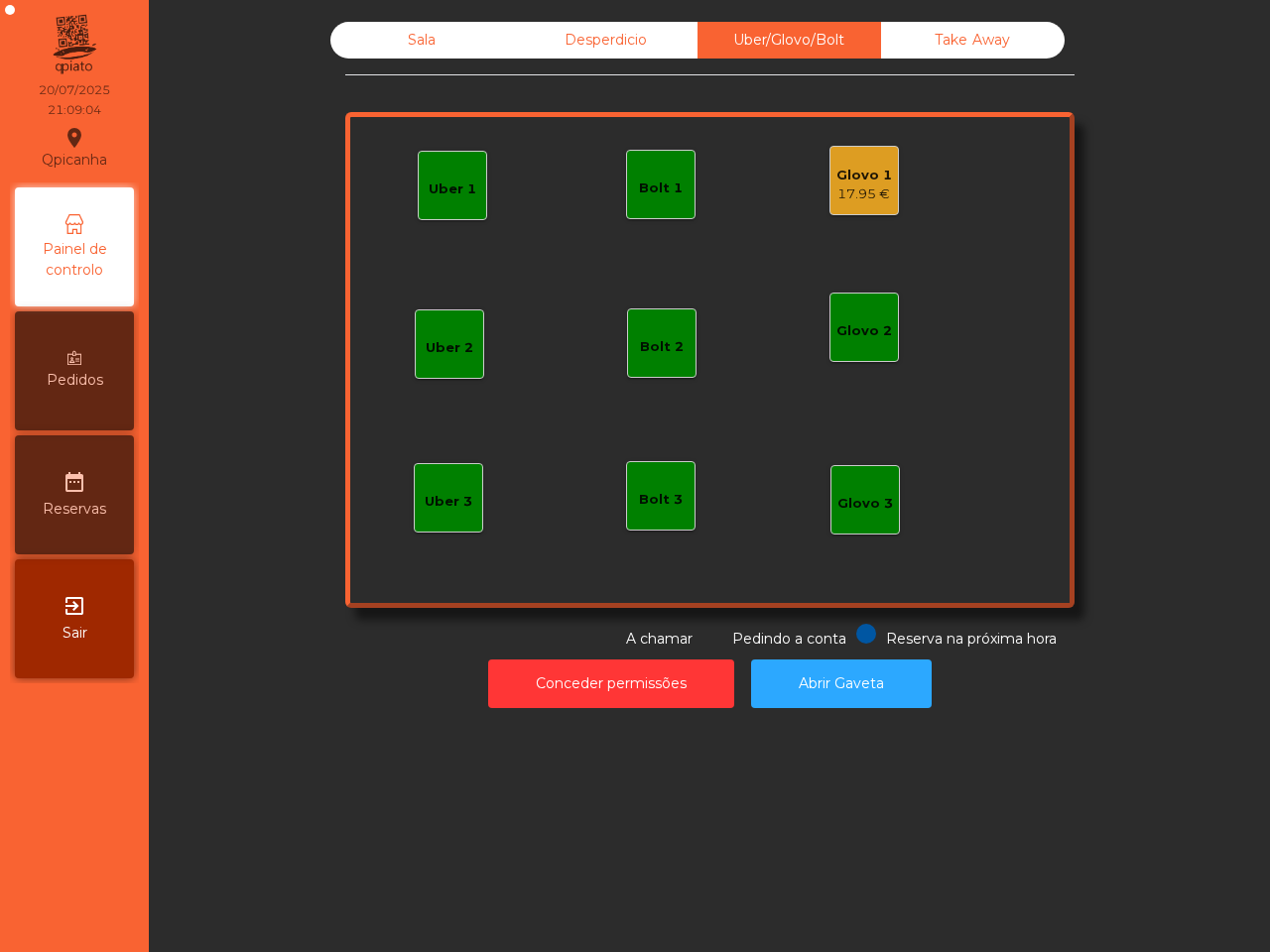 click on "Glovo 1   [PRICE]" 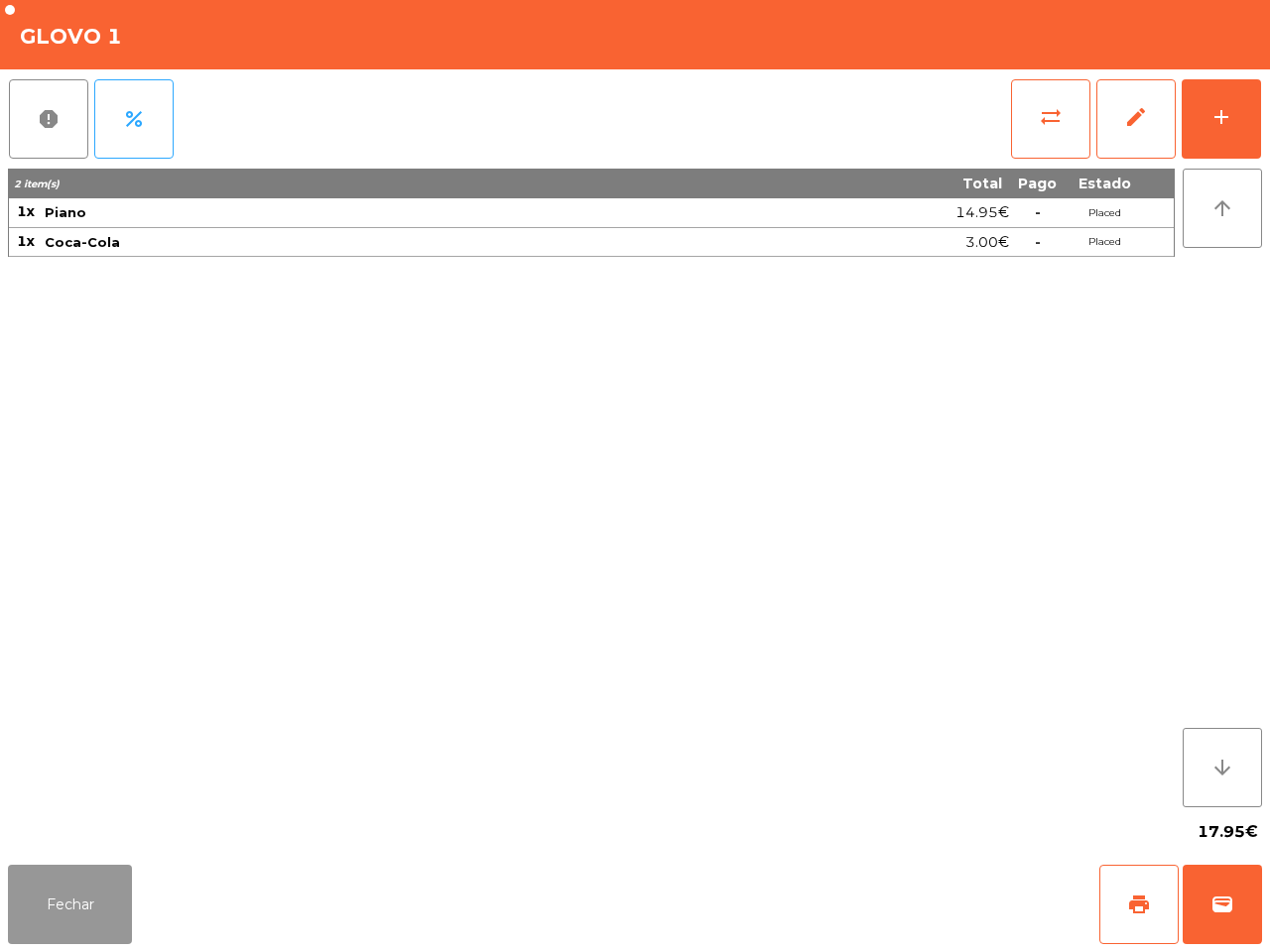 click on "Fechar" 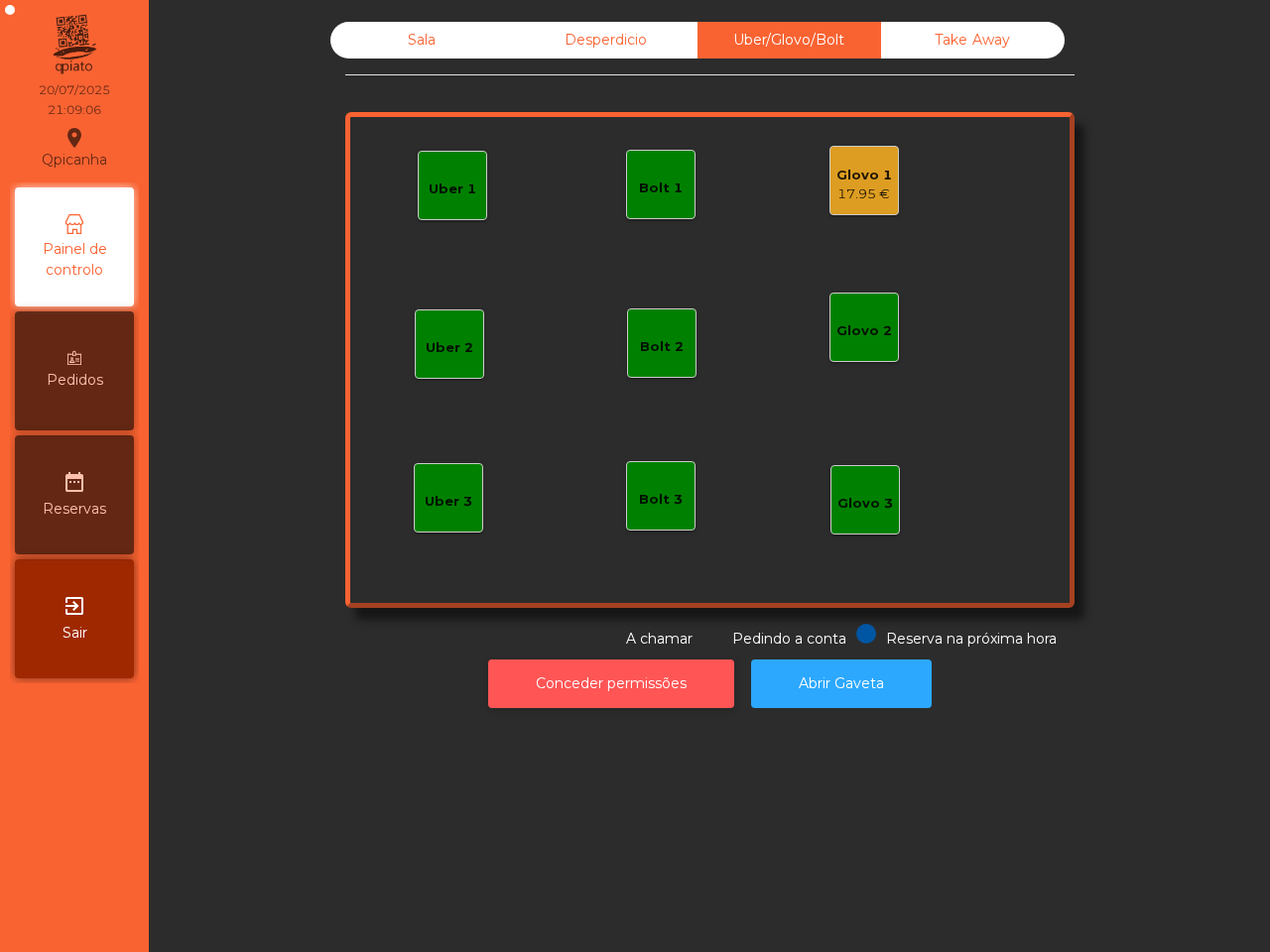 click on "Conceder permissões" 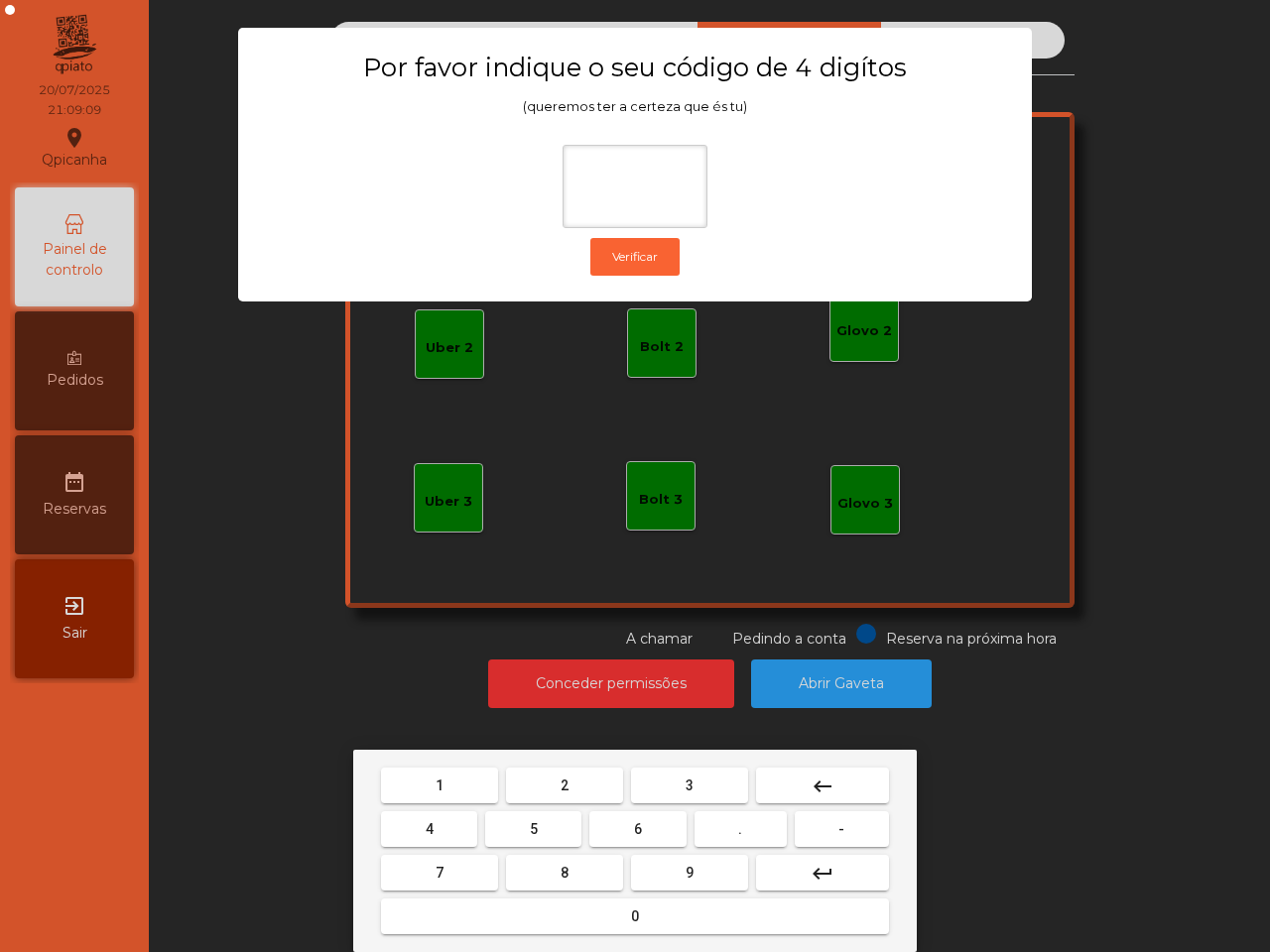 click on "6" at bounding box center [637, 829] 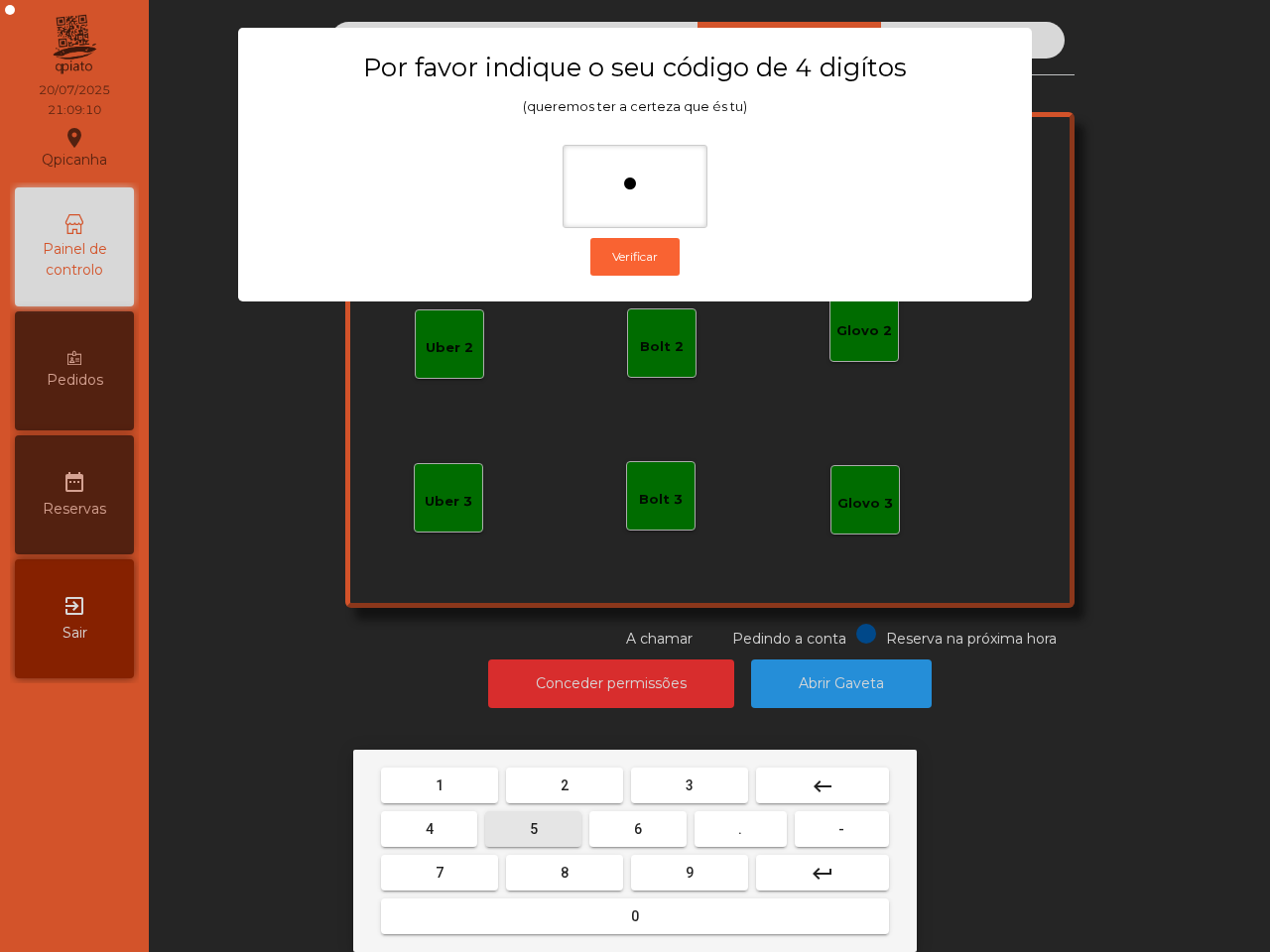 click on "5" at bounding box center [533, 829] 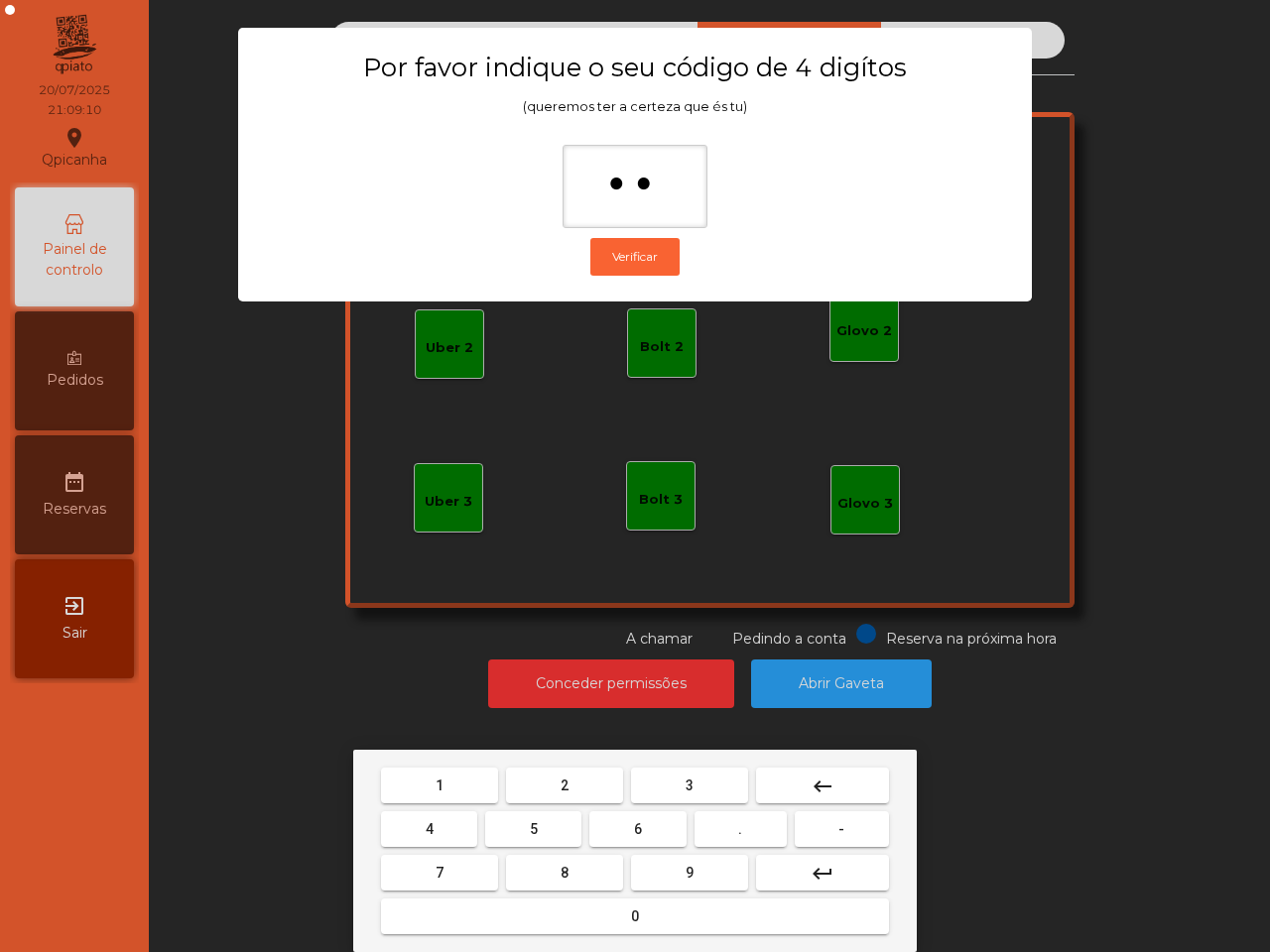 click on "1" at bounding box center (440, 785) 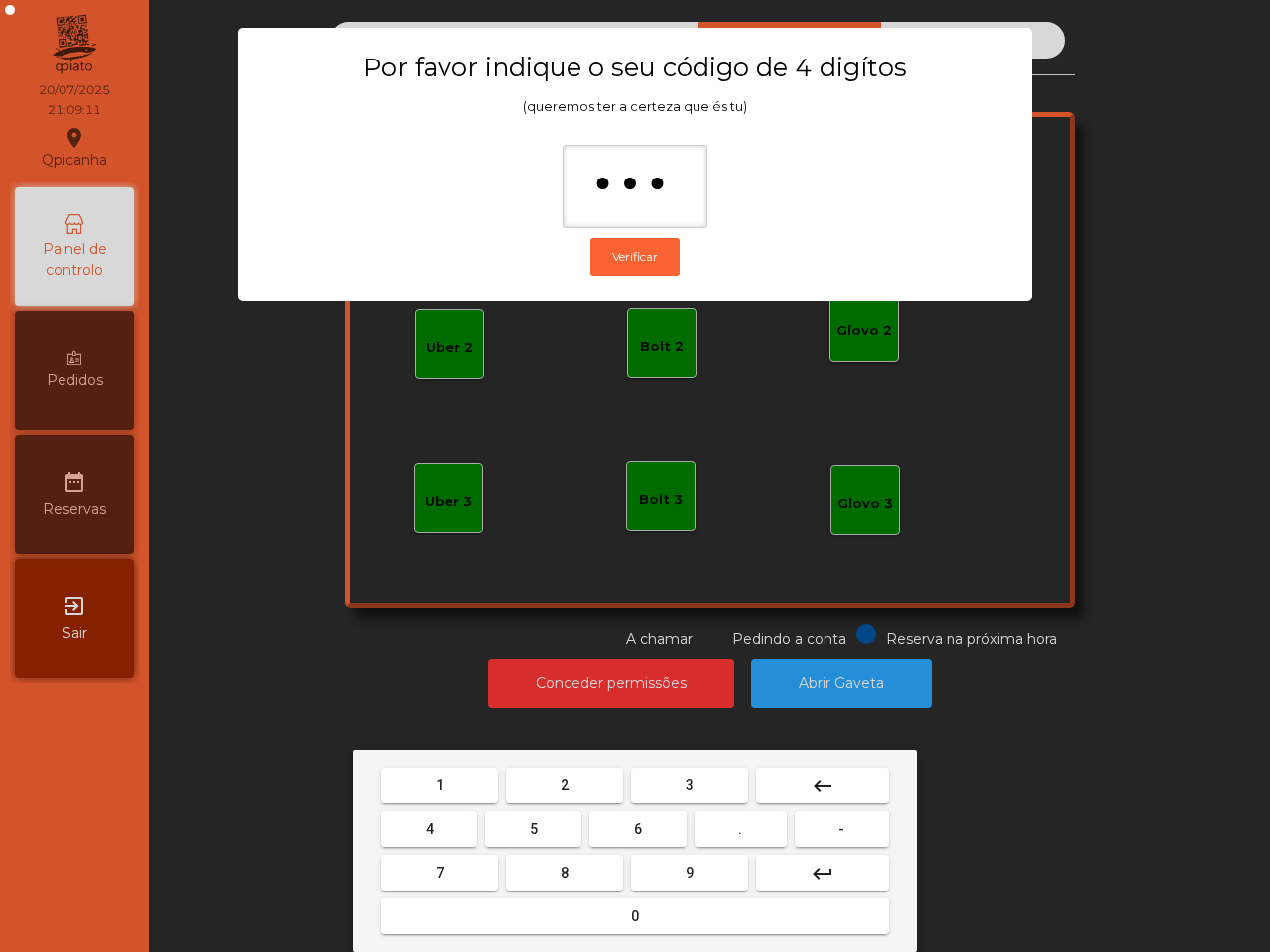 click on "2" at bounding box center [565, 785] 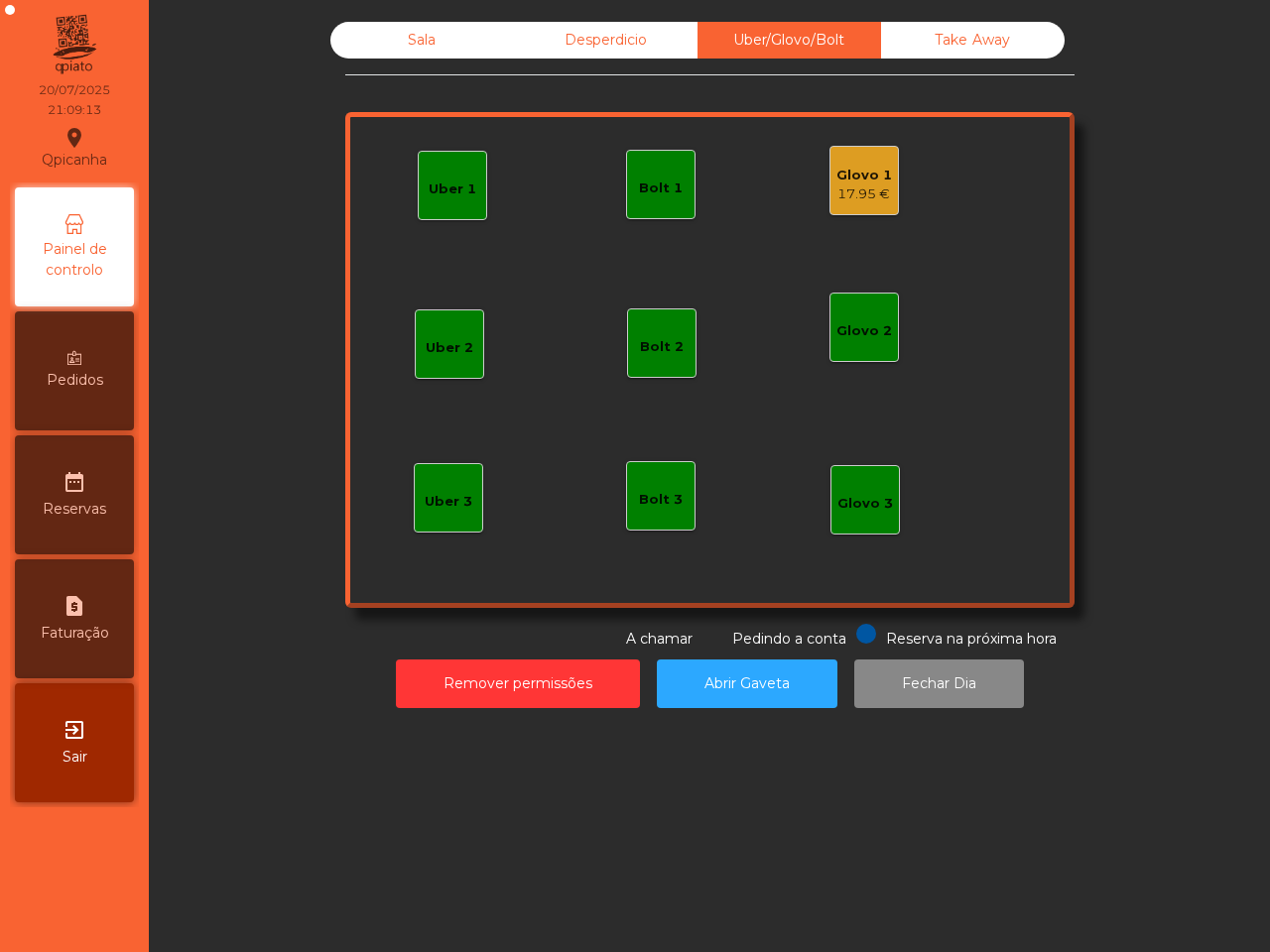 click on "Glovo 1" 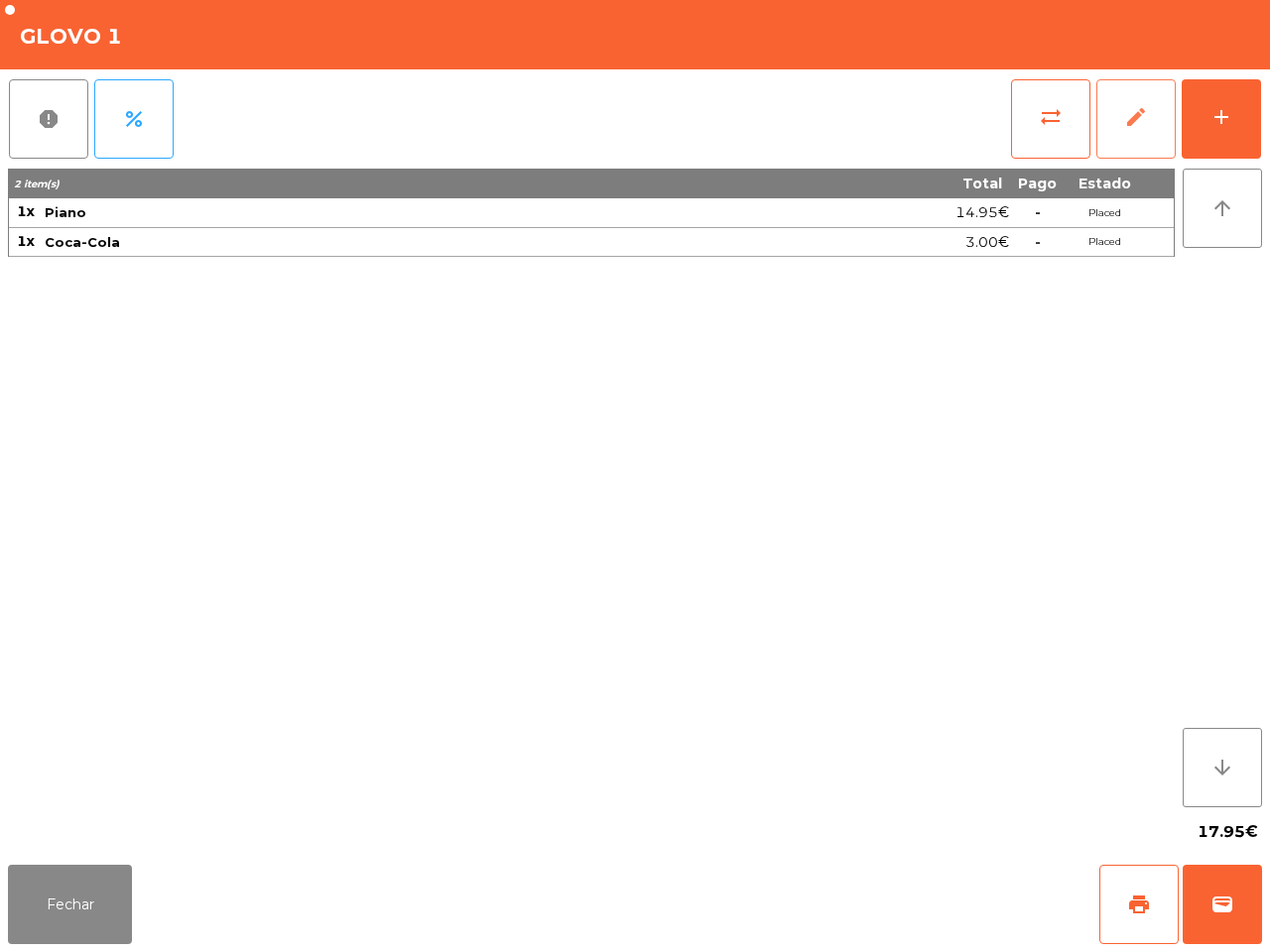 click on "edit" 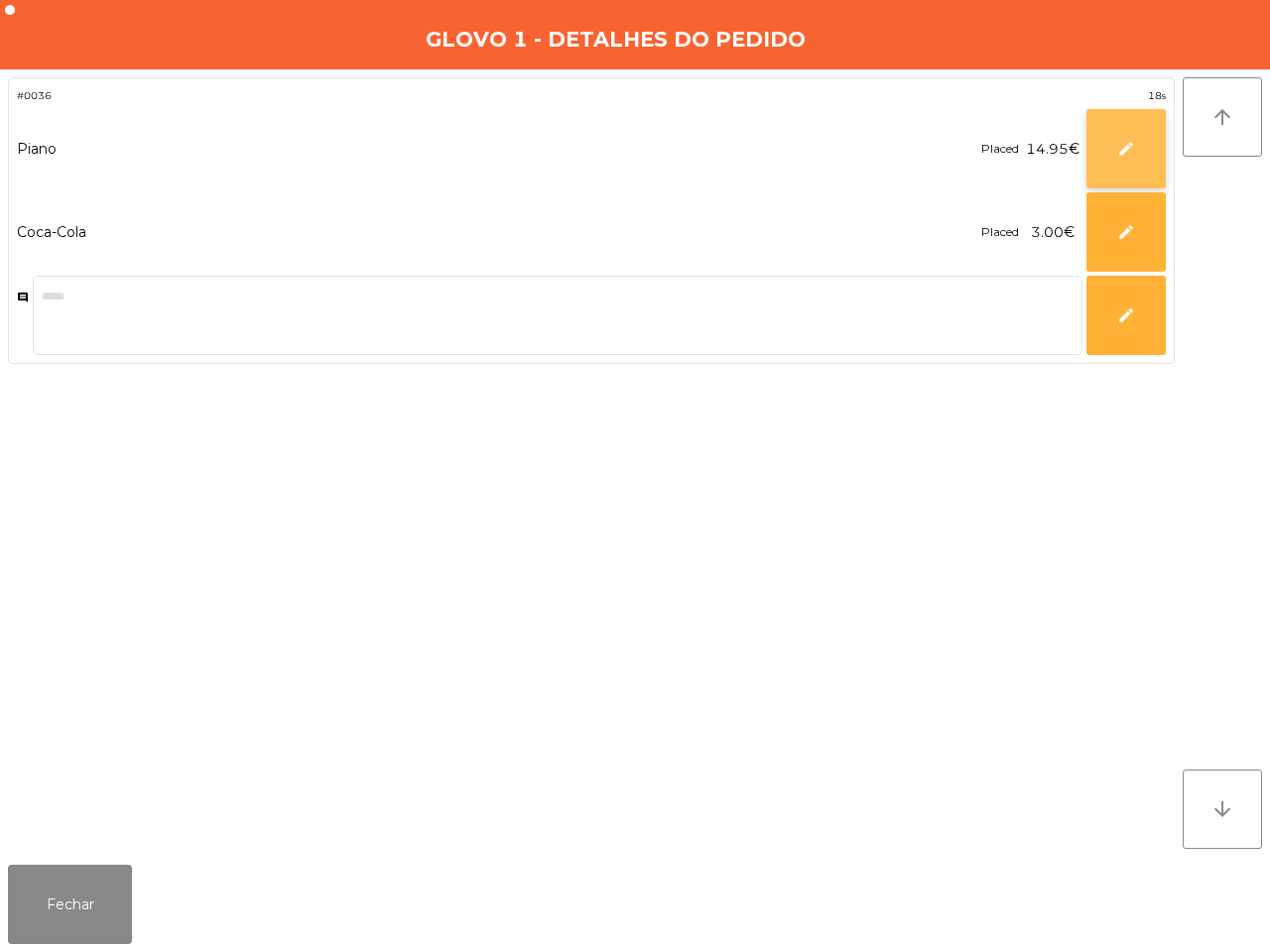 click on "edit" 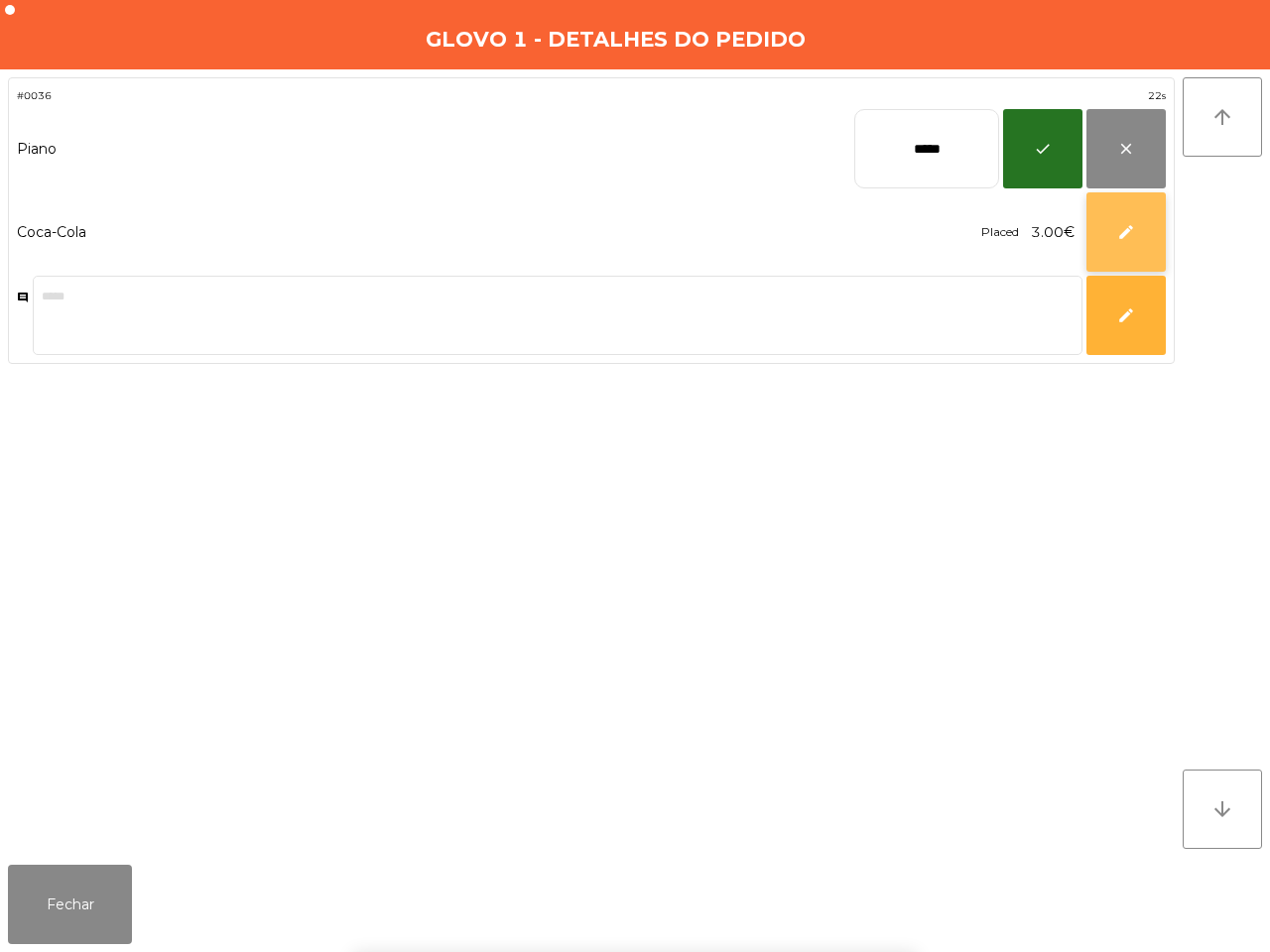 click on "edit" 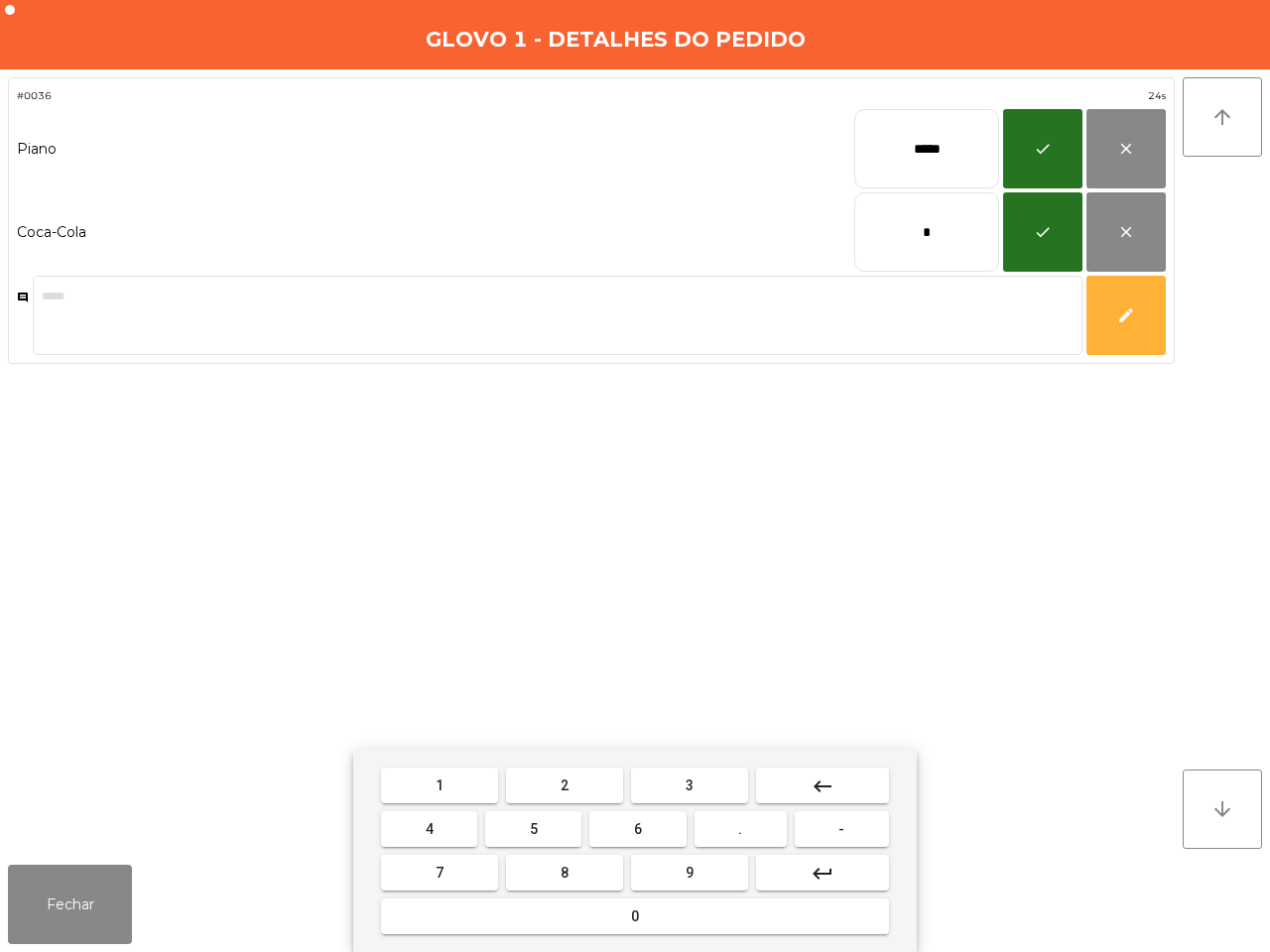 click on "keyboard_backspace" at bounding box center (823, 785) 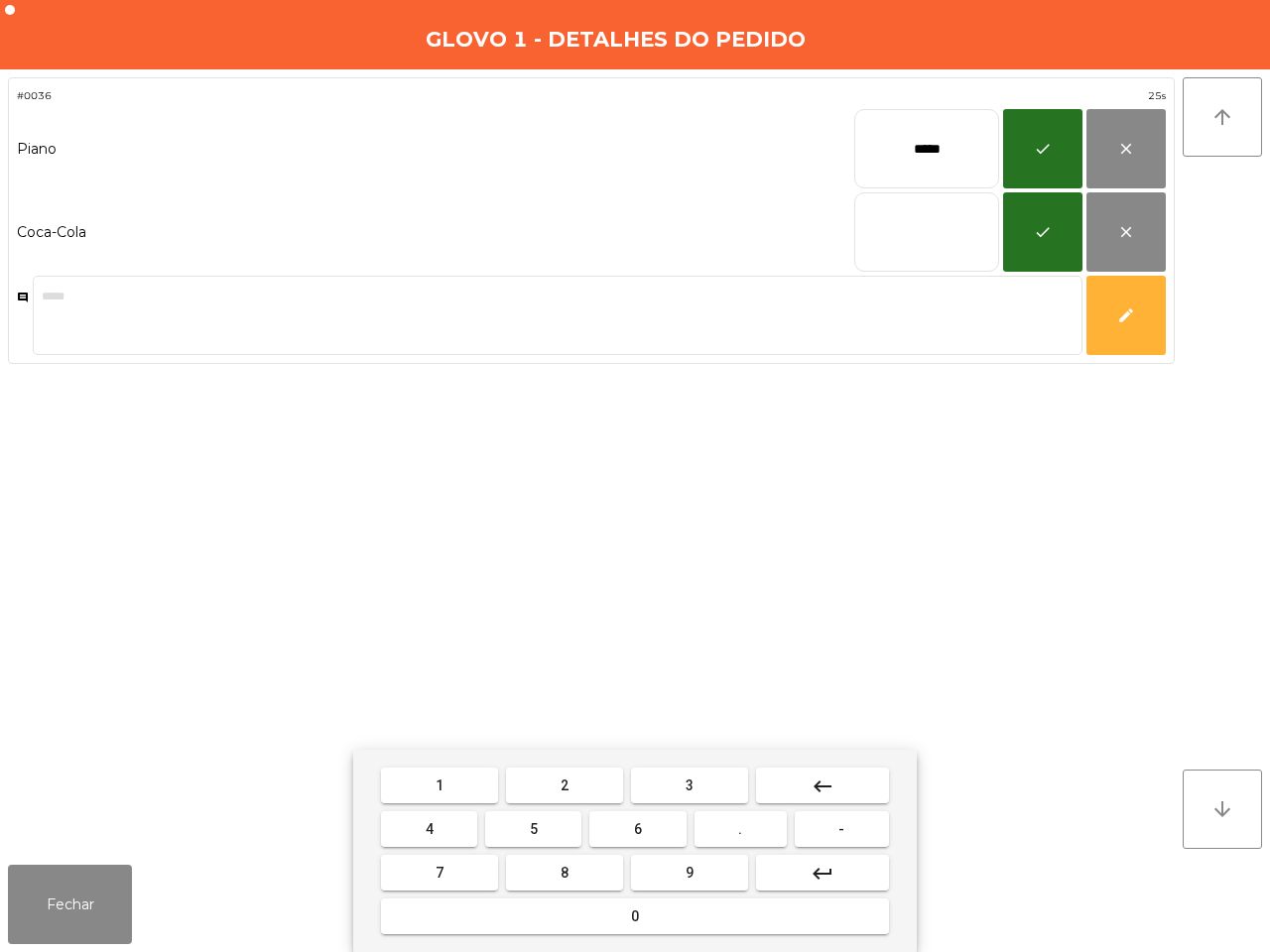 click on "2" at bounding box center [565, 785] 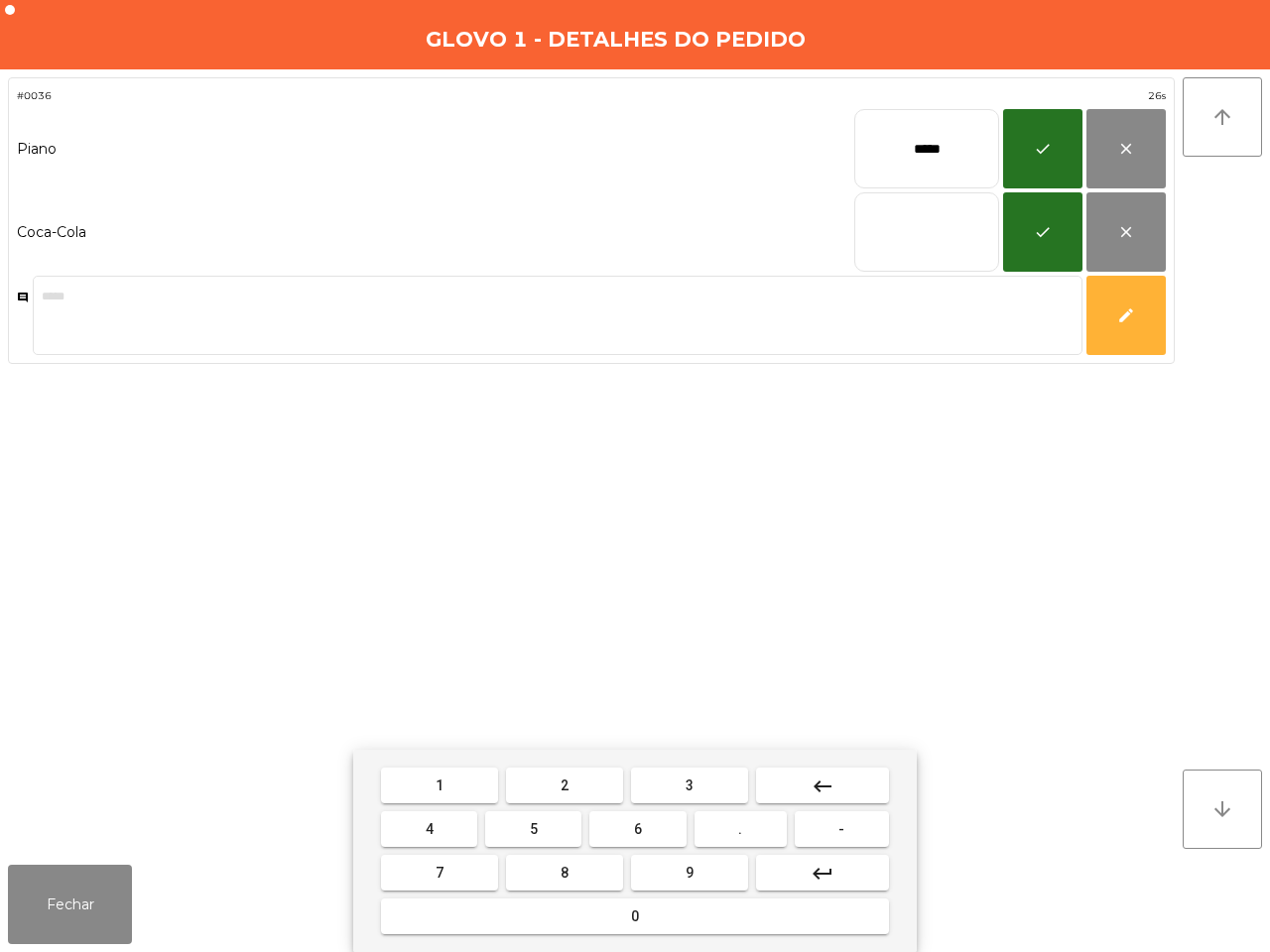 click on "." at bounding box center [740, 829] 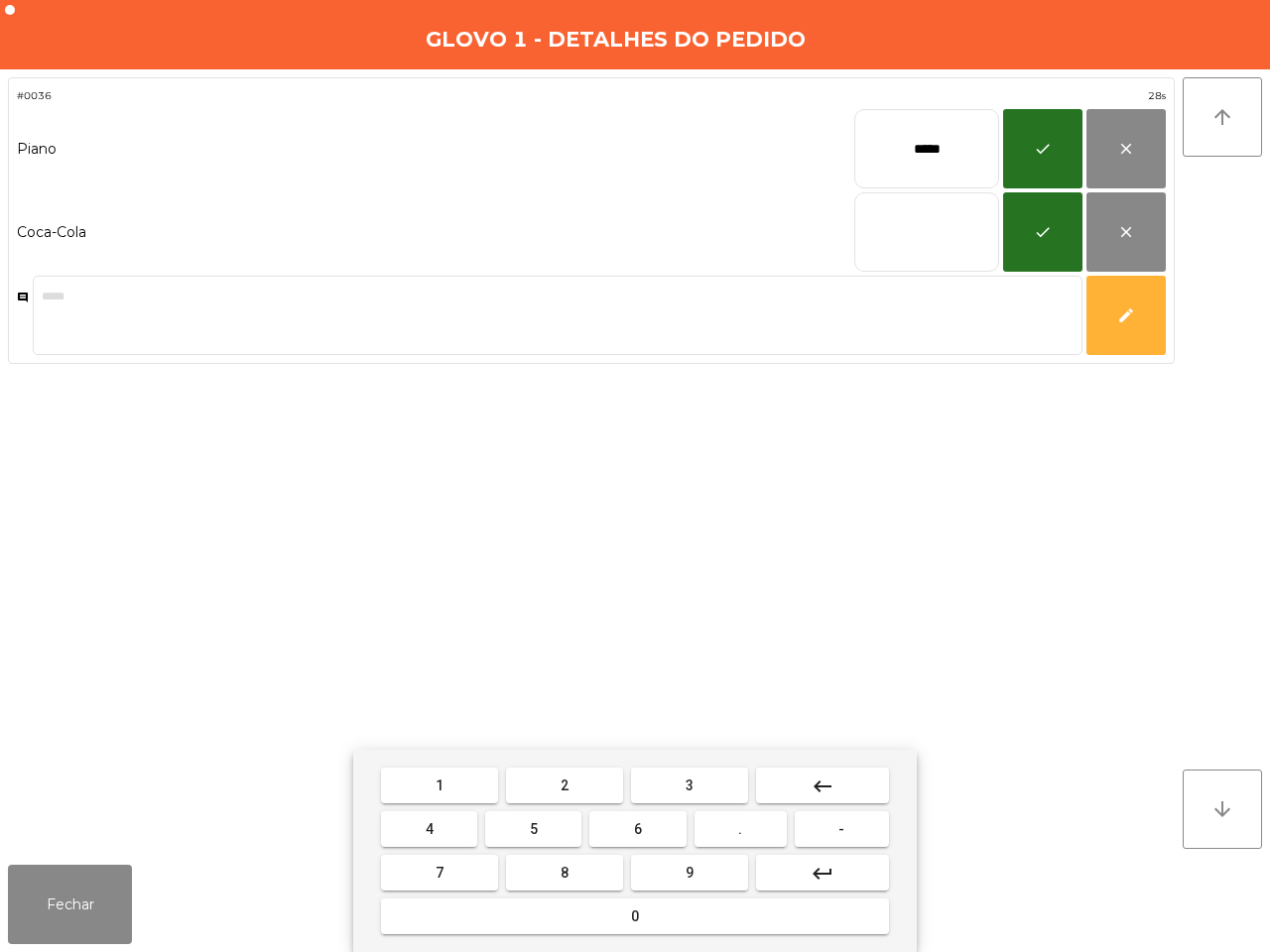 click on "5" at bounding box center (533, 829) 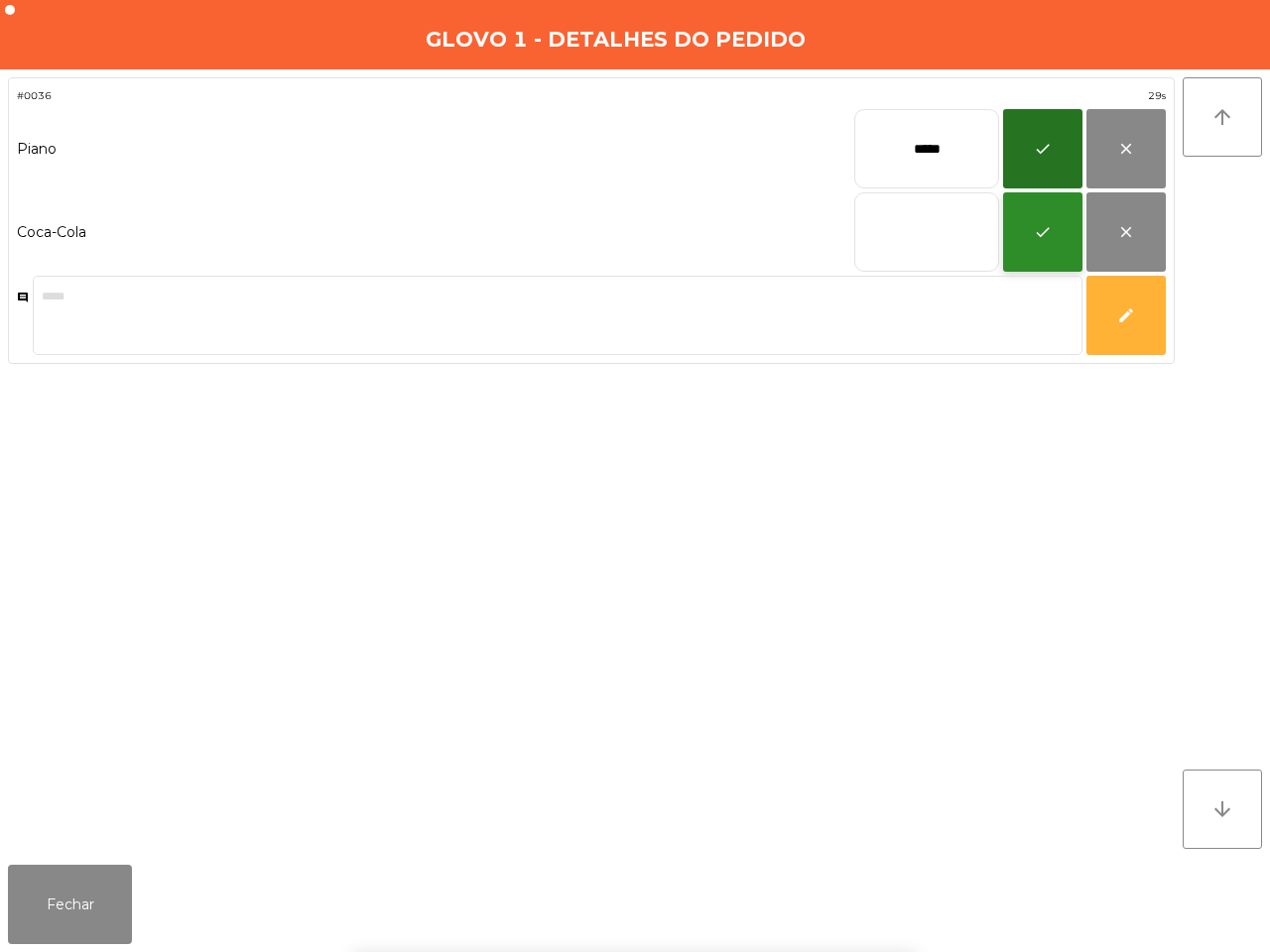 click on "check" 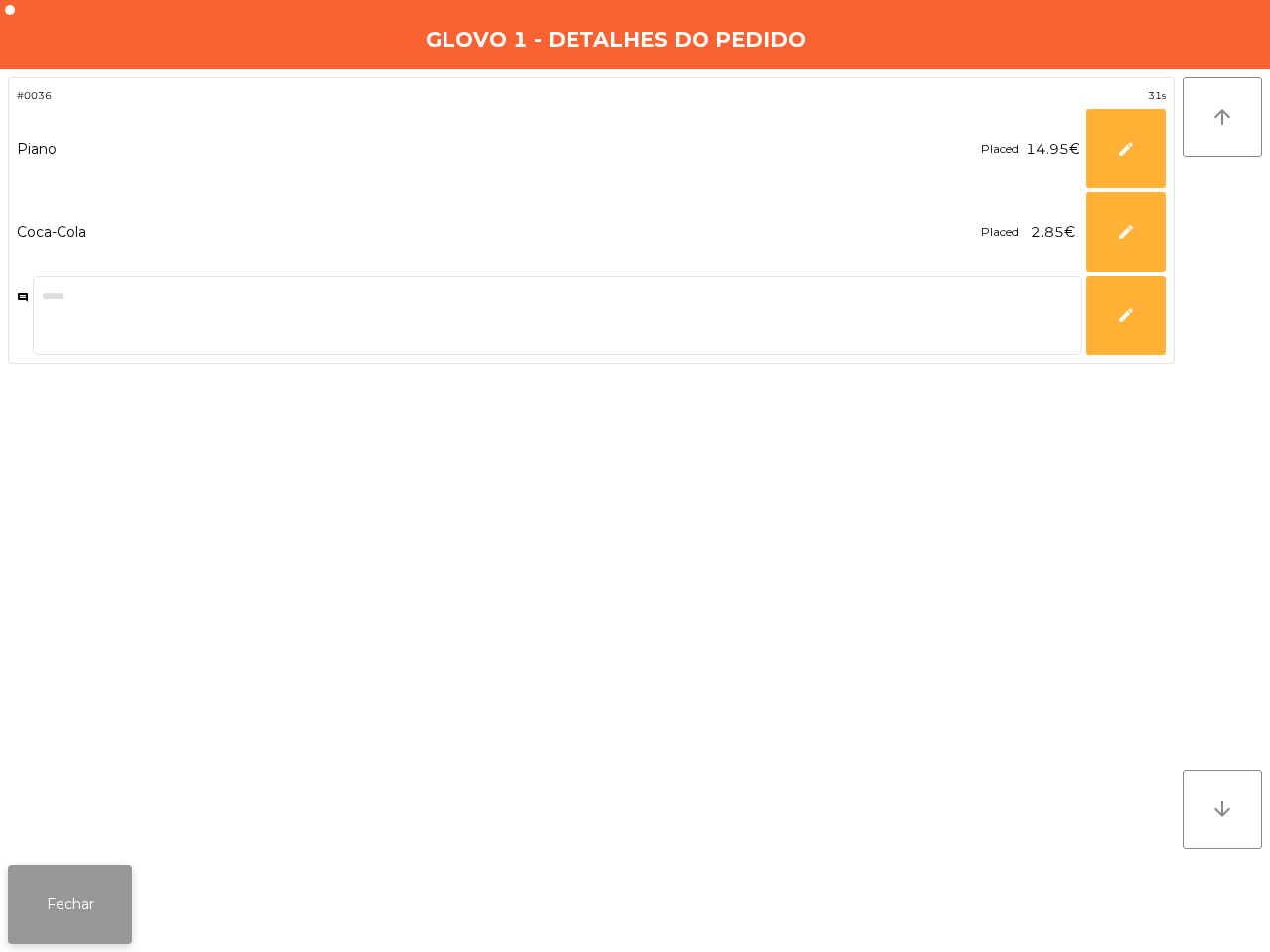 click on "Fechar" 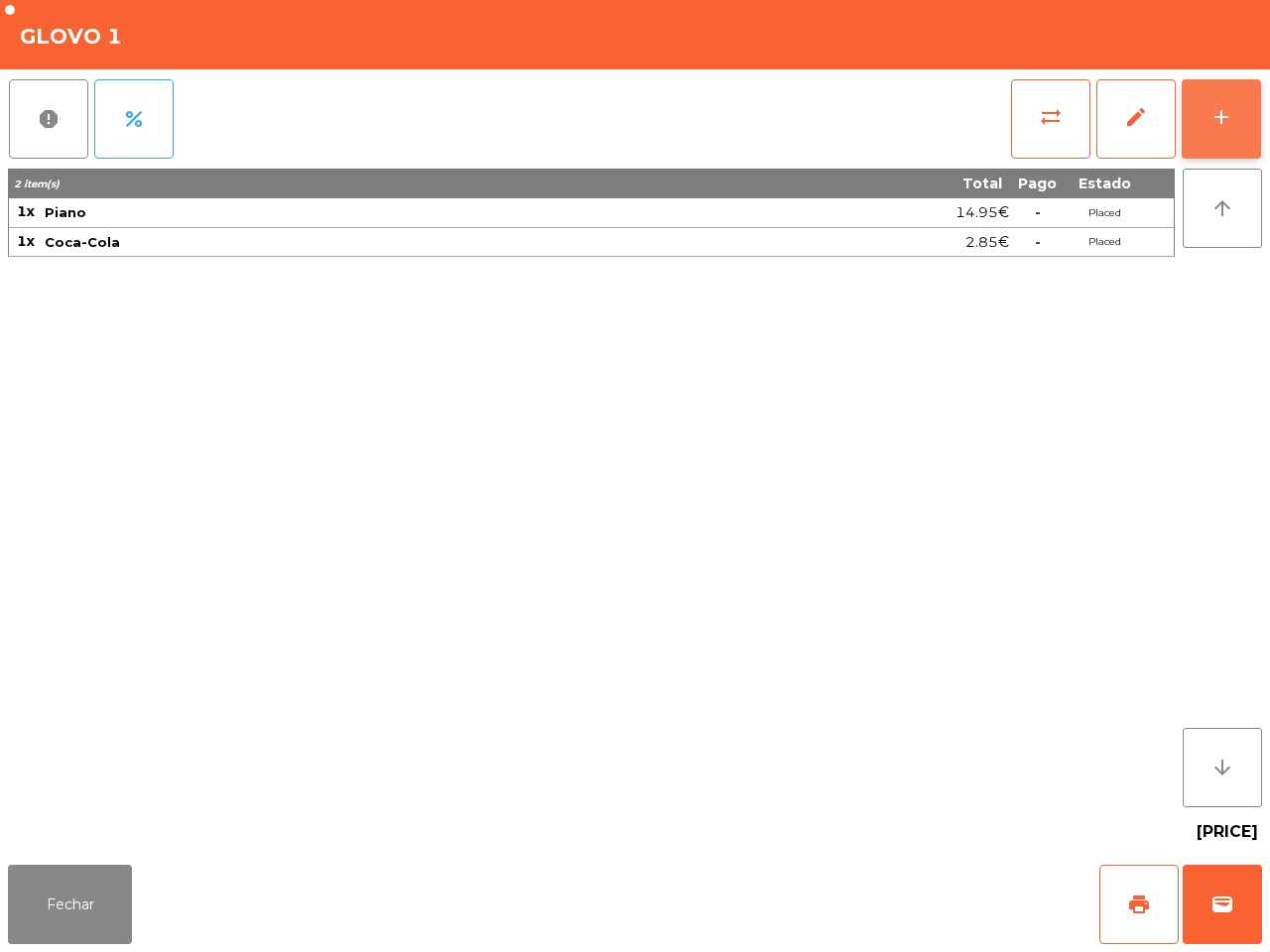 click on "add" 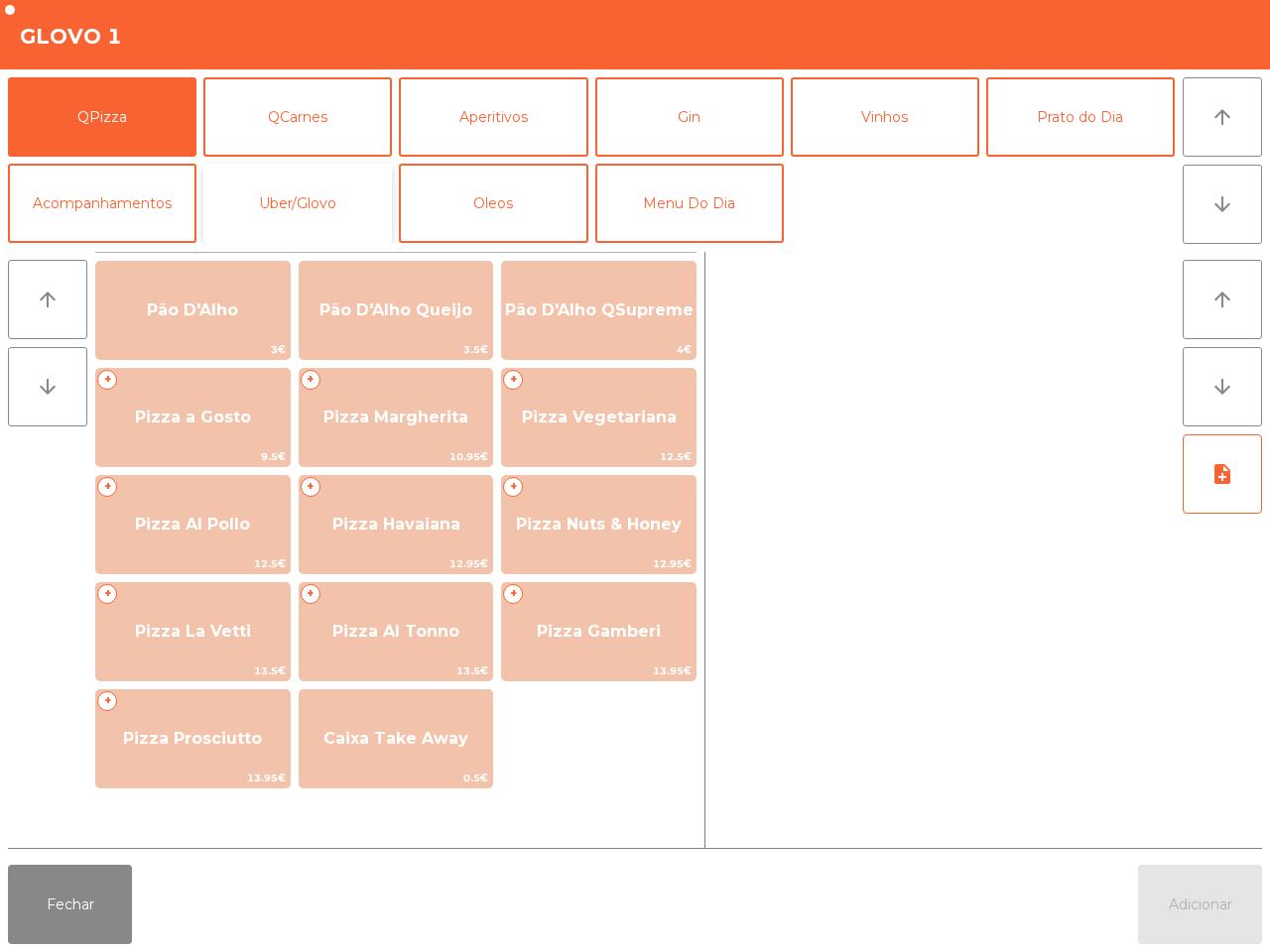 click on "Uber/Glovo" 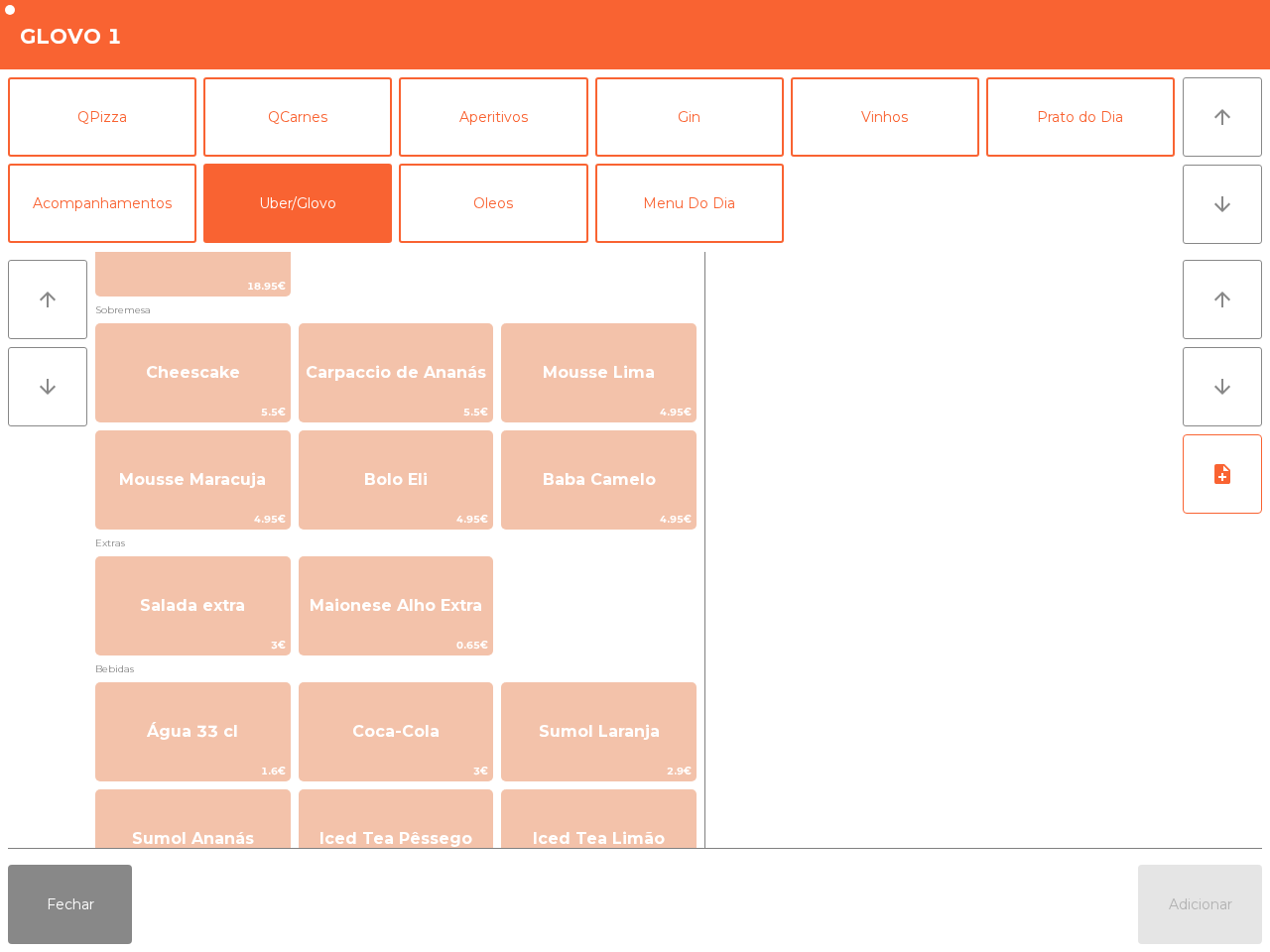 scroll, scrollTop: 372, scrollLeft: 0, axis: vertical 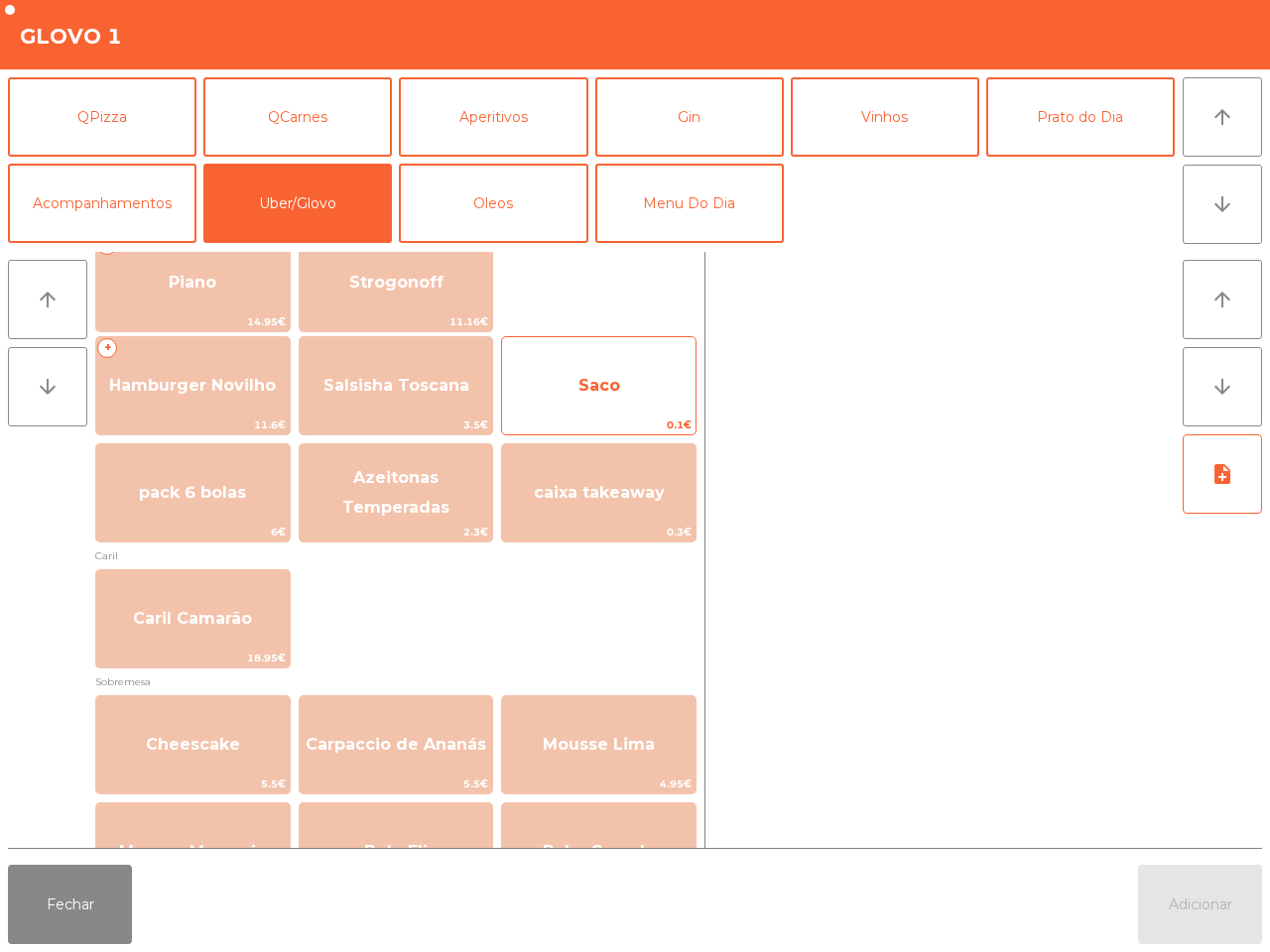 click on "Saco" 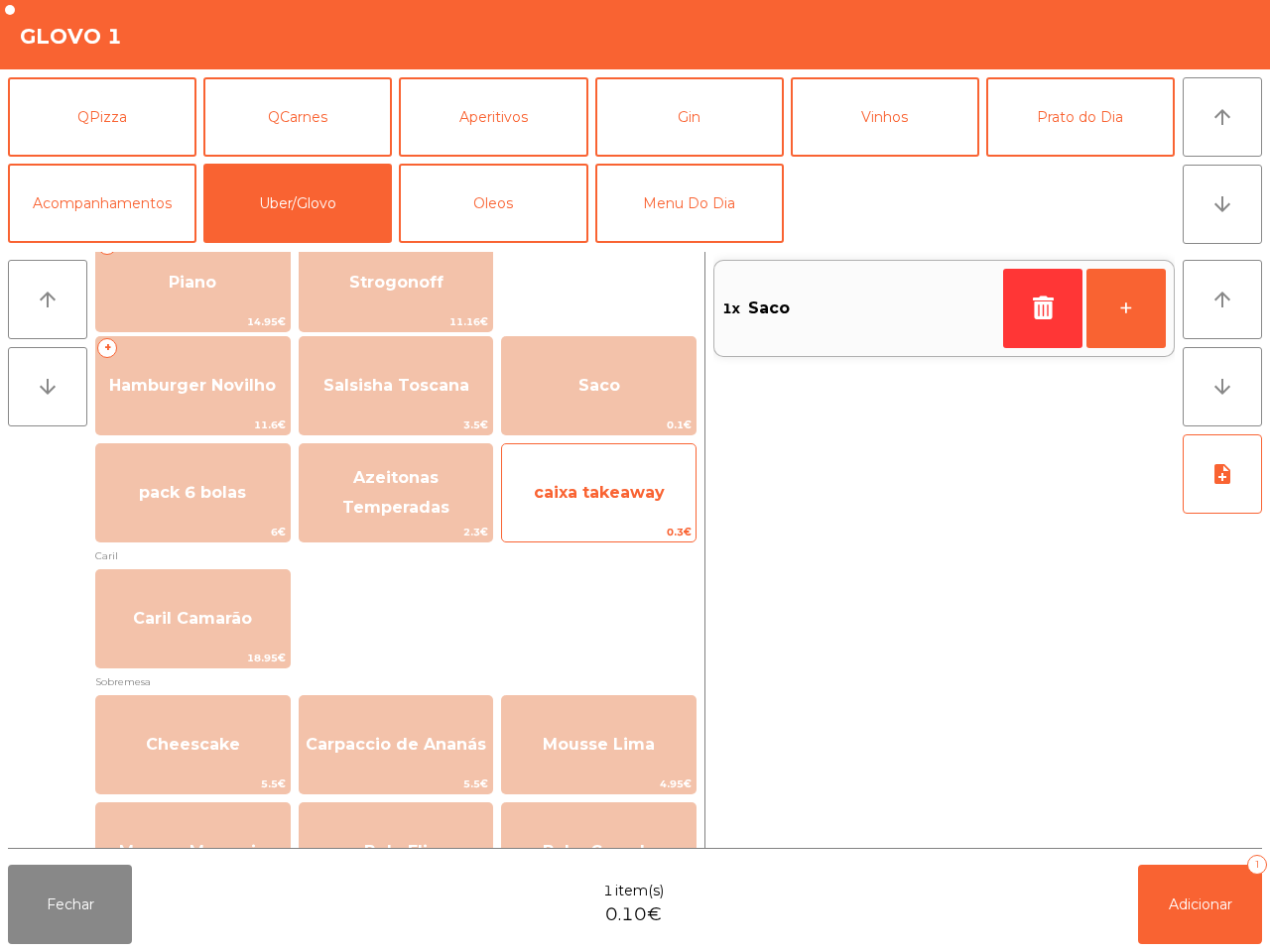 click on "caixa takeaway" 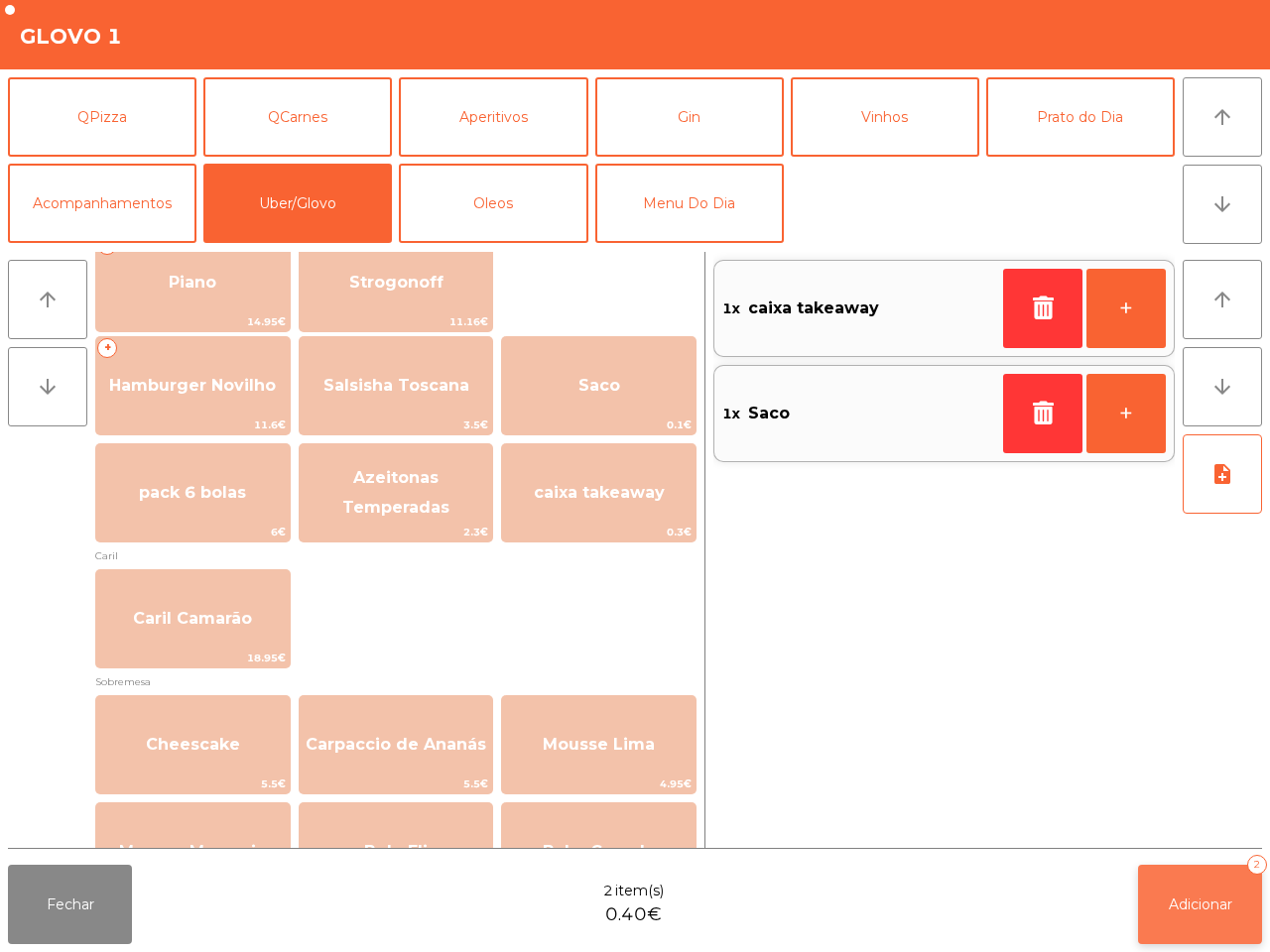 click on "Adicionar" 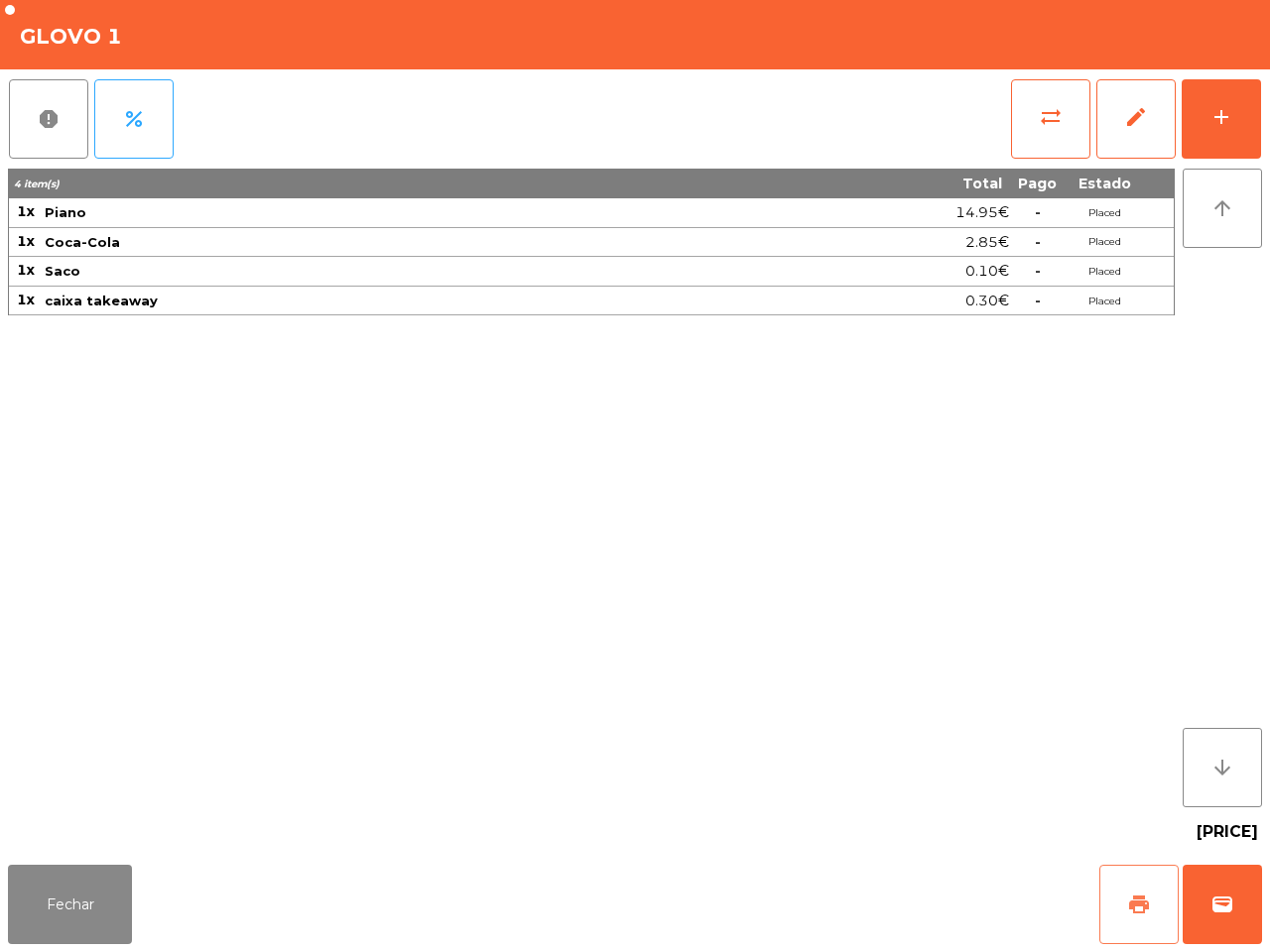 click on "print" 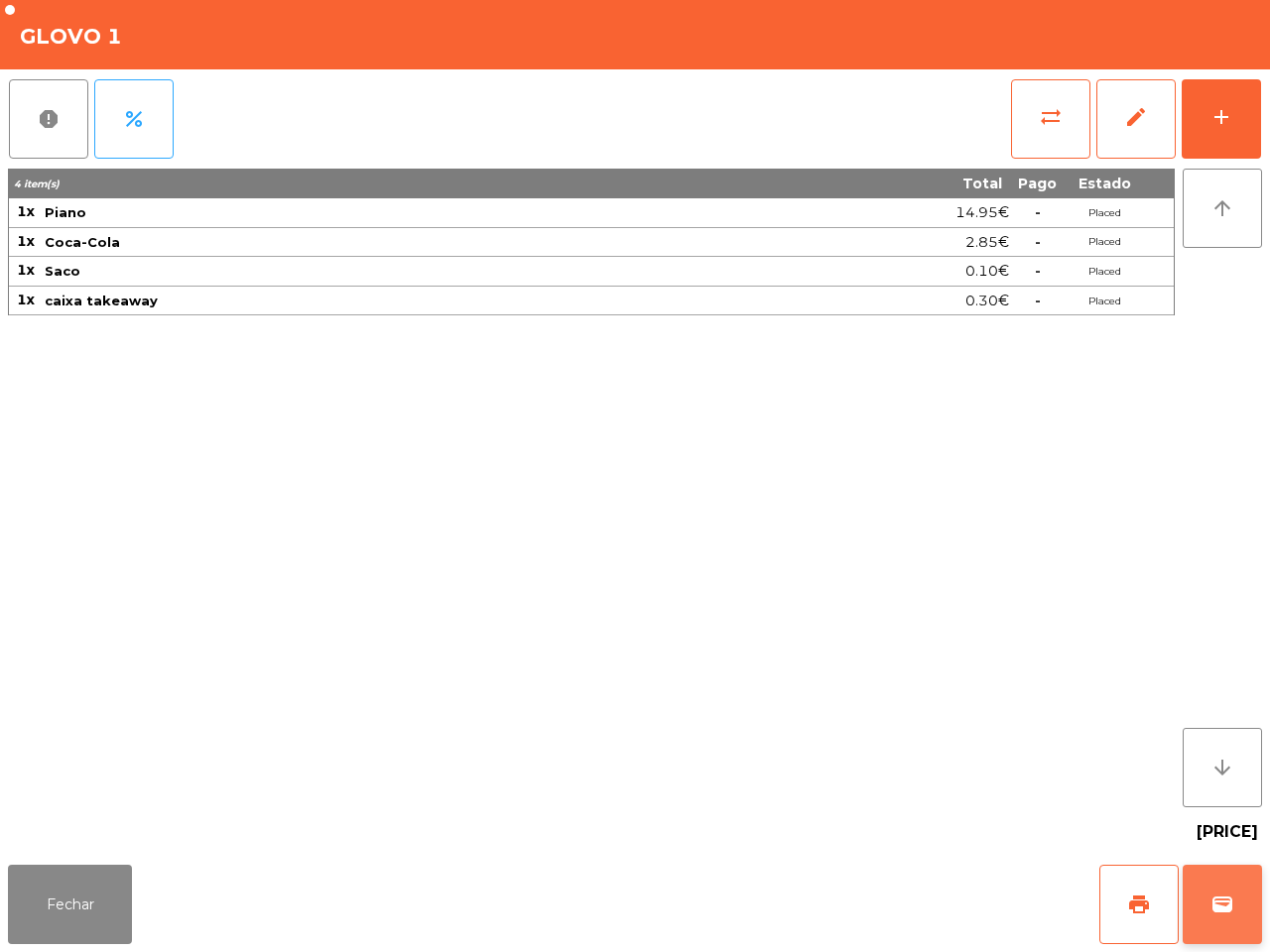 click on "wallet" 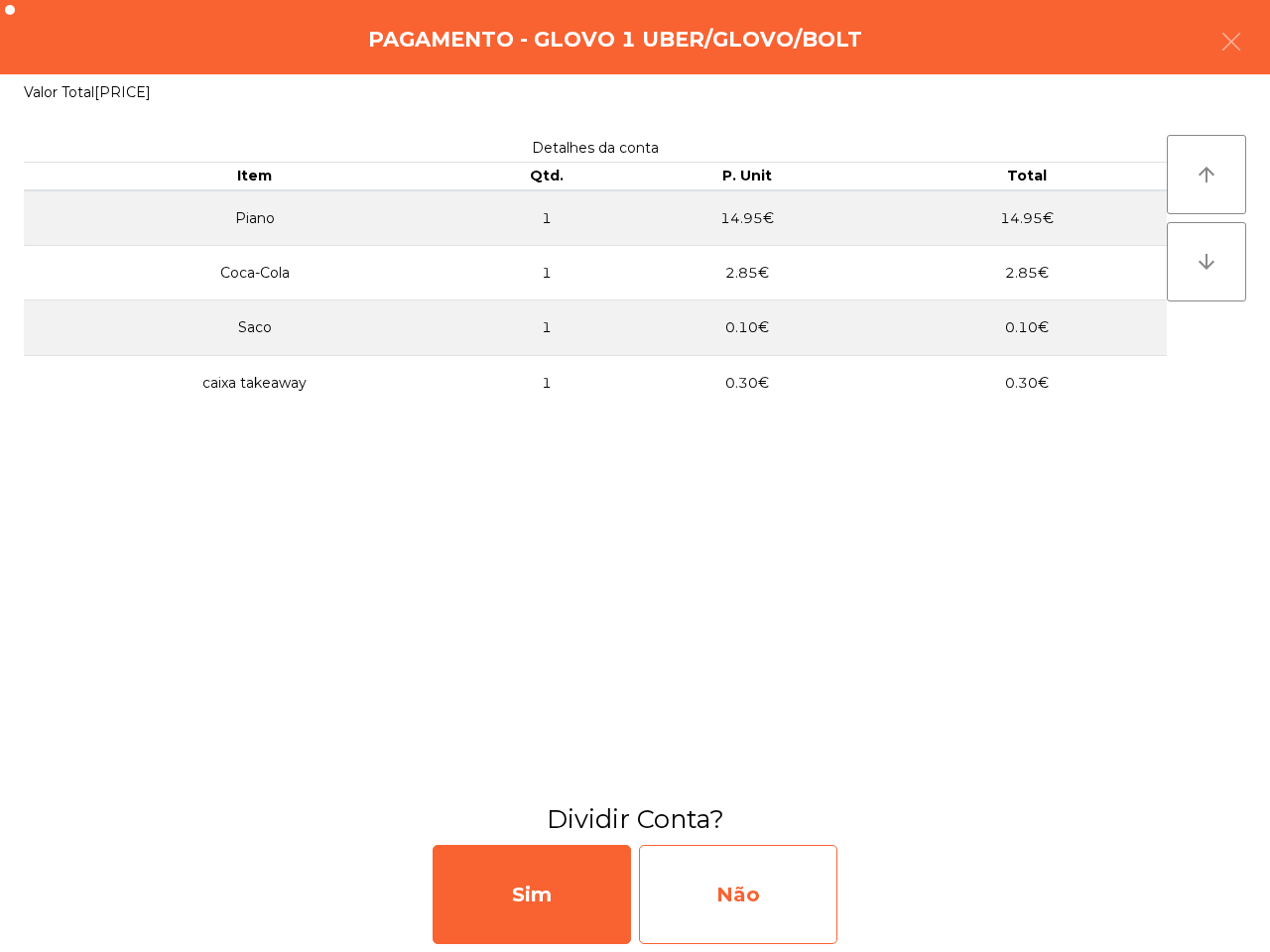 click on "Não" 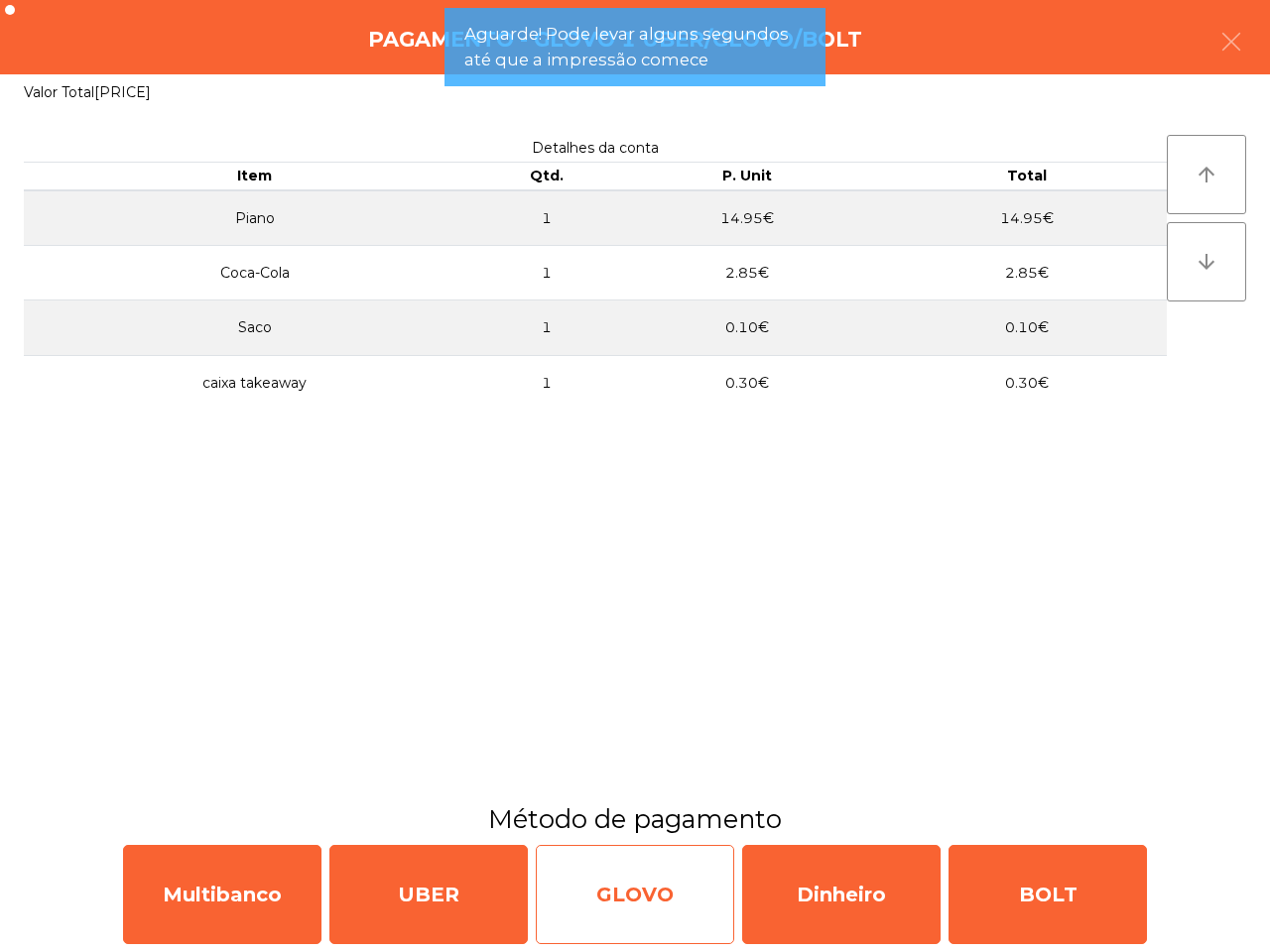 click on "GLOVO" 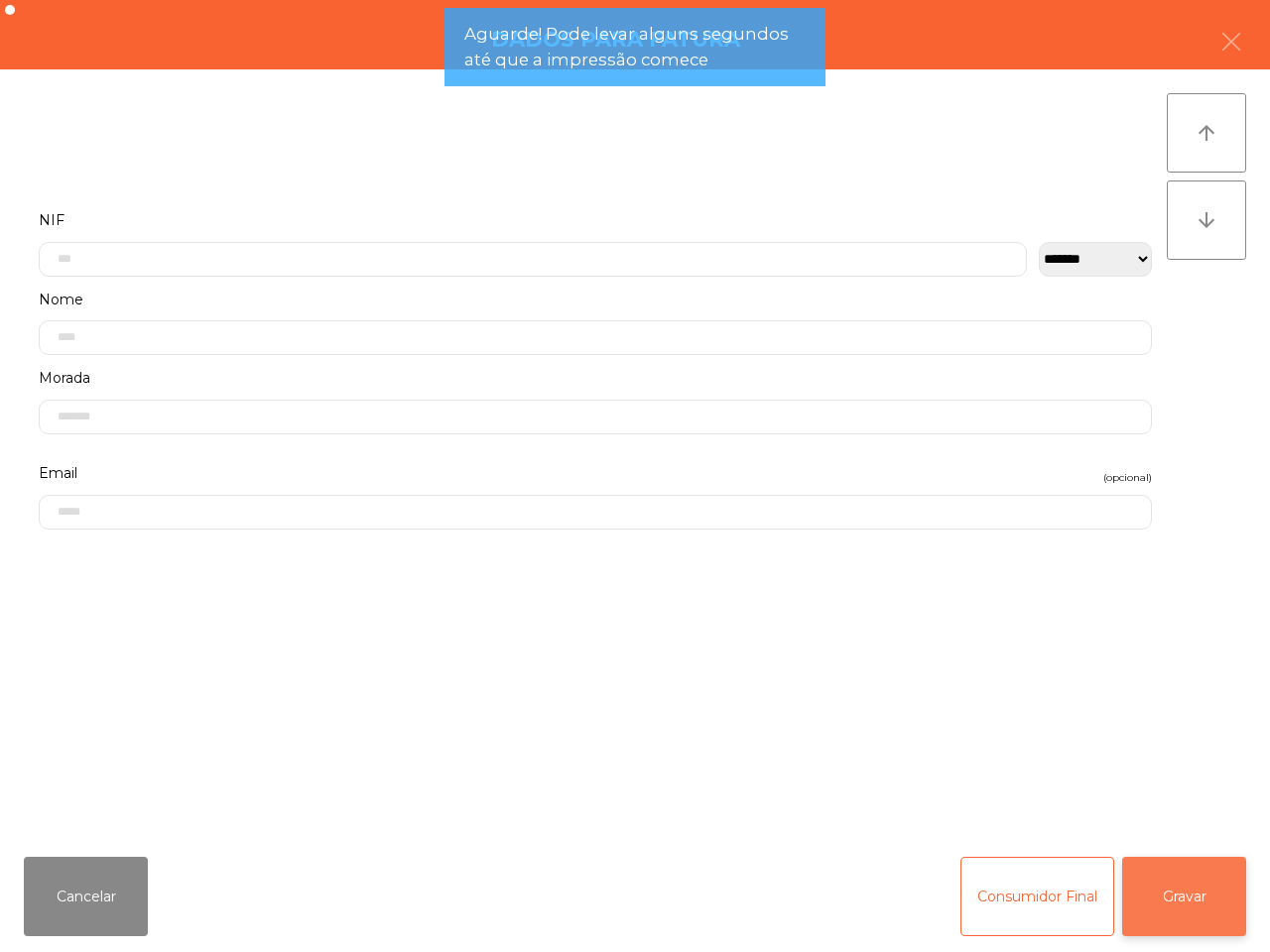 click on "Gravar" 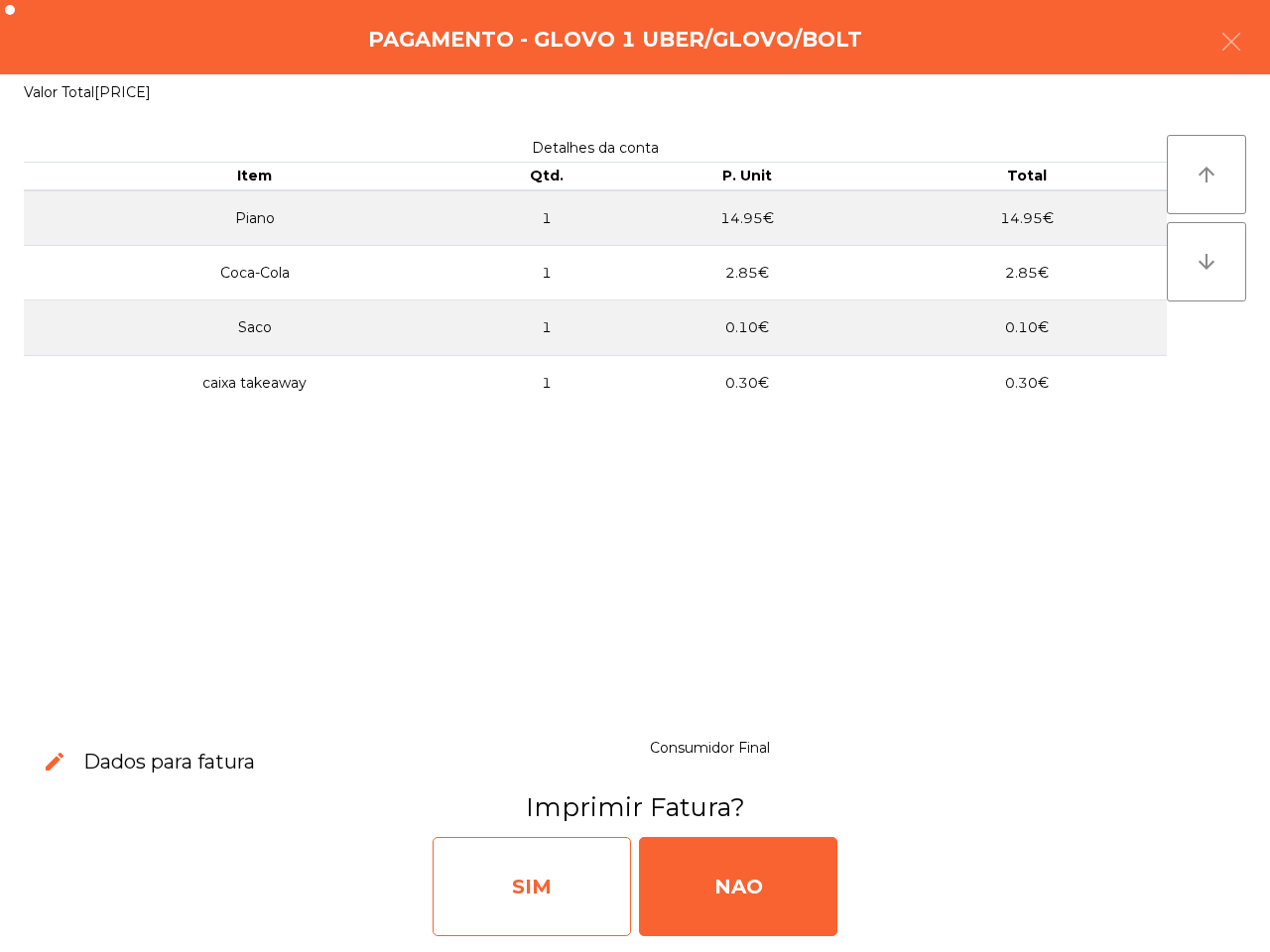 click on "SIM" 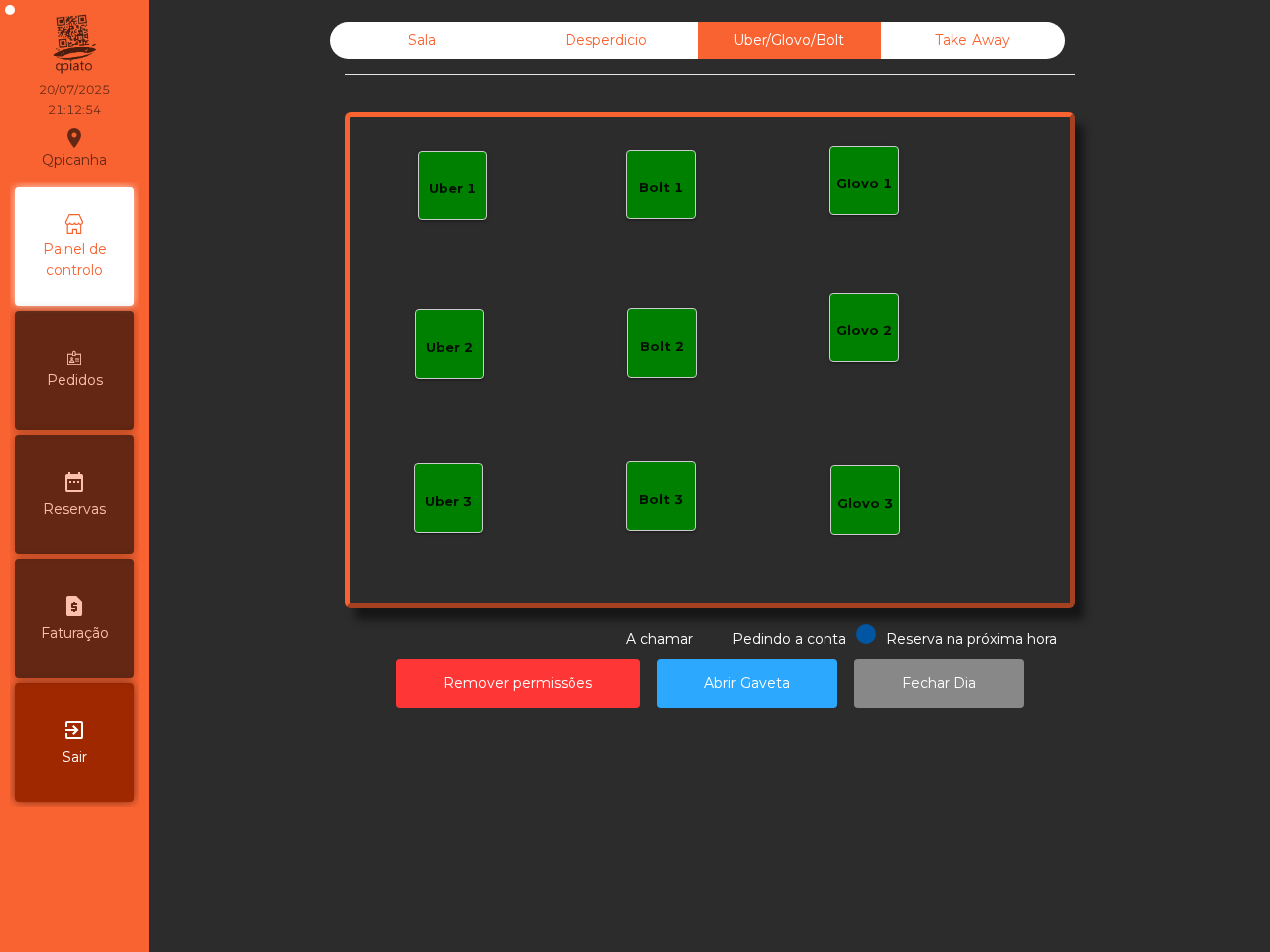 click on "Sala   Desperdicio   Uber/Glovo/Bolt   Take Away   Uber 1   Glovo 1   Uber 2   Uber 3   Glovo 2   Glovo 3   Bolt 1   Bolt 2   Bolt 3  Reserva na próxima hora Pedindo a conta A chamar  Remover permissões   Abrir Gaveta   Fechar Dia" 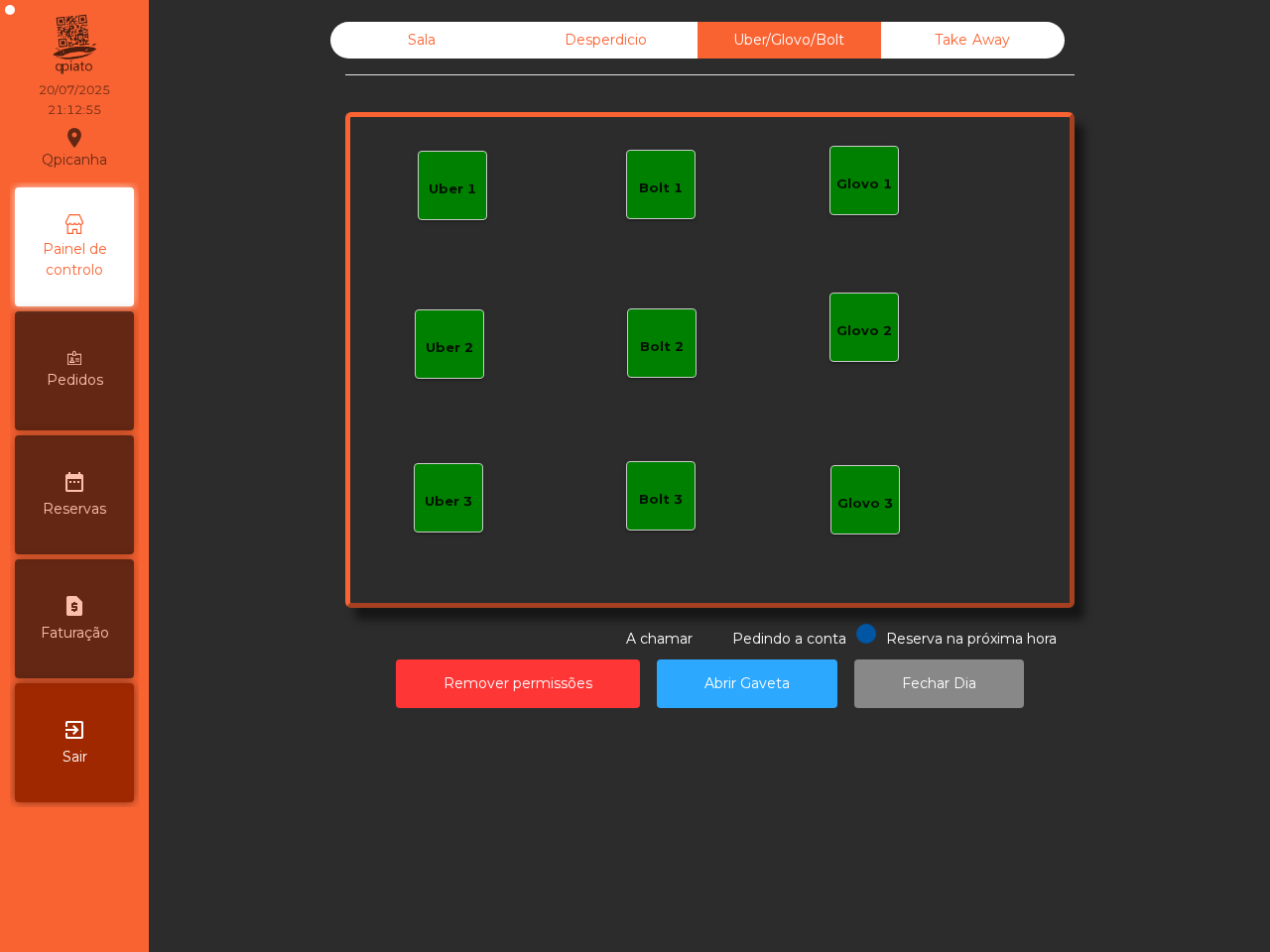 click on "Sala" 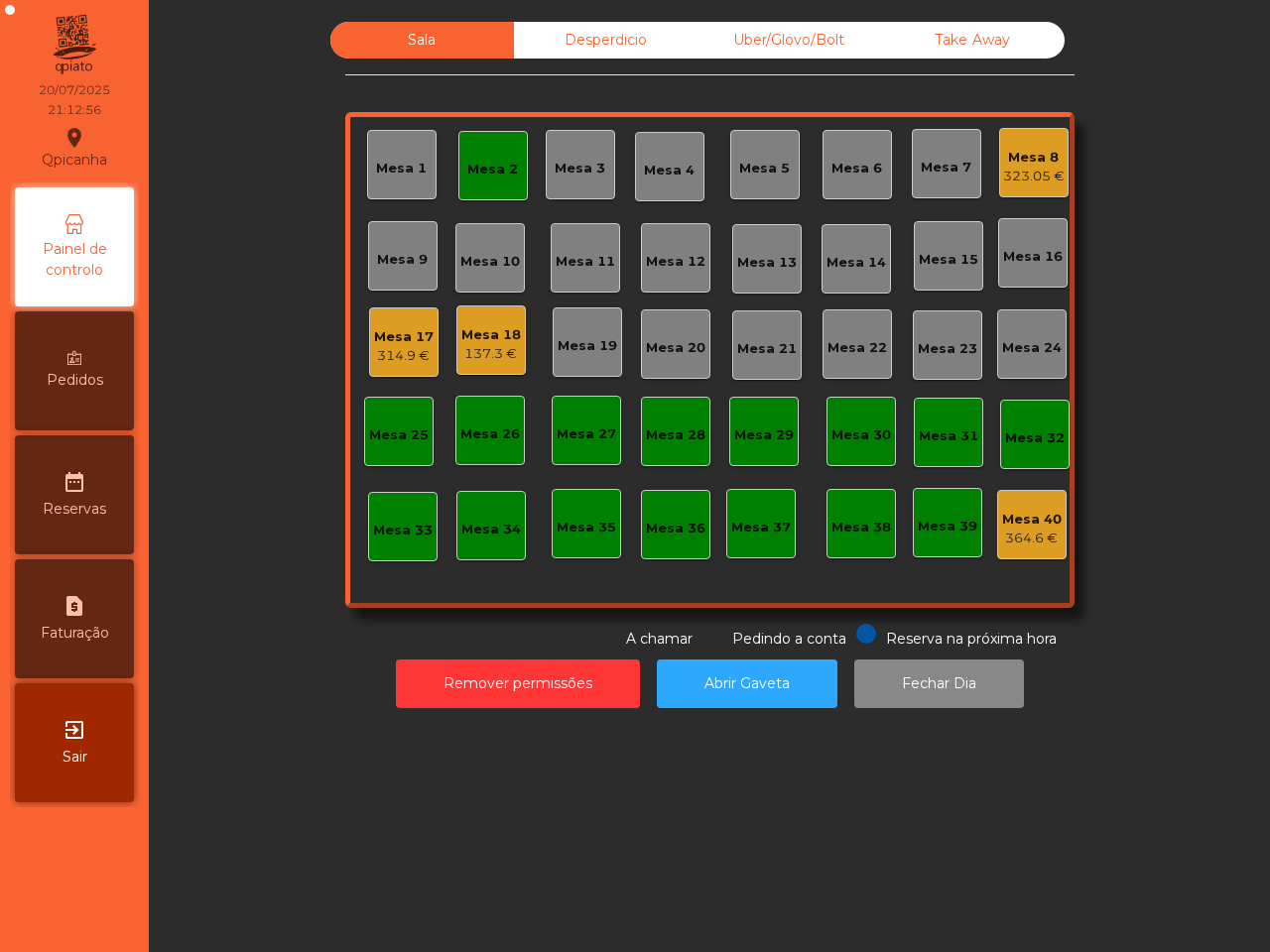 click on "137.3 €" 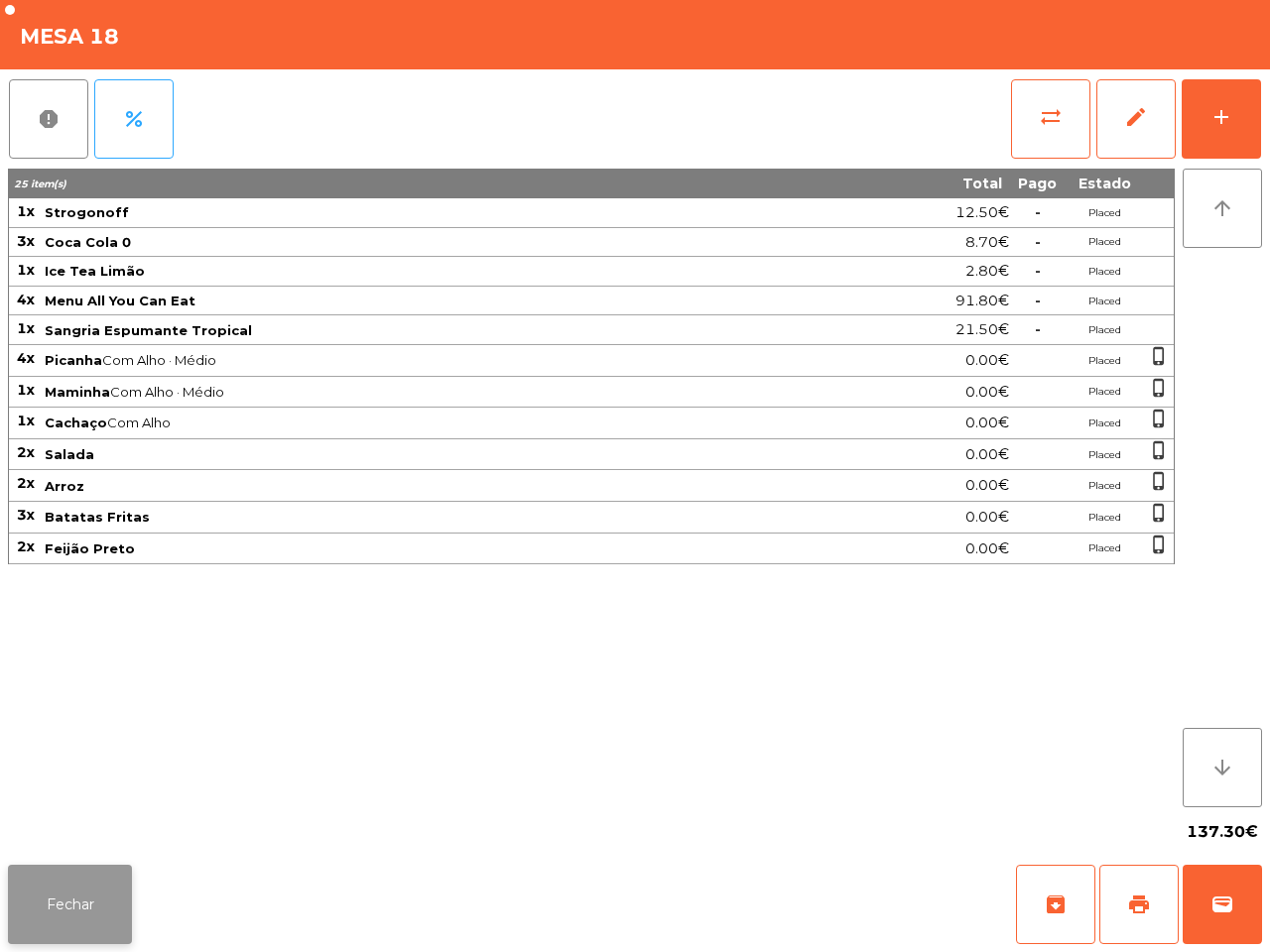 click on "Fechar" 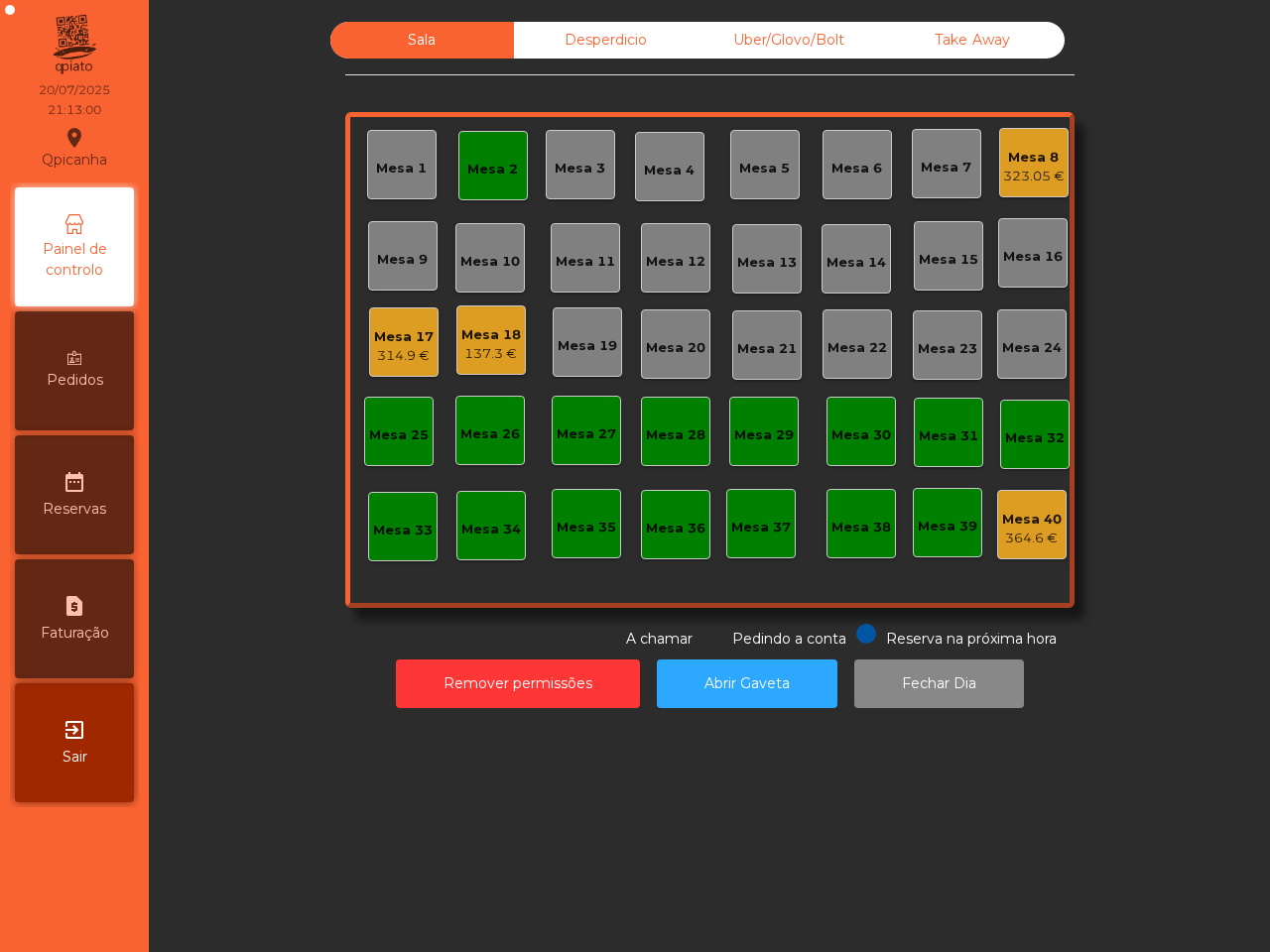 click on "Desperdicio" 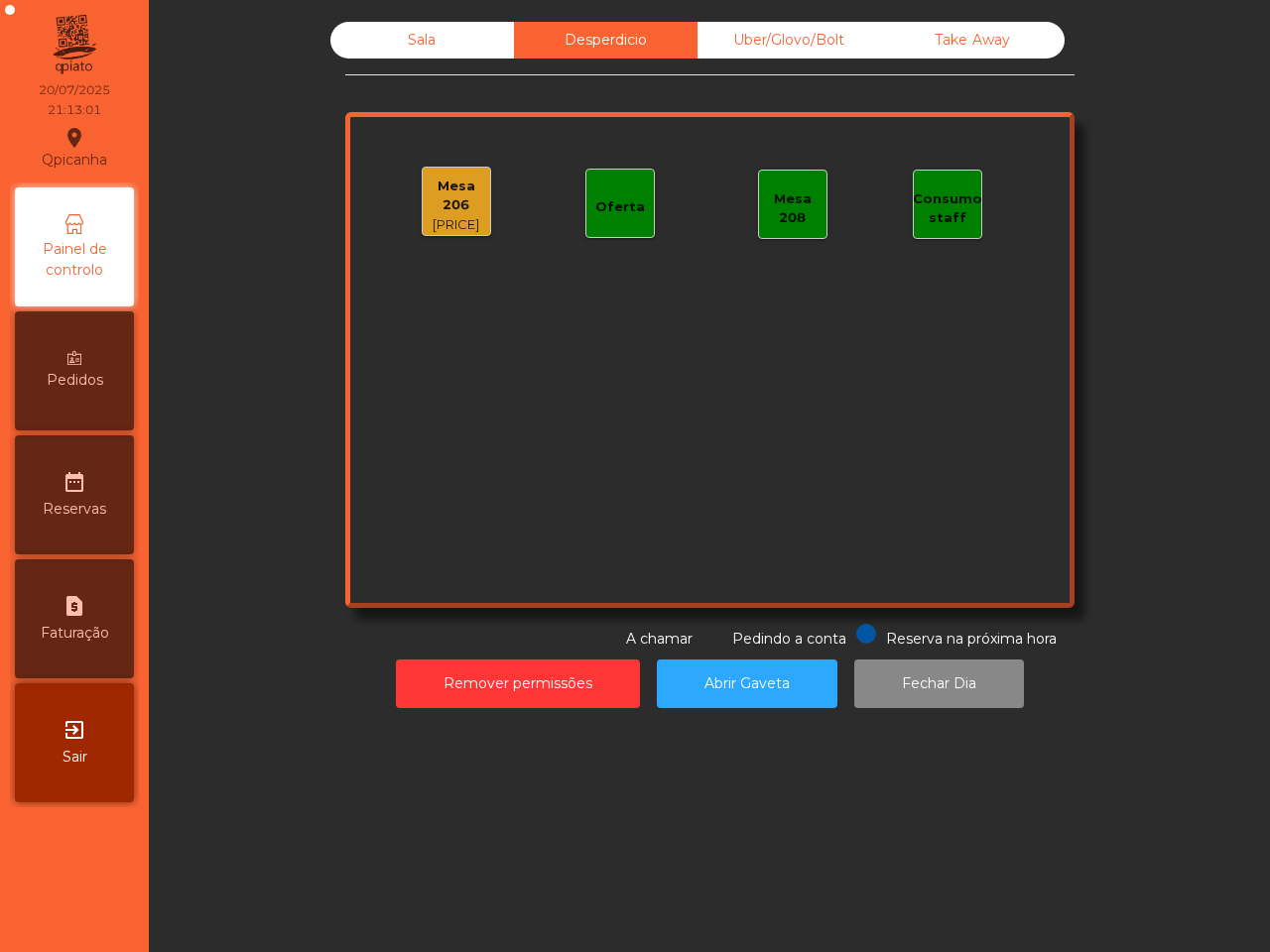 click on "Mesa 206" 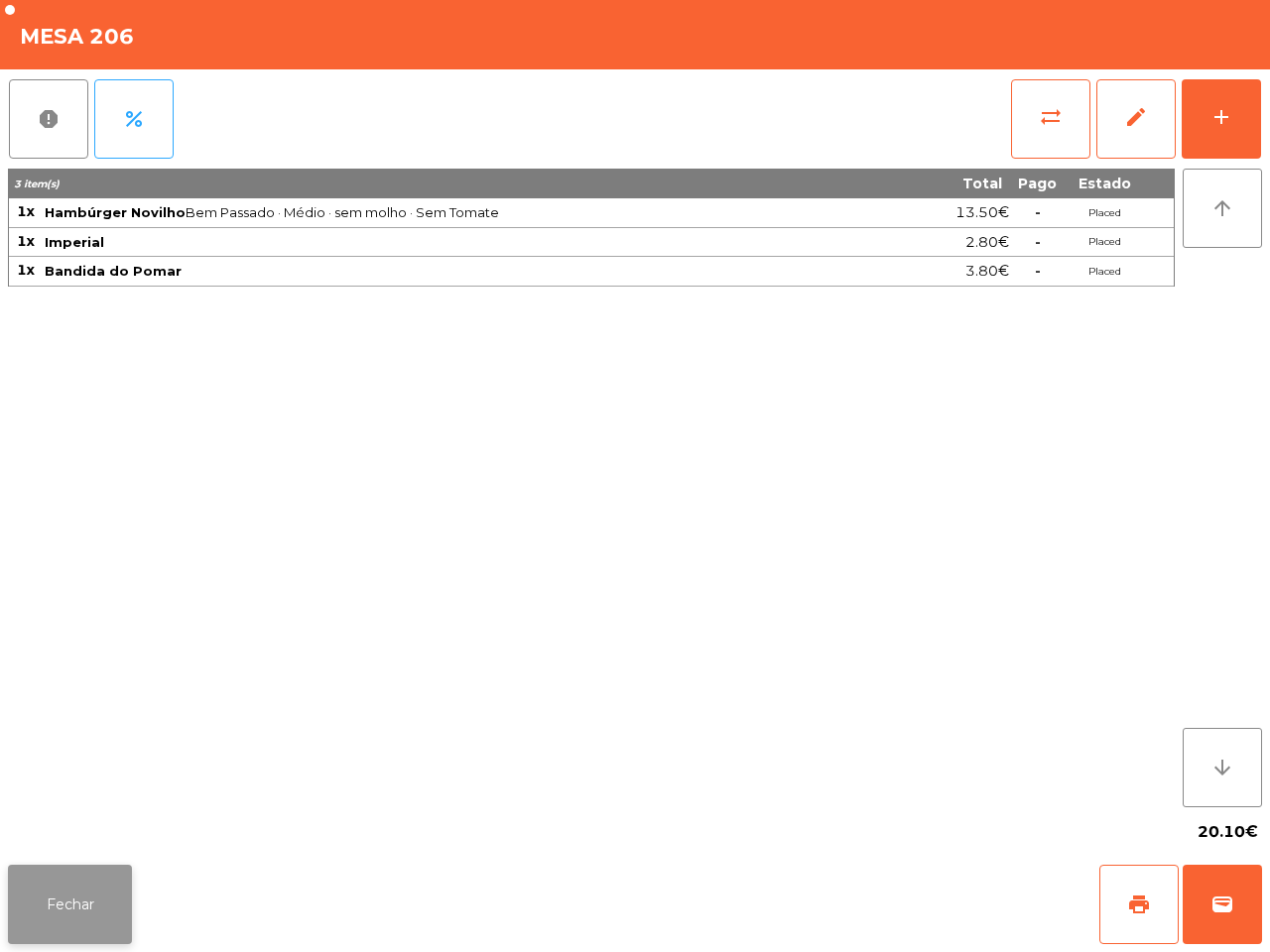 click on "Fechar" 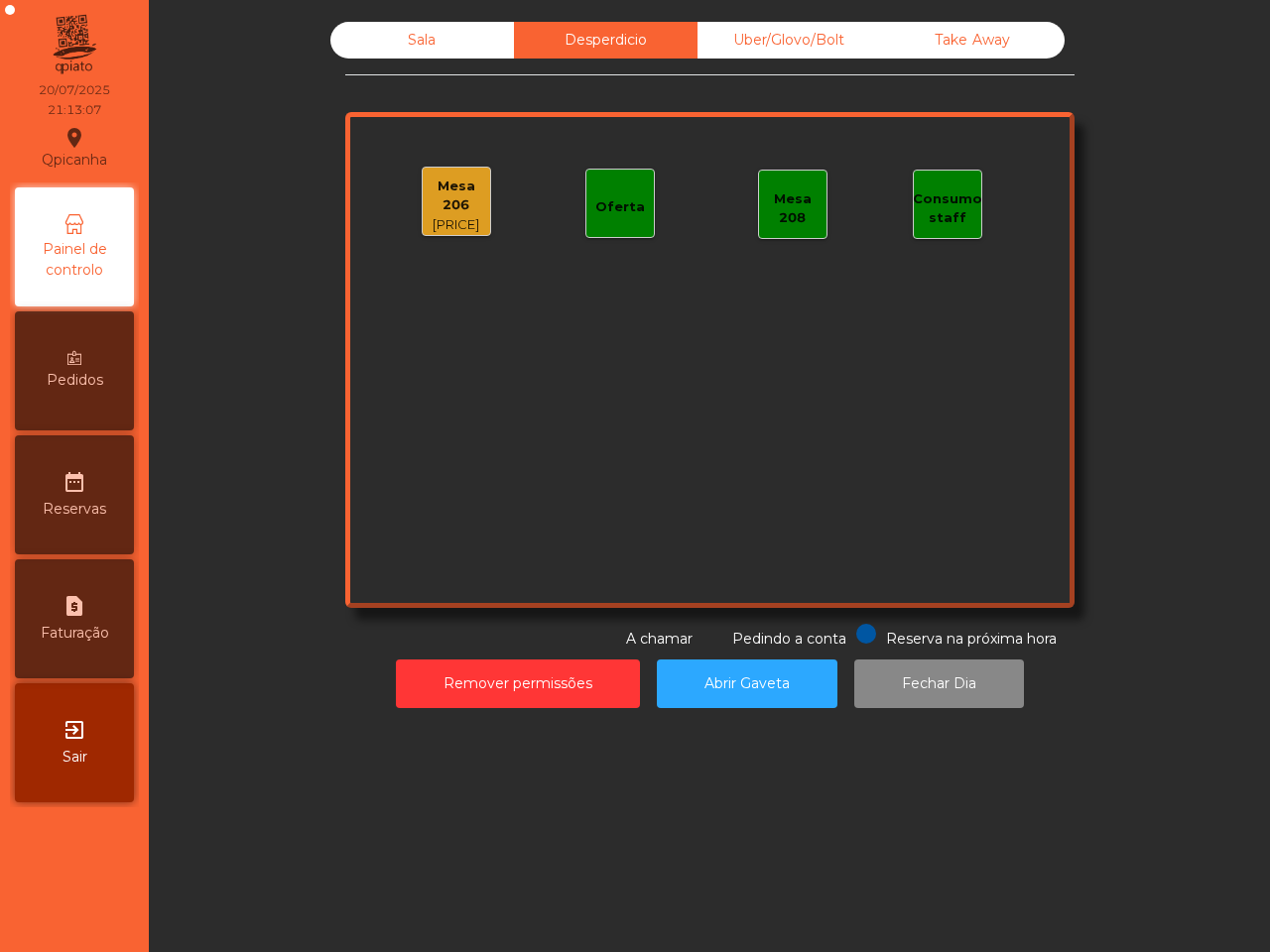 click on "Sala" 